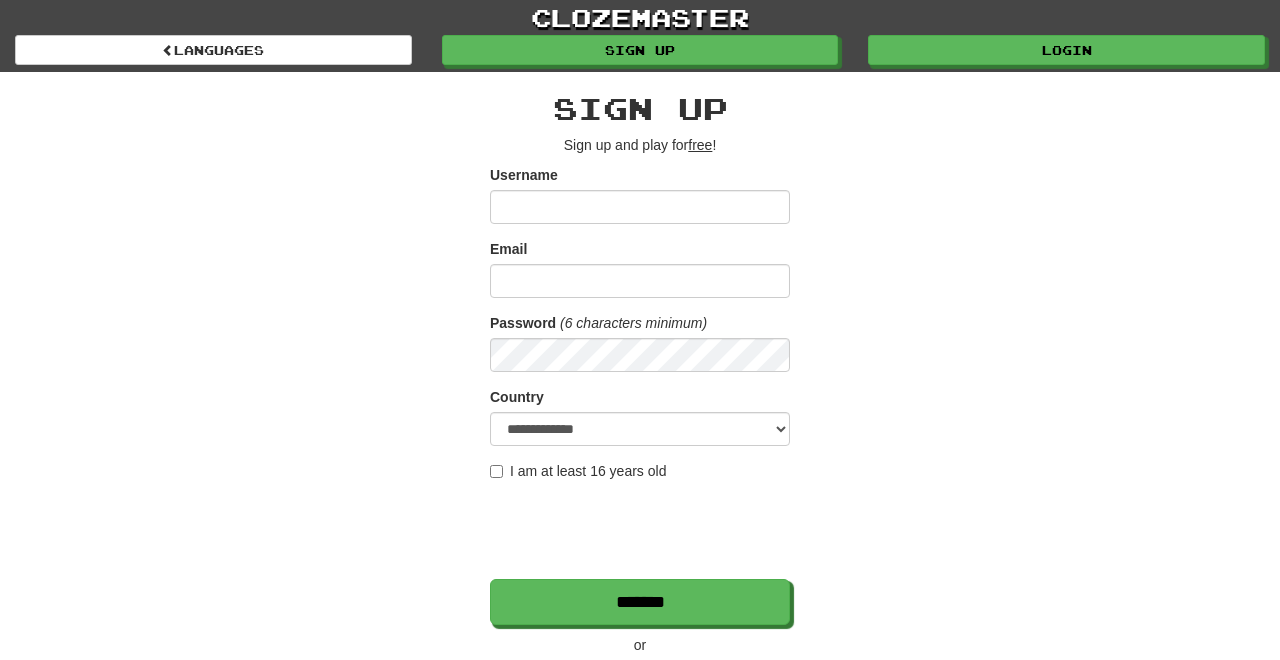 scroll, scrollTop: 0, scrollLeft: 0, axis: both 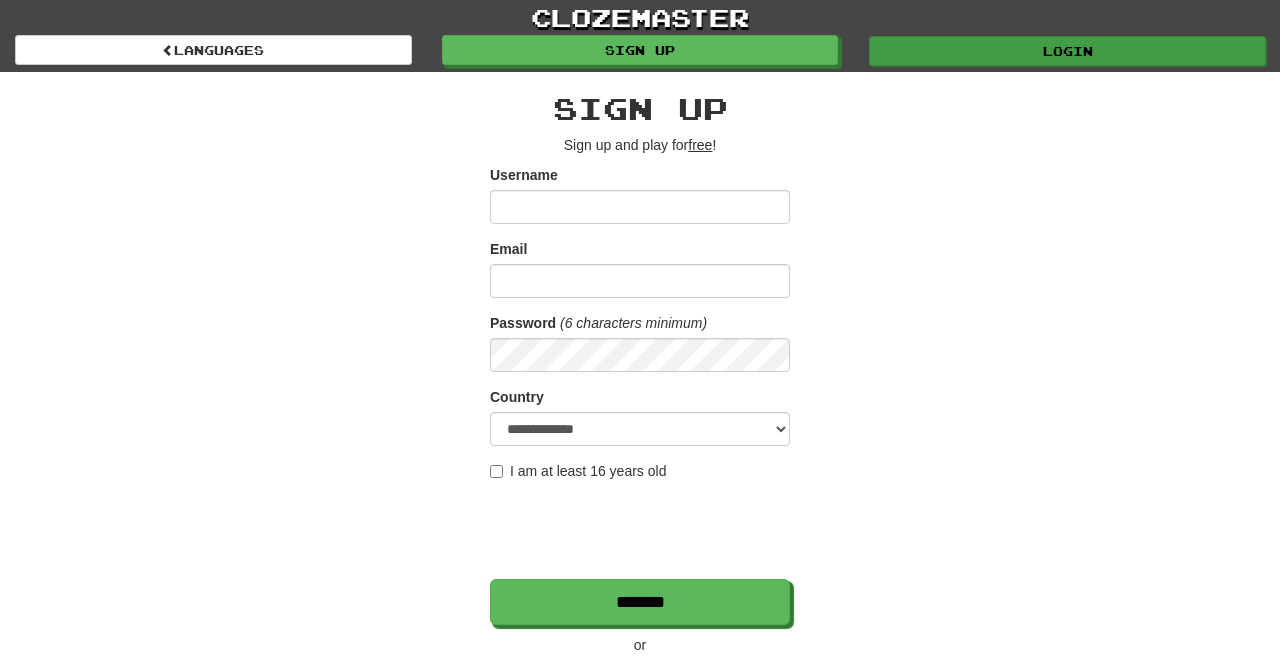 type on "**********" 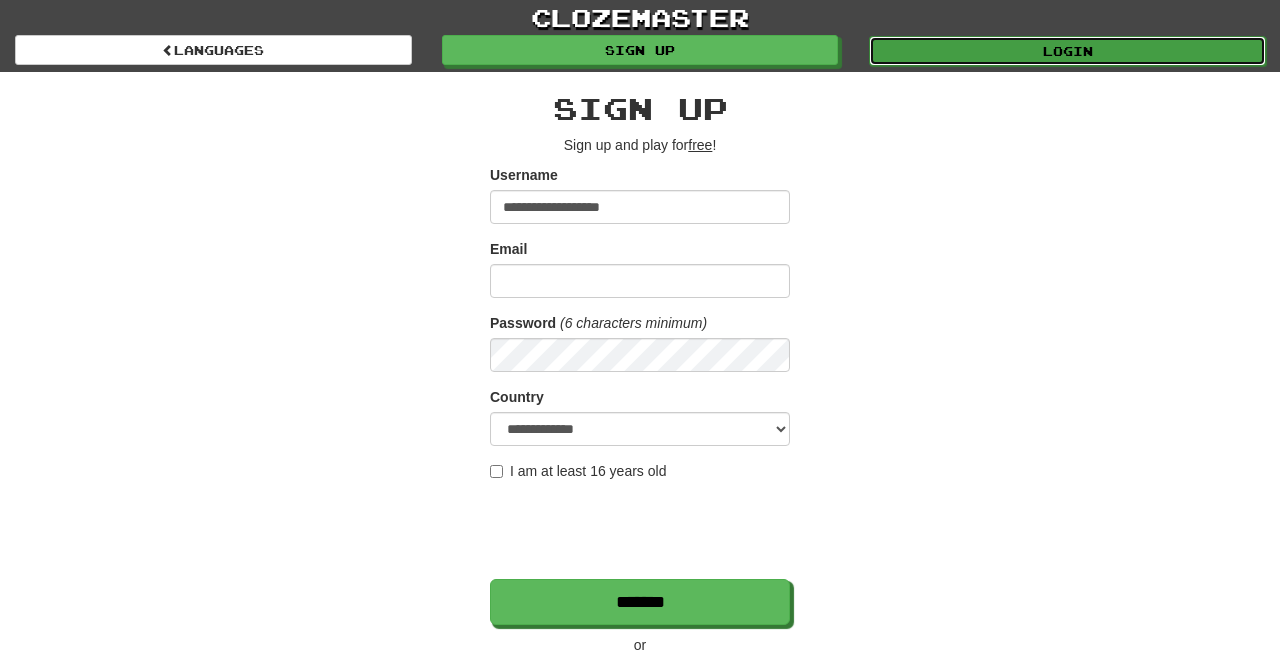 click on "Login" at bounding box center [1067, 51] 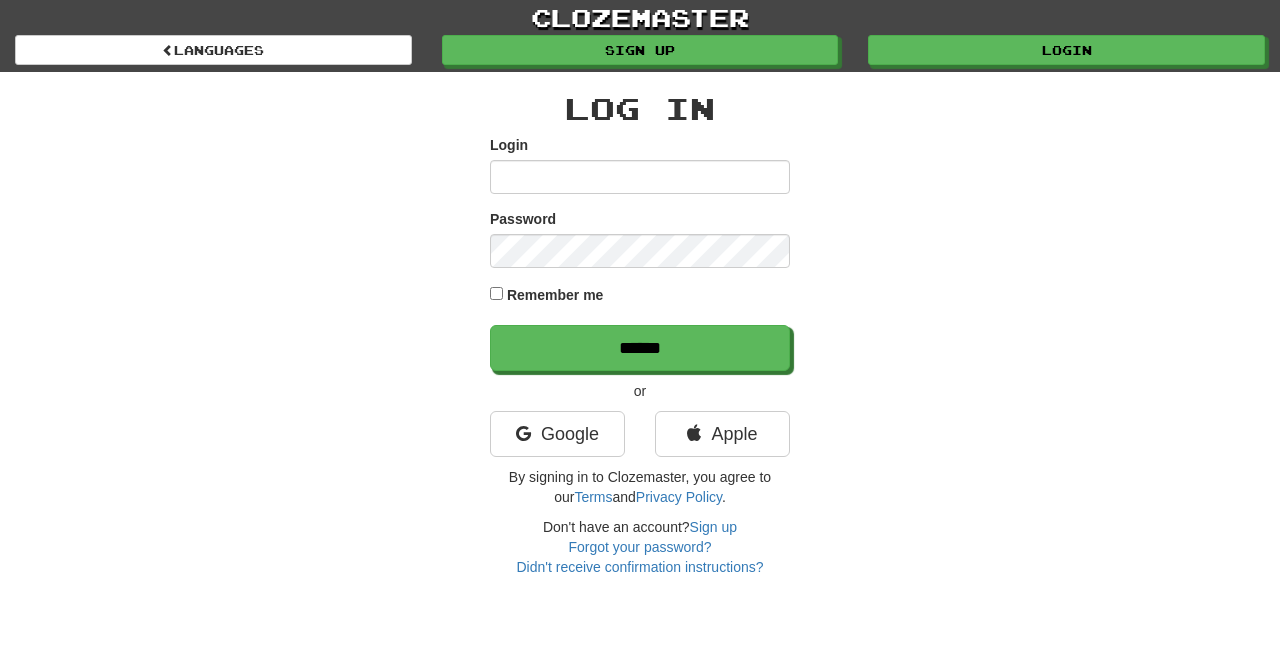 scroll, scrollTop: 0, scrollLeft: 0, axis: both 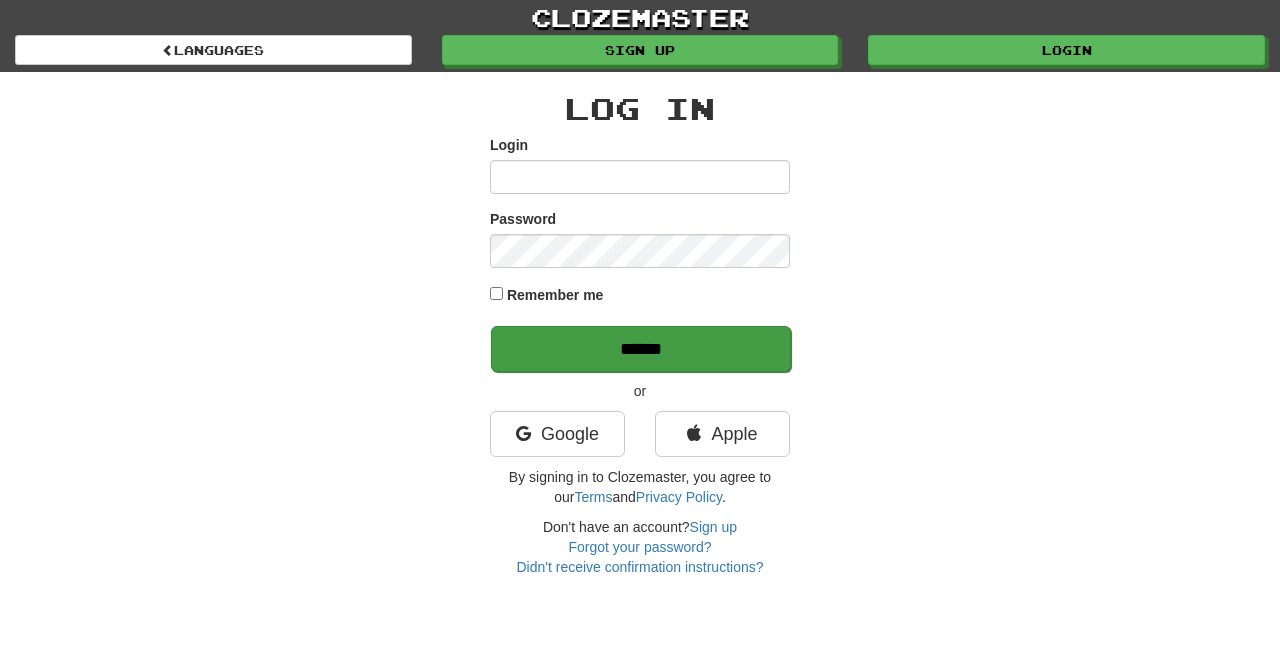 type on "**********" 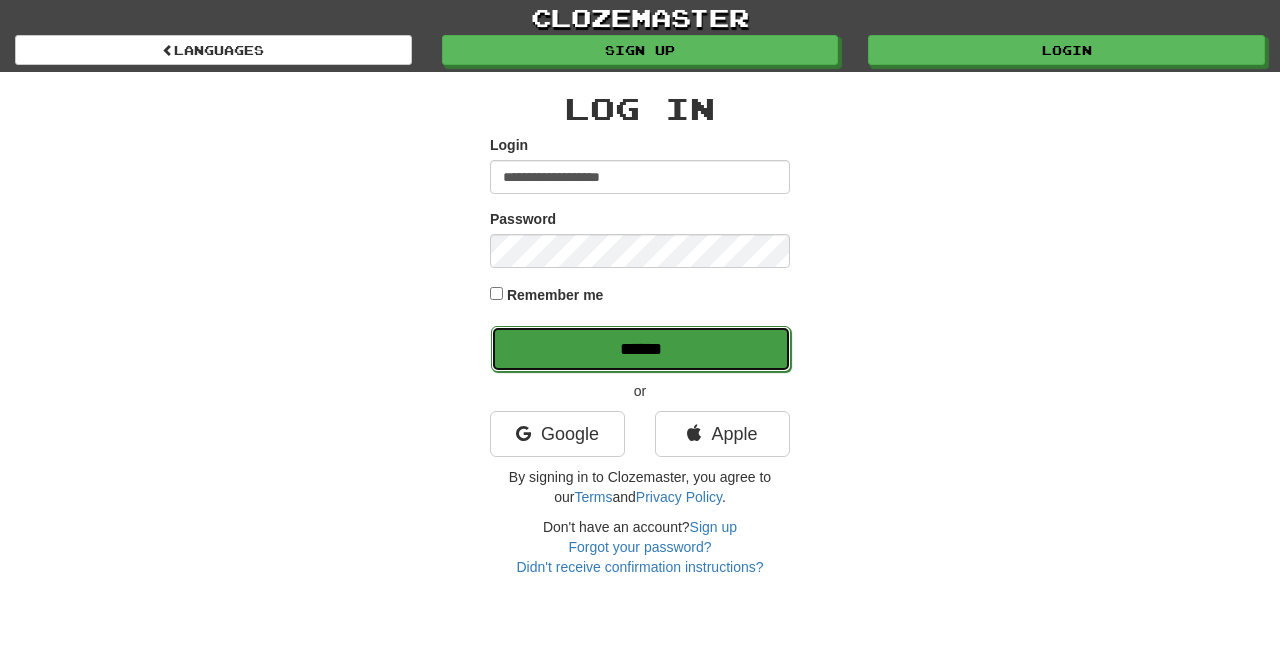 click on "******" at bounding box center (641, 349) 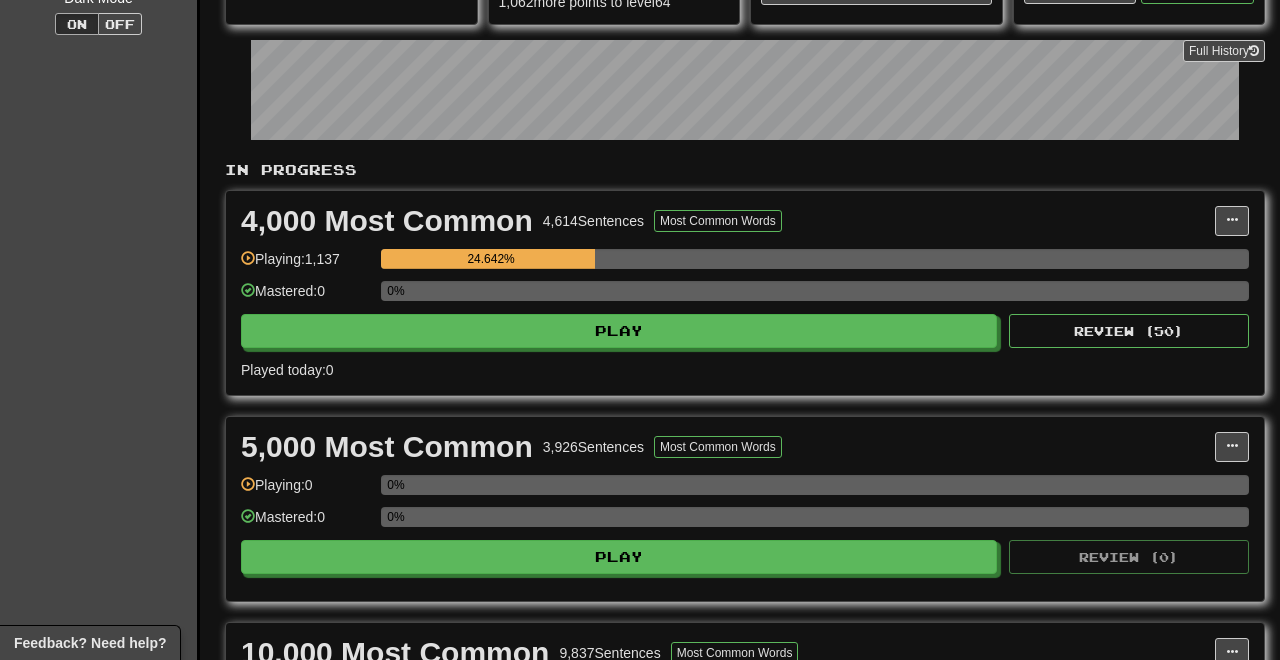 scroll, scrollTop: 282, scrollLeft: 0, axis: vertical 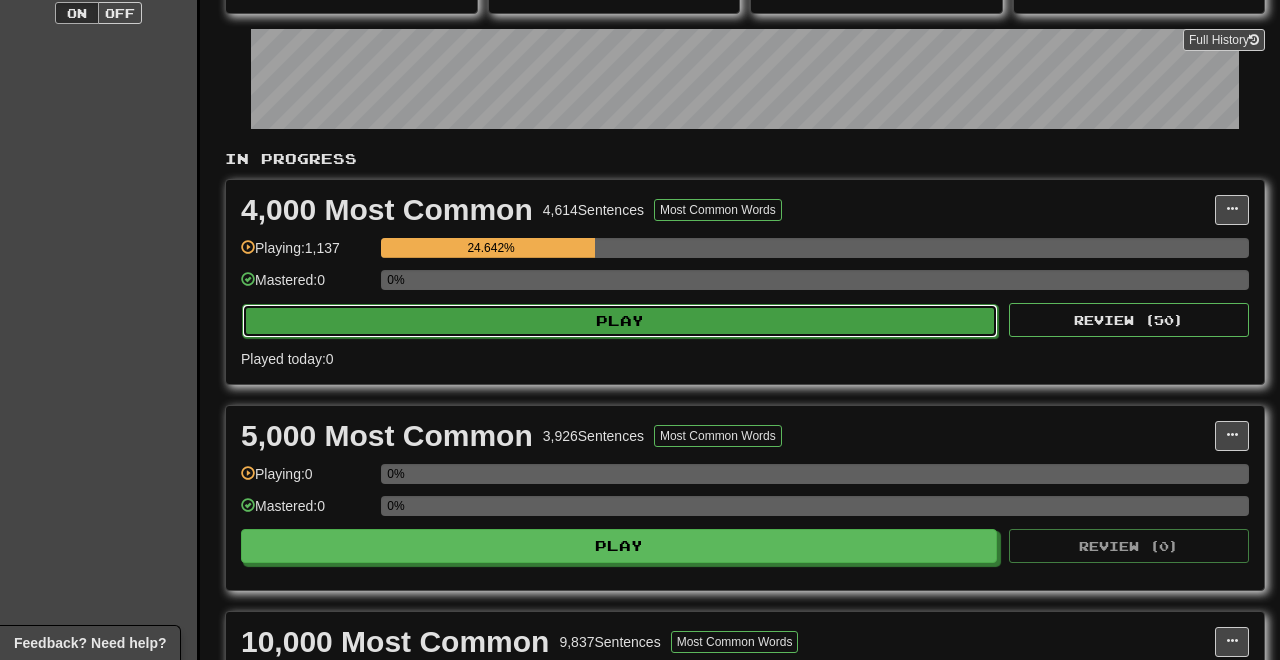 click on "Play" at bounding box center (620, 321) 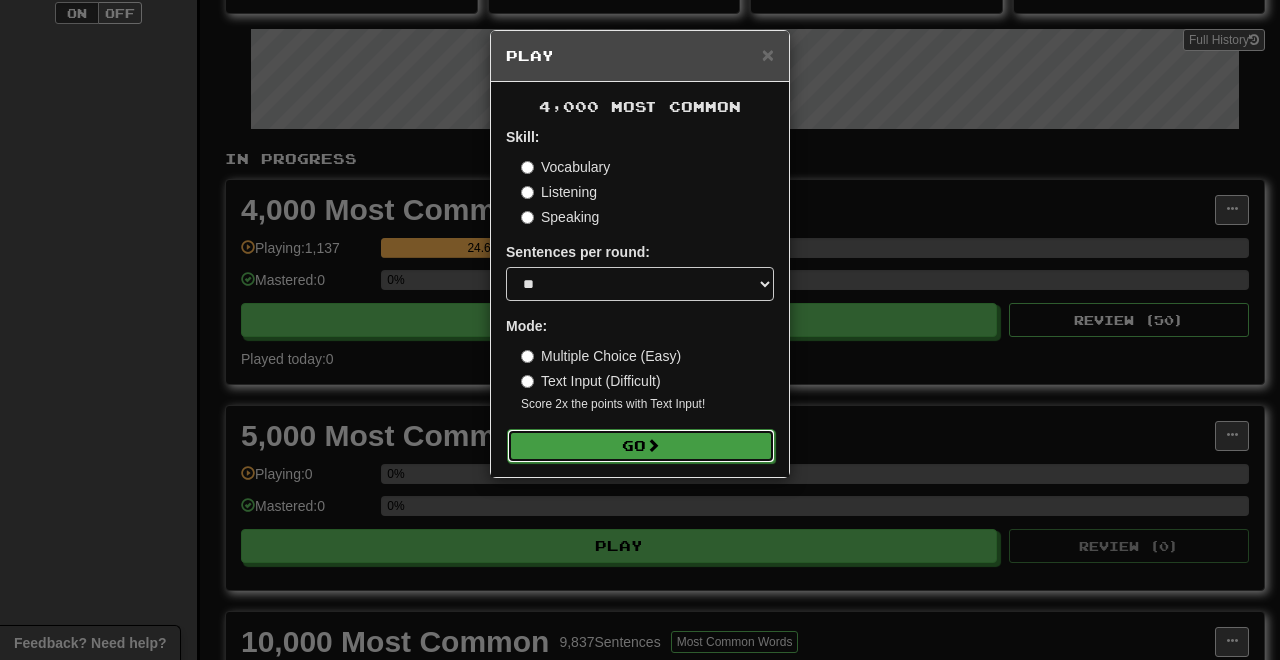 click on "Go" at bounding box center [641, 446] 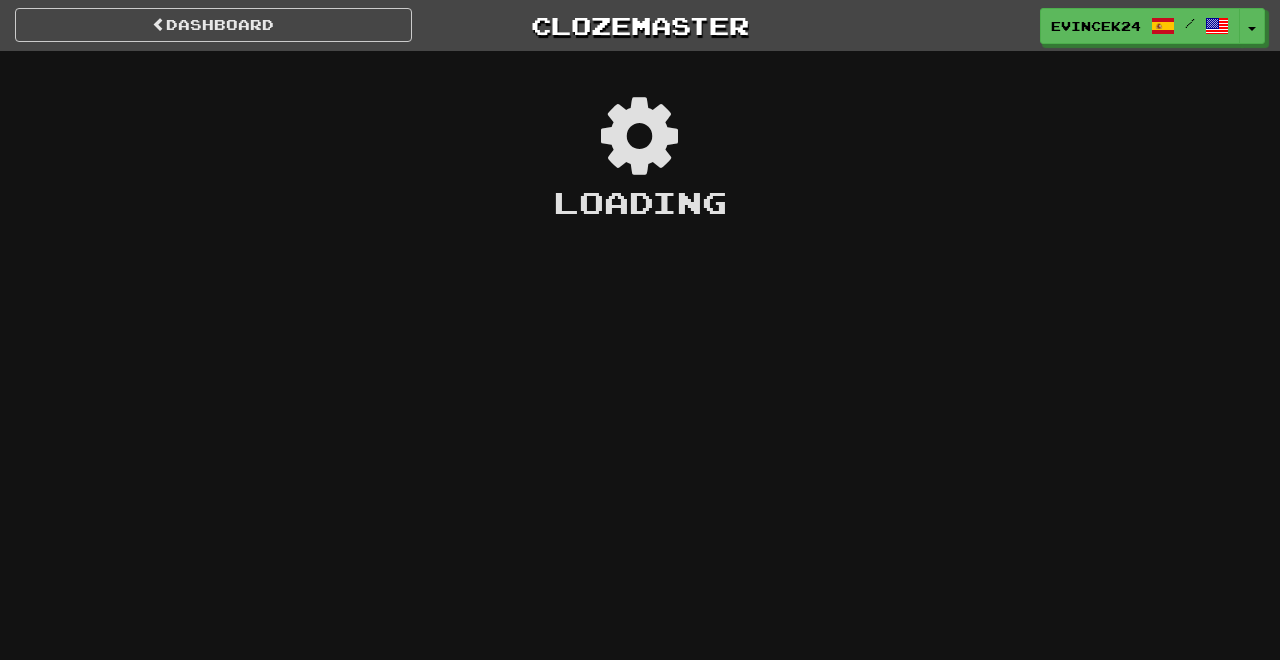 scroll, scrollTop: 0, scrollLeft: 0, axis: both 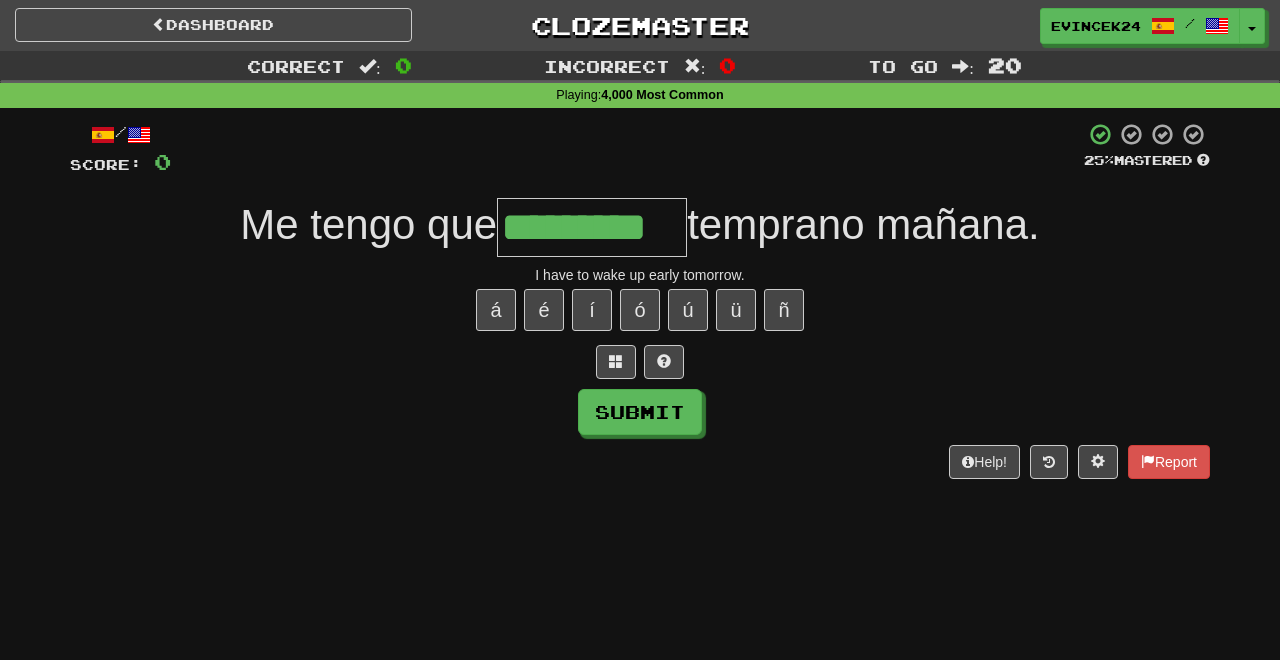 type on "*********" 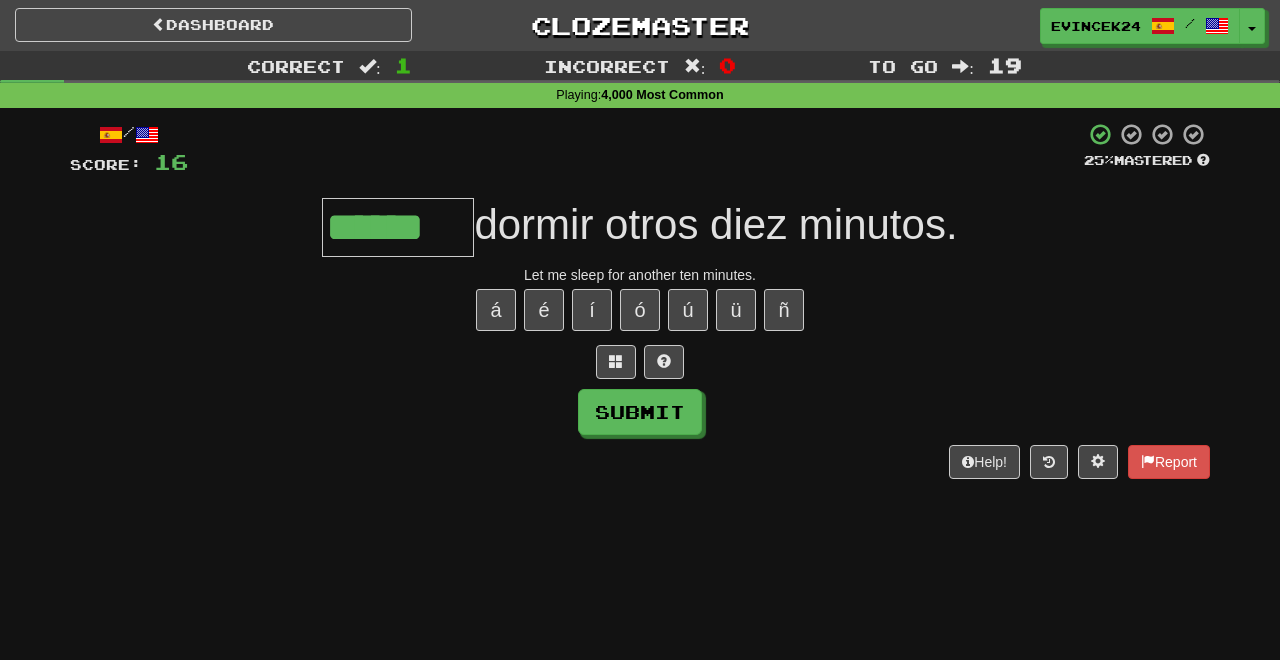 type on "******" 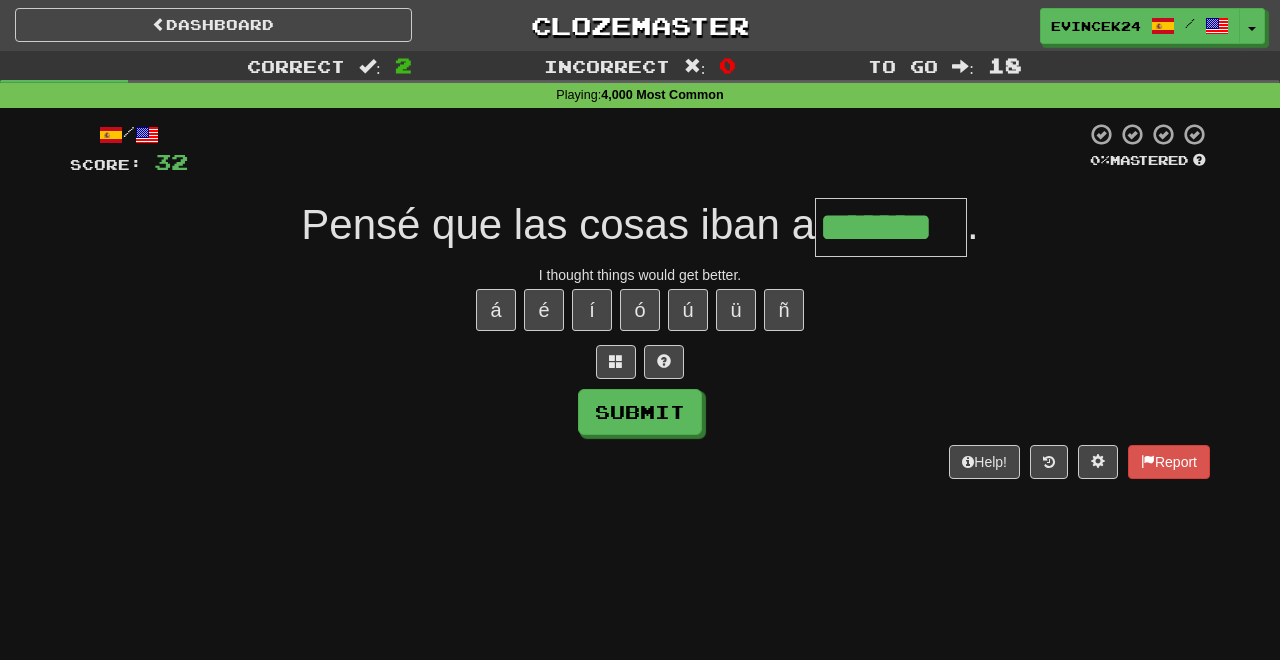 type on "*******" 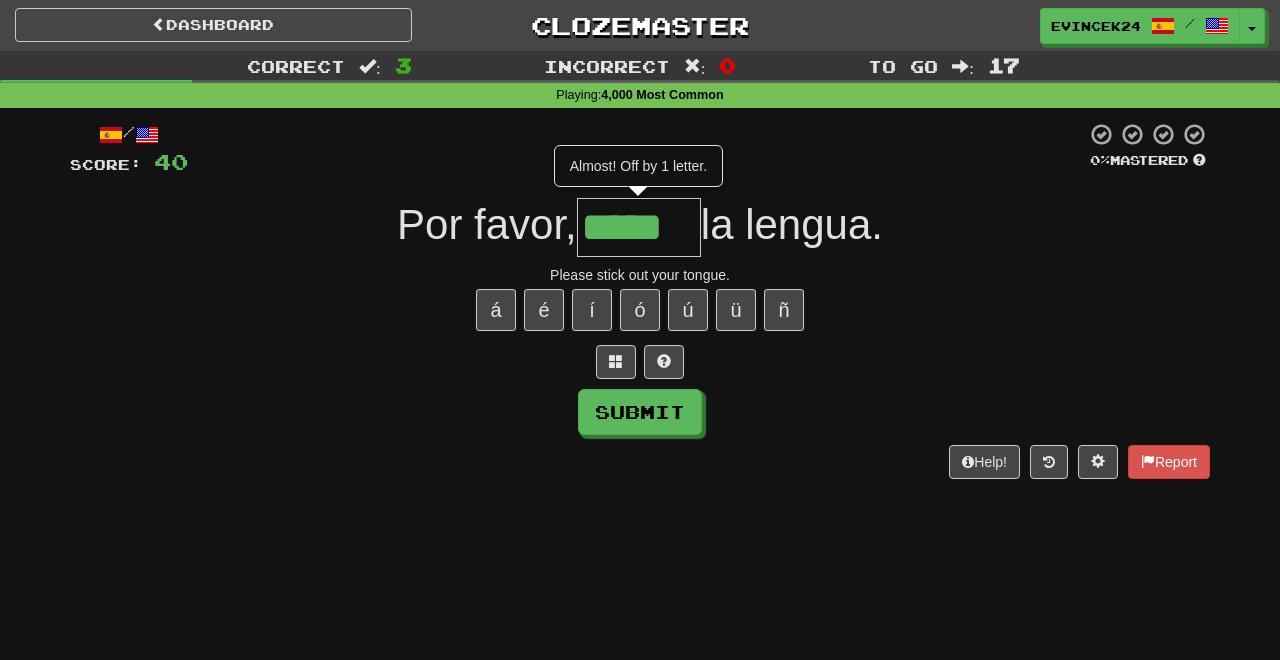 type on "*****" 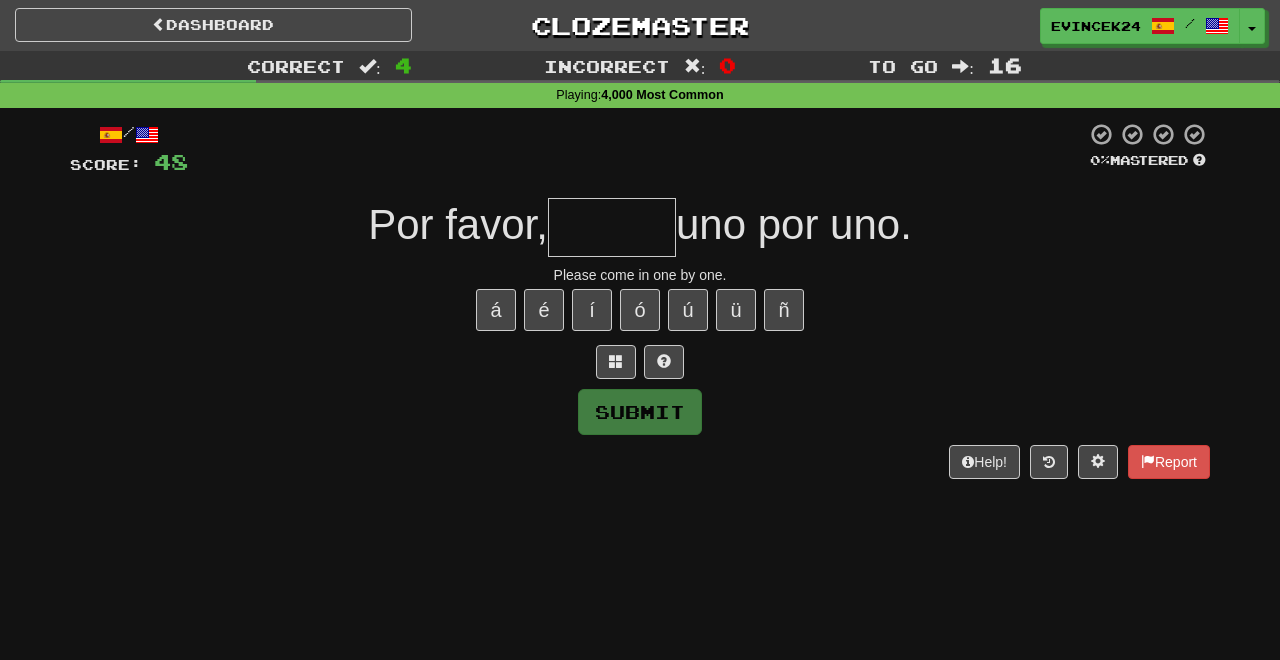 type on "*" 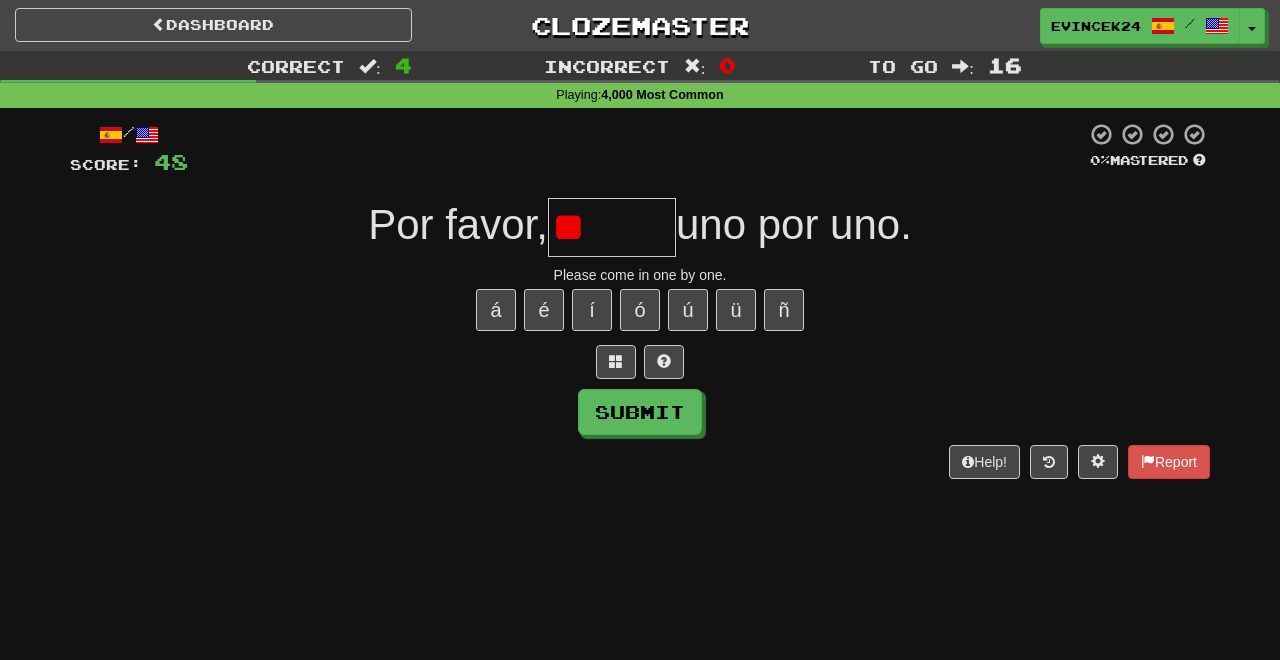 type on "*" 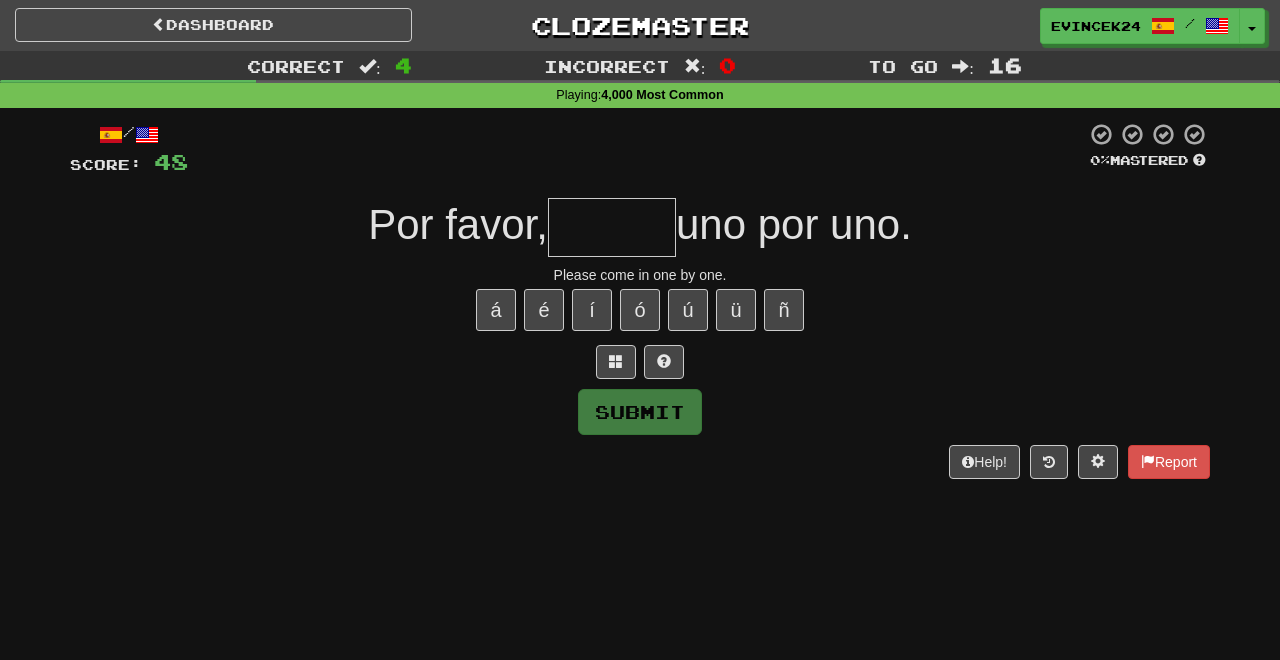 type on "******" 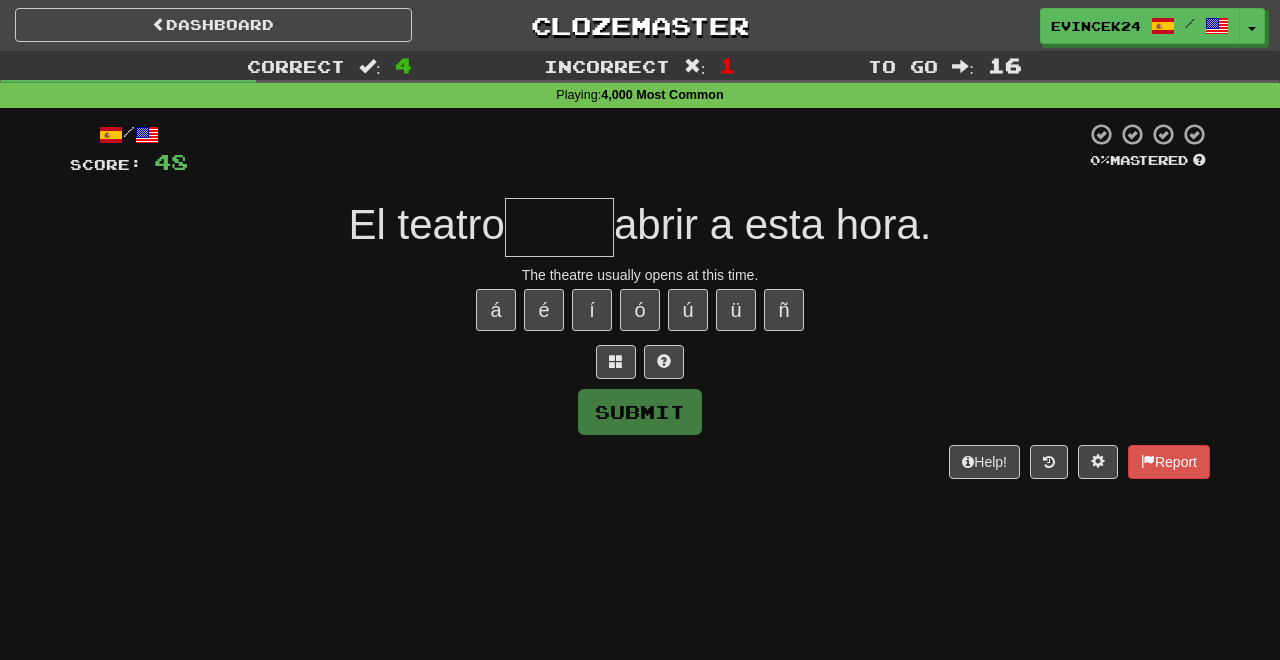 type on "*" 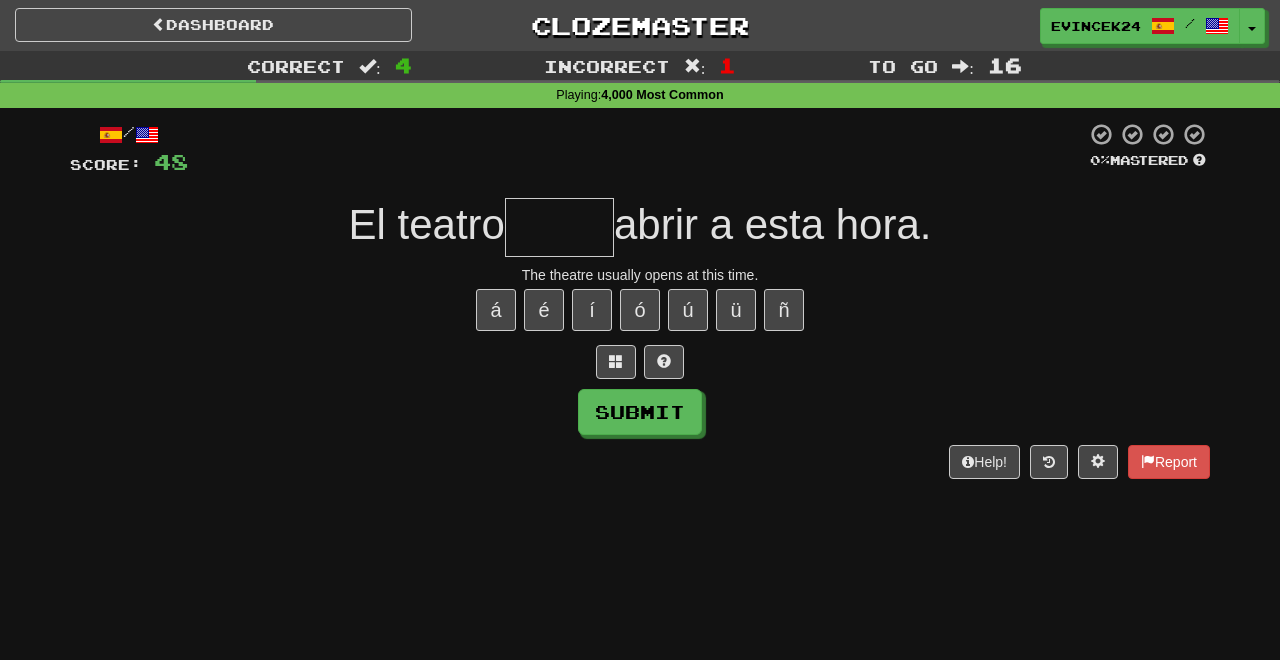 type on "*" 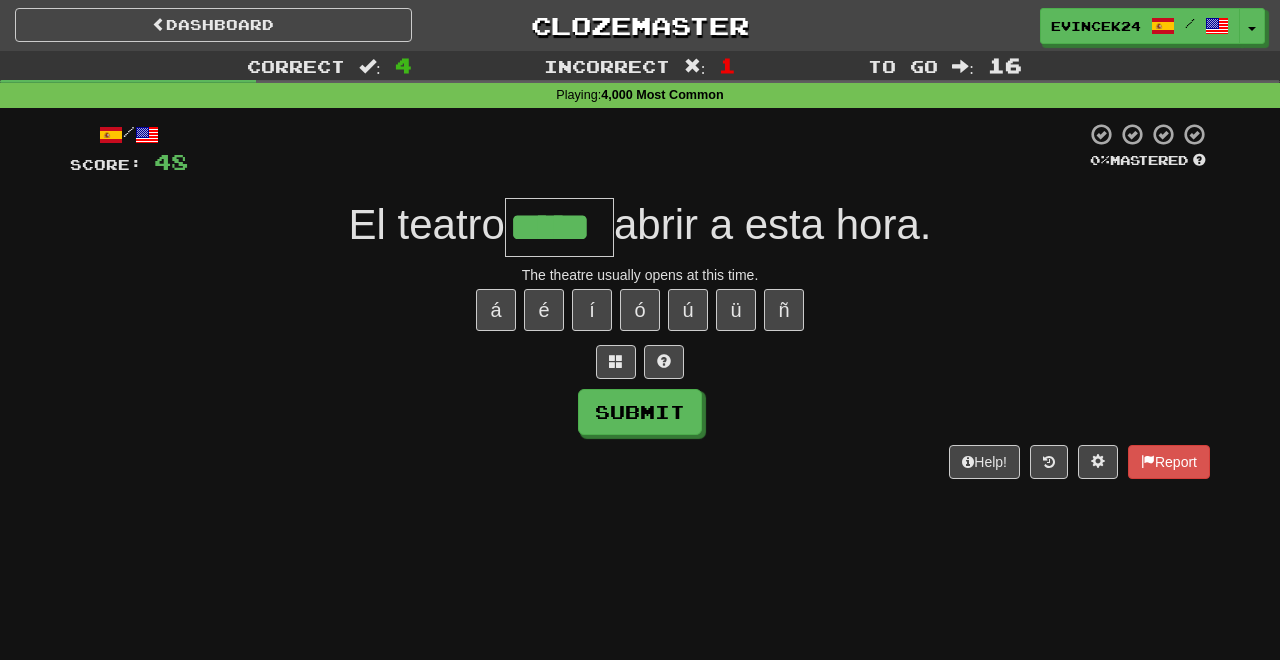 type on "*****" 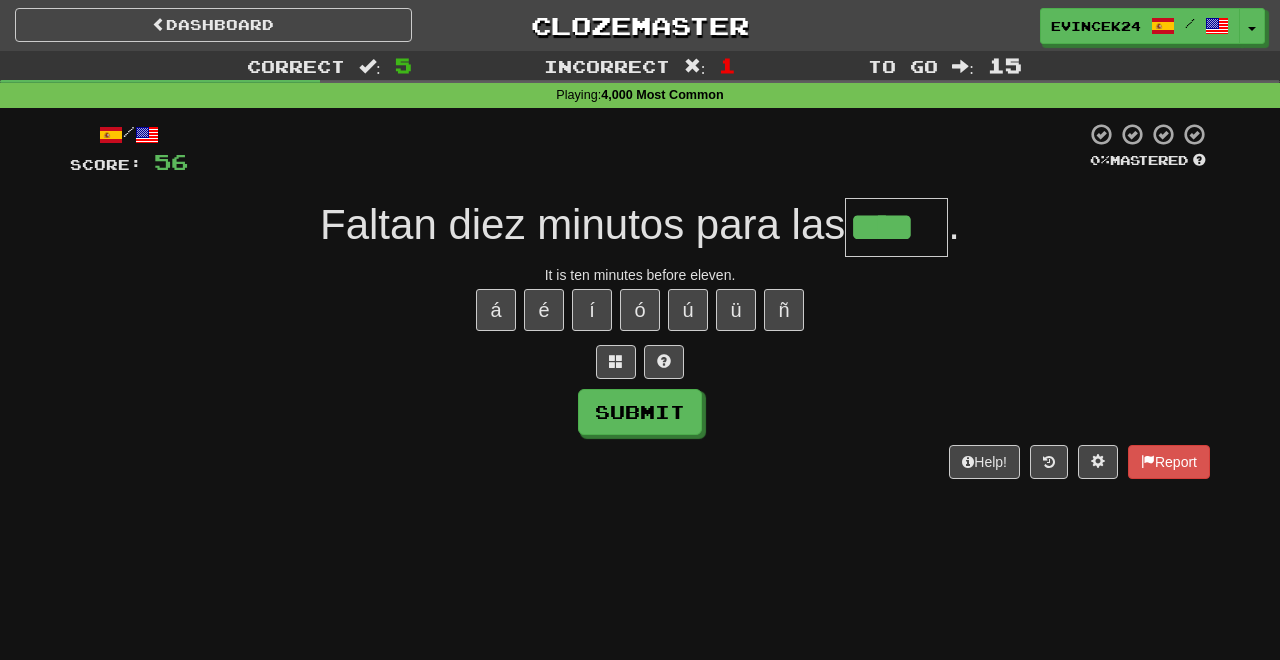 type on "****" 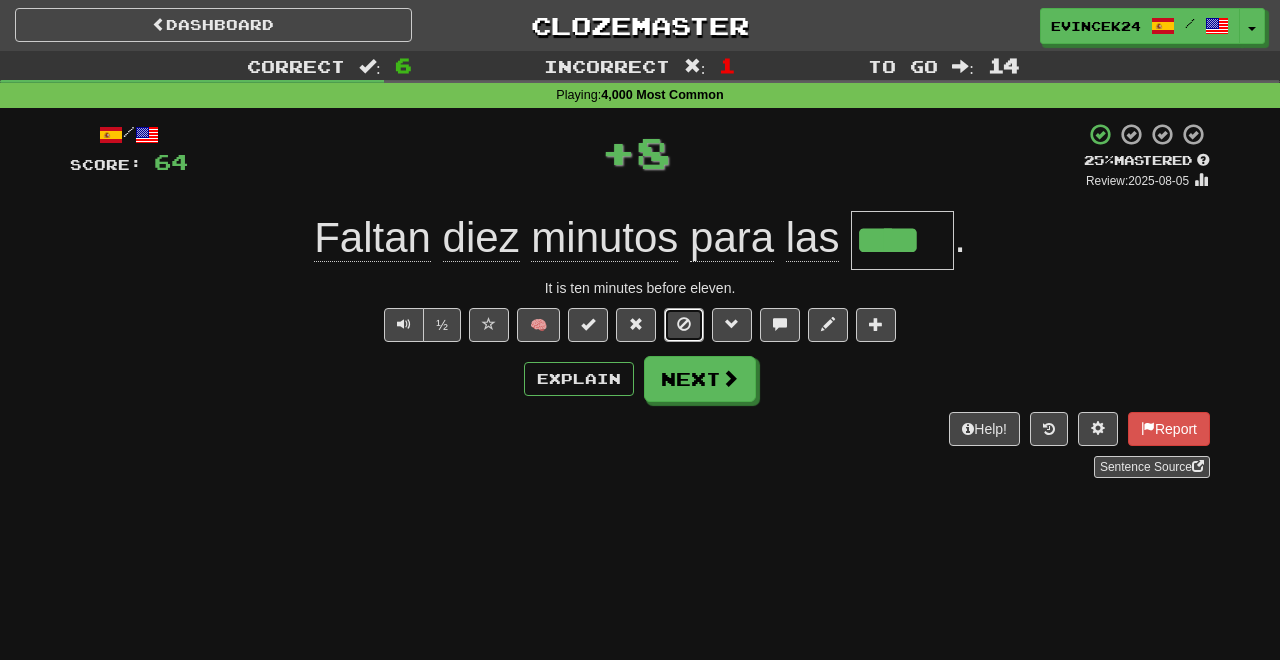 click at bounding box center [684, 325] 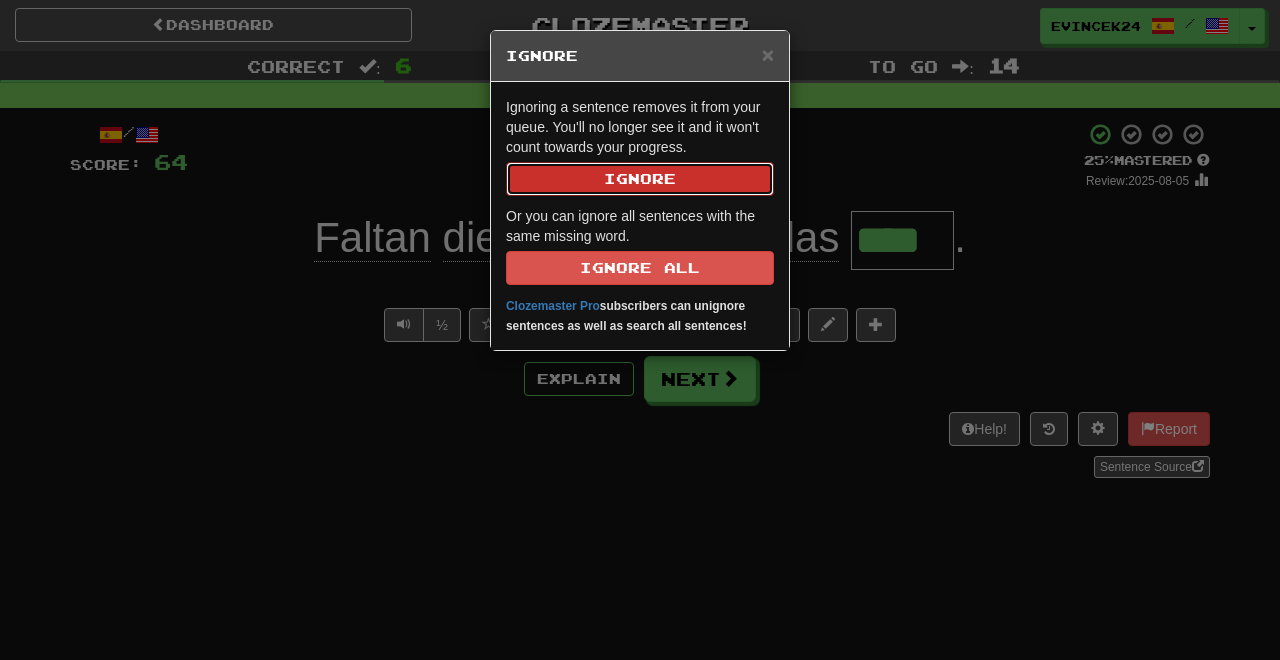 type 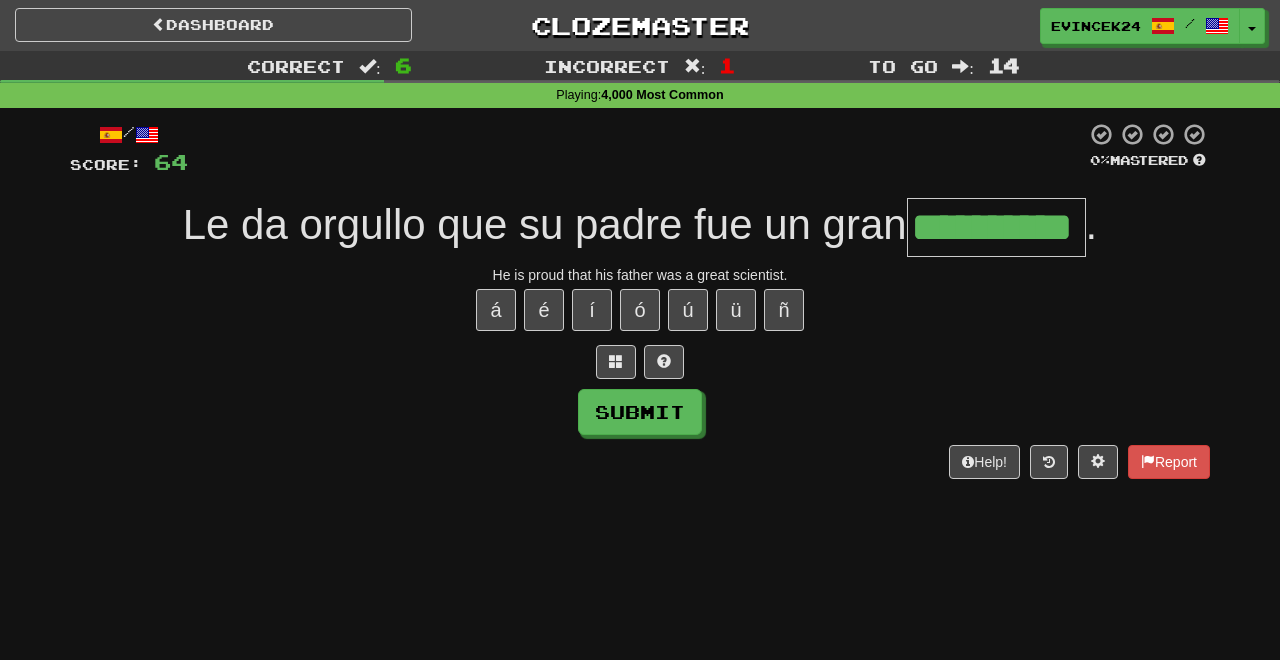 type on "**********" 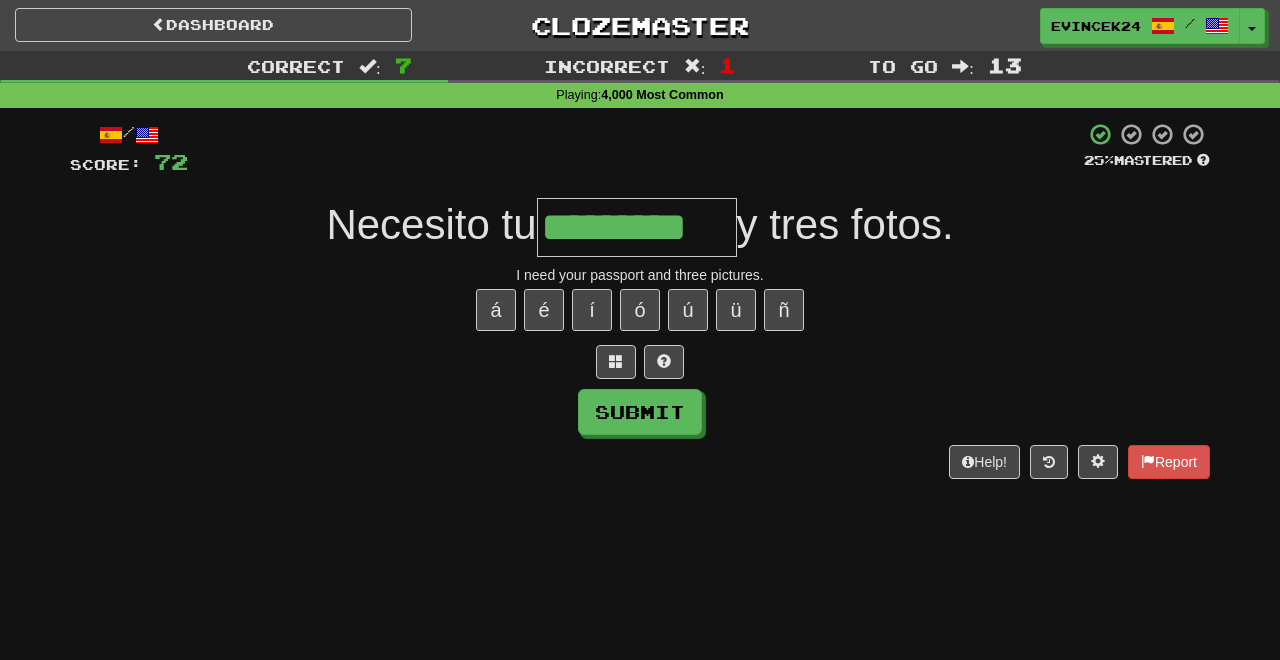 type on "*********" 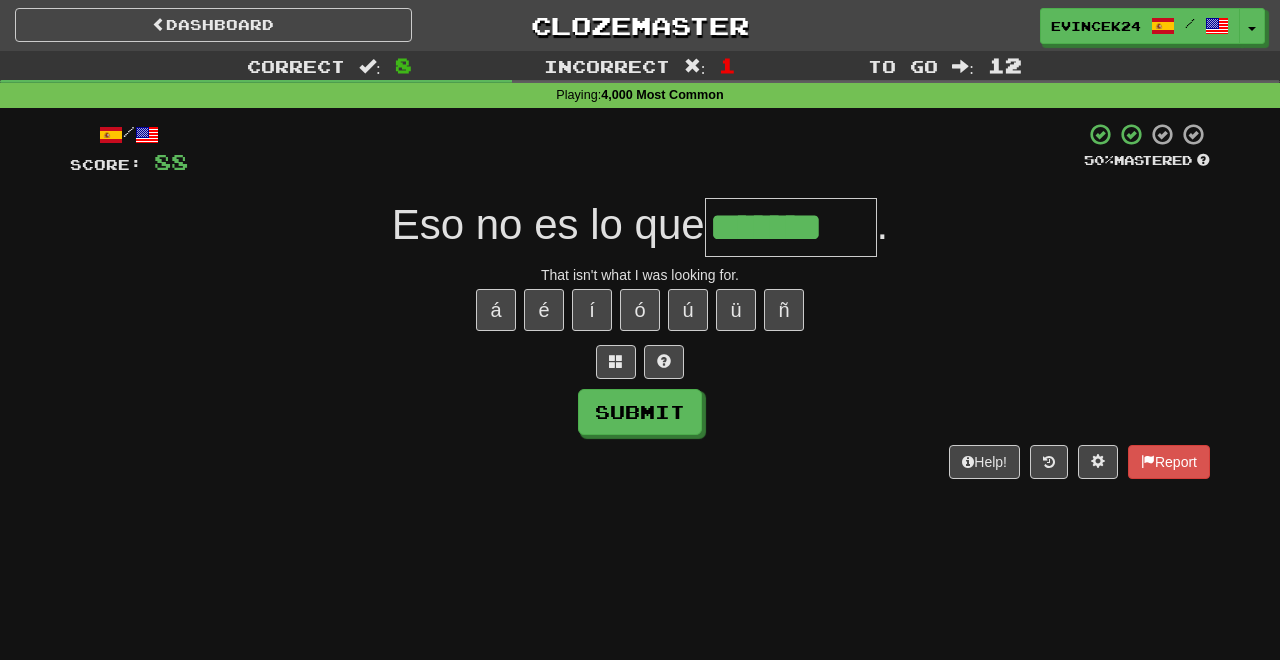 type on "*******" 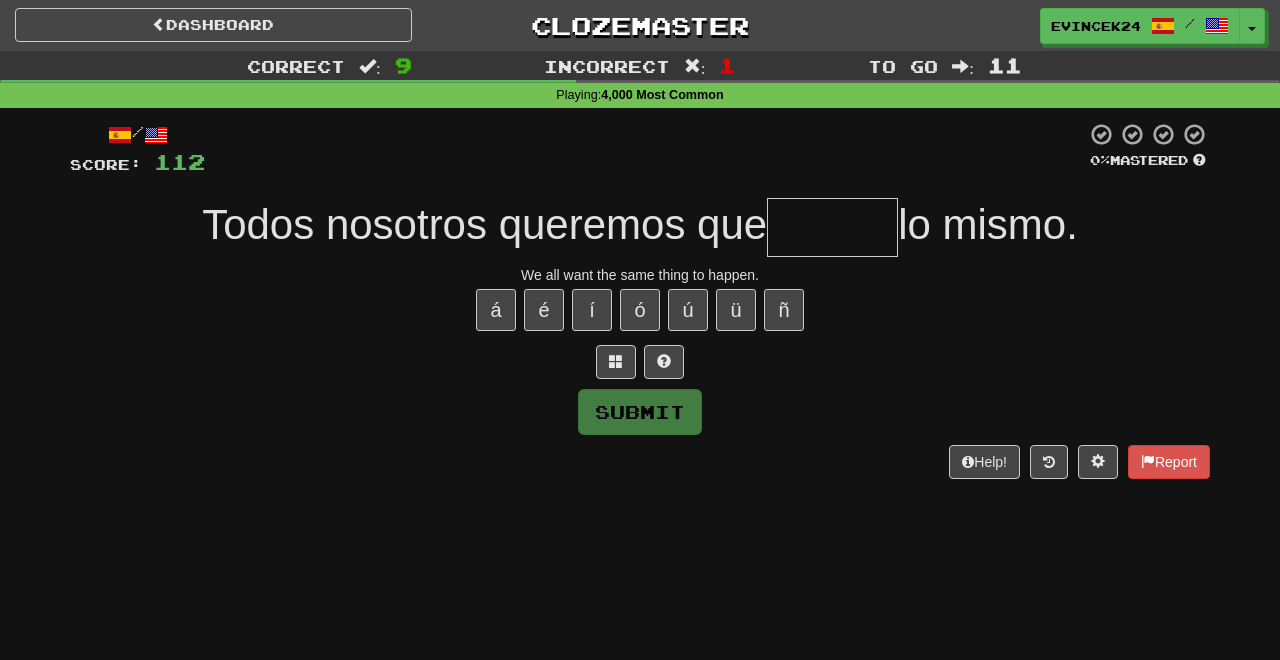 type on "*" 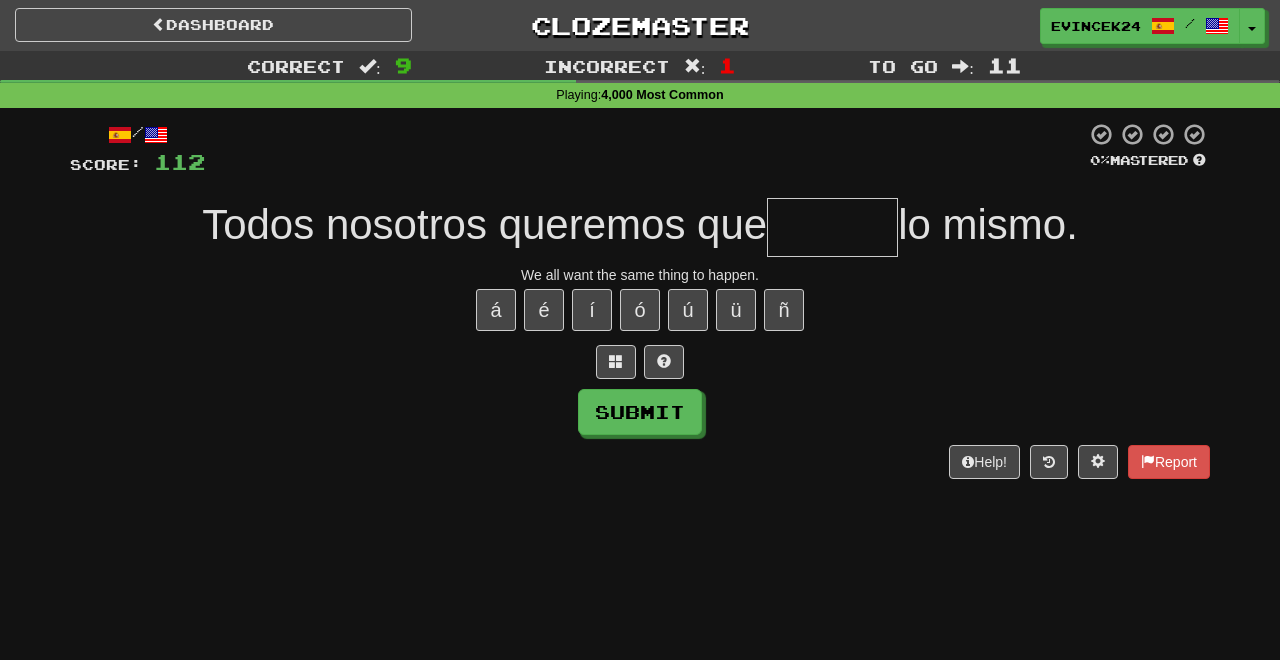 type on "*" 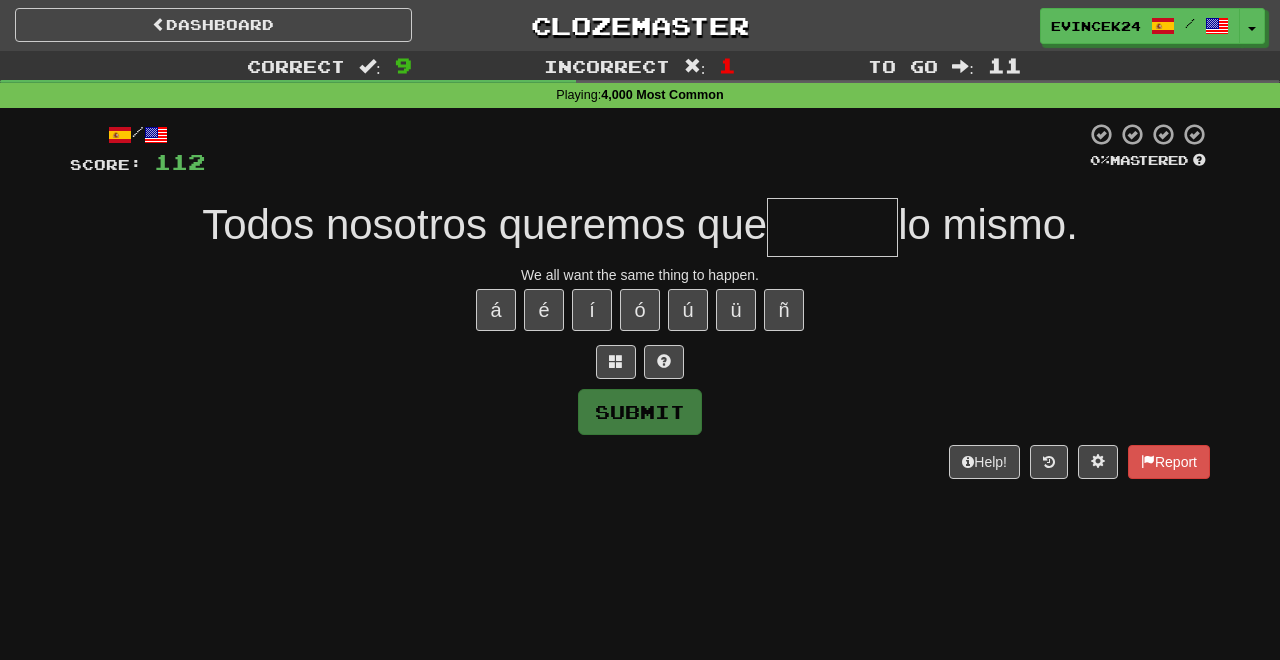 type on "*" 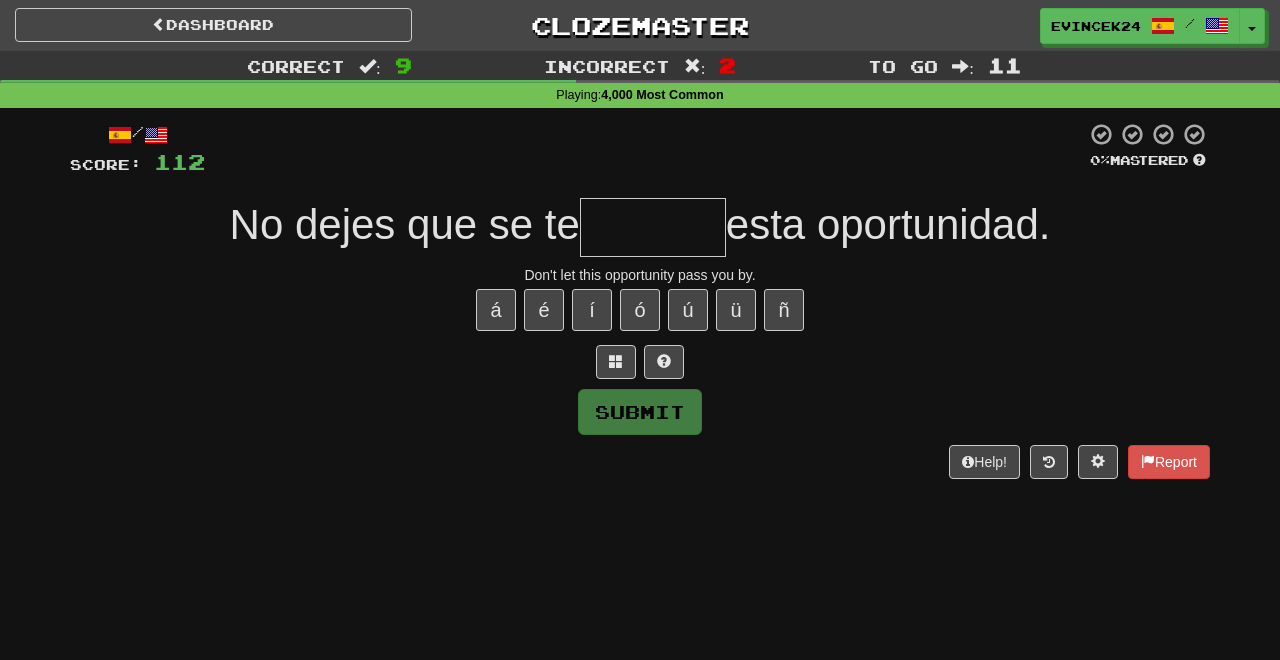 type on "*" 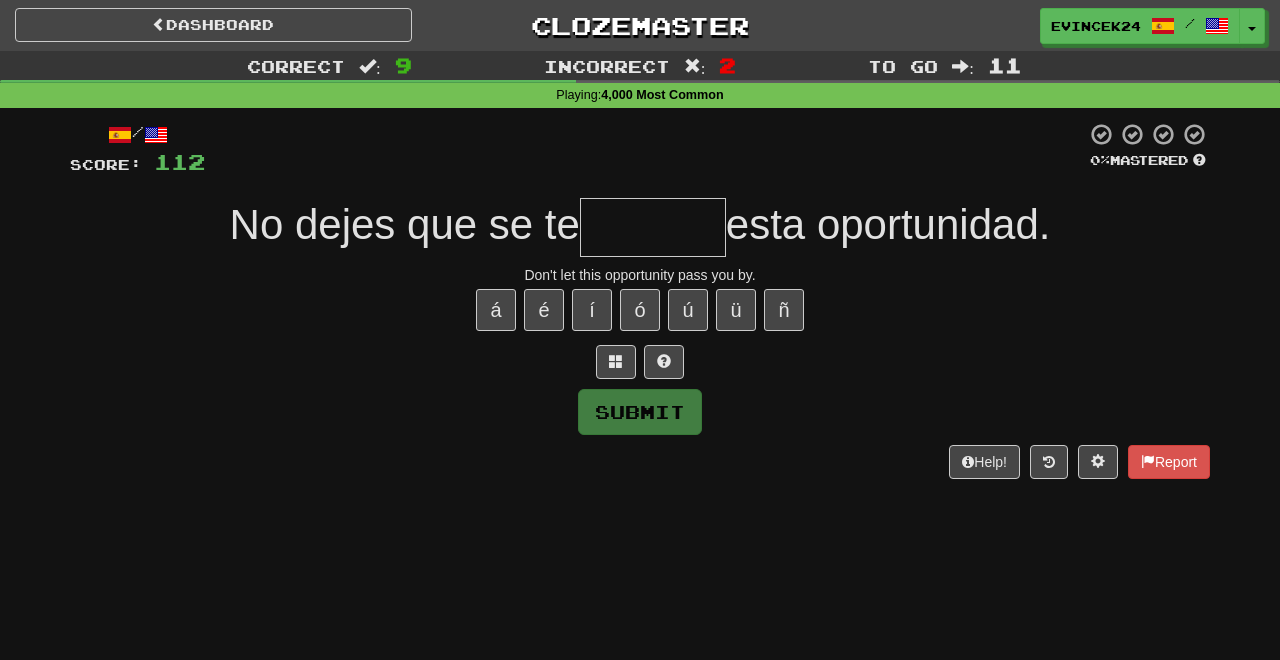 type on "******" 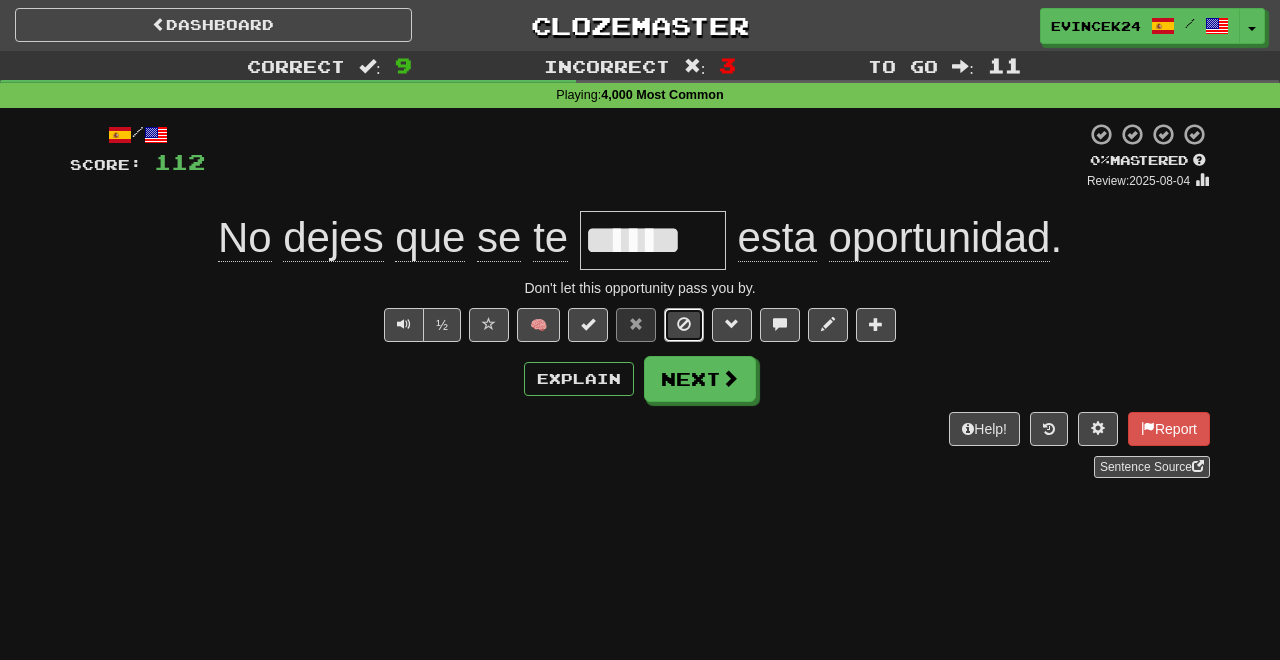 click at bounding box center (684, 325) 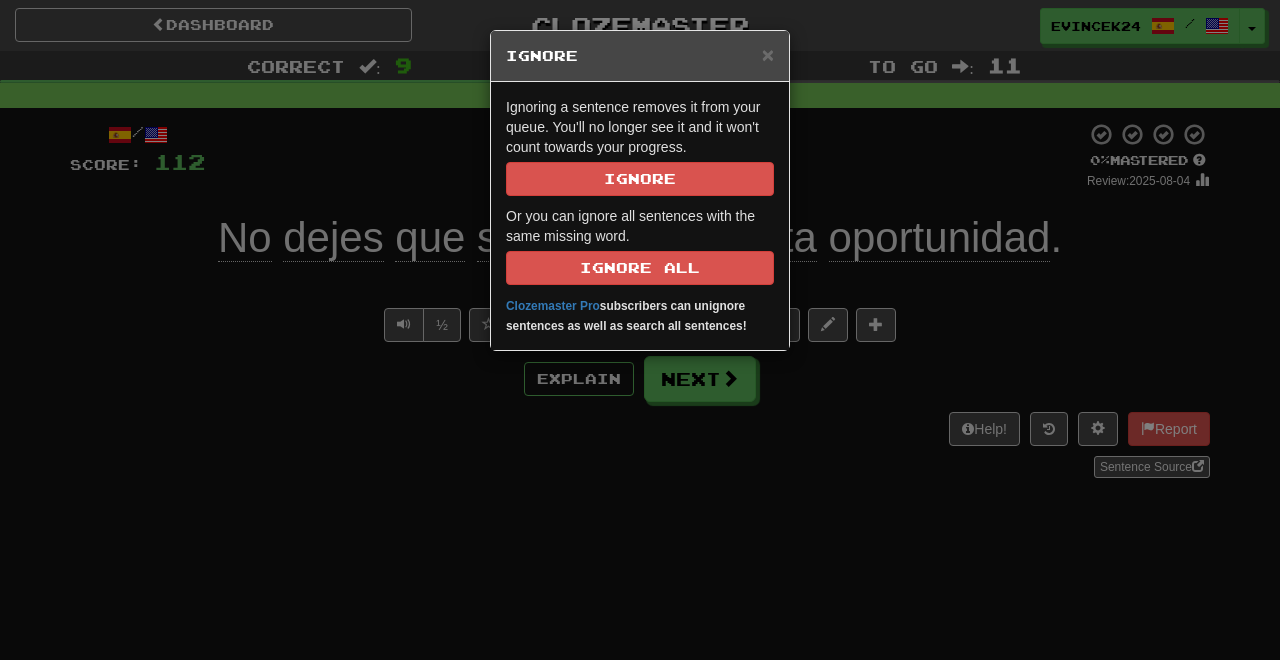 type 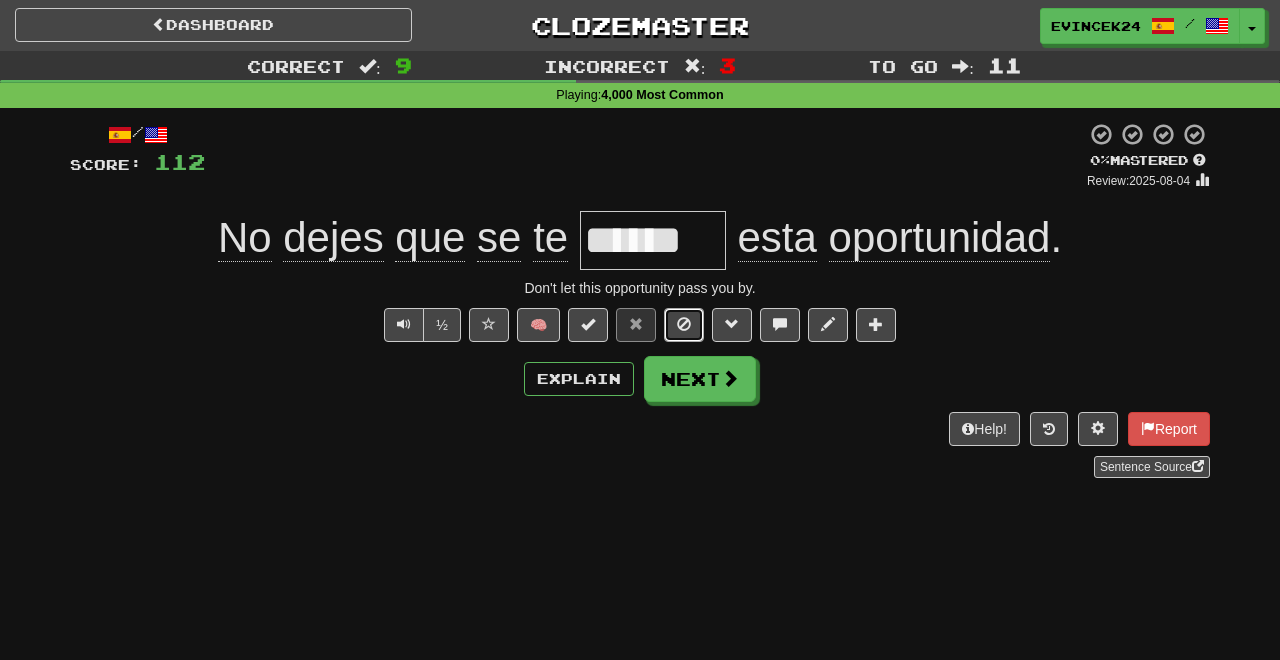 click at bounding box center [684, 325] 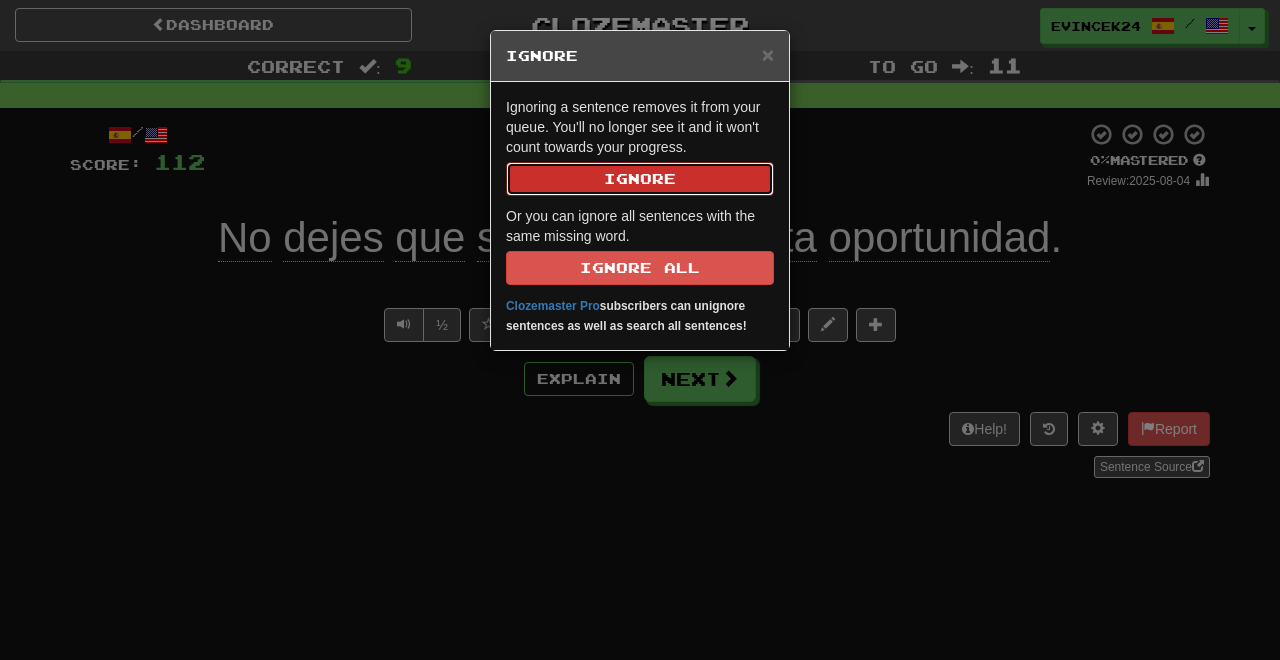 click on "Ignore" at bounding box center (640, 179) 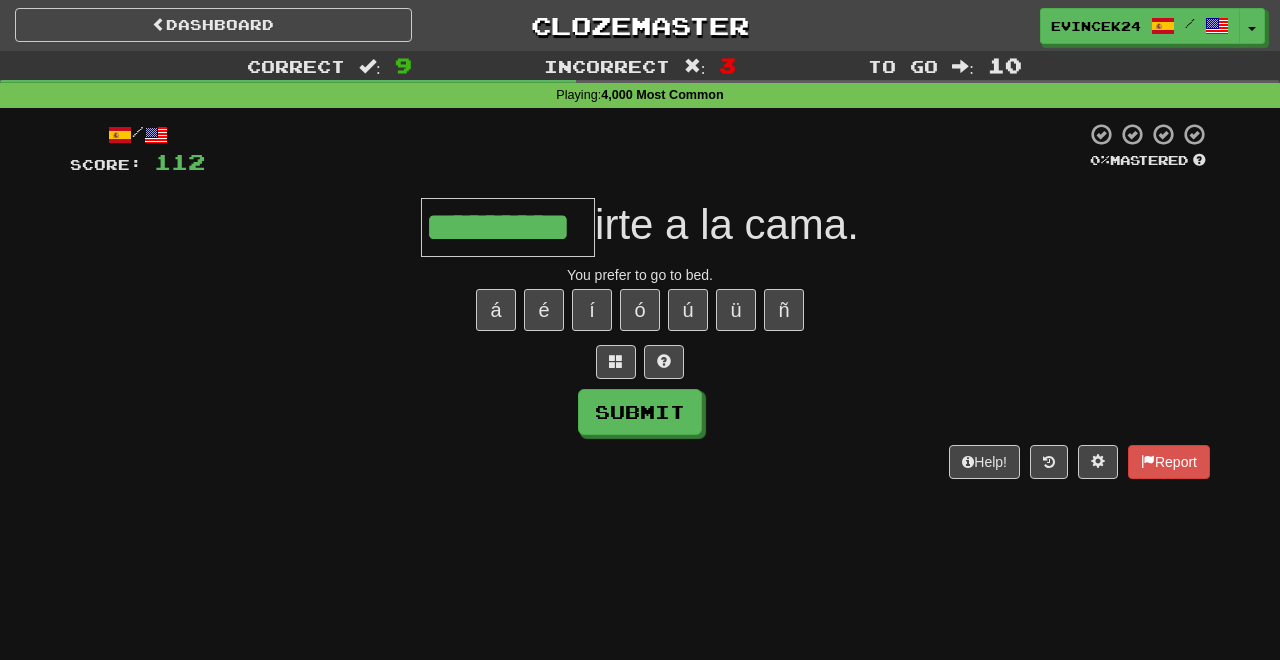 type on "*********" 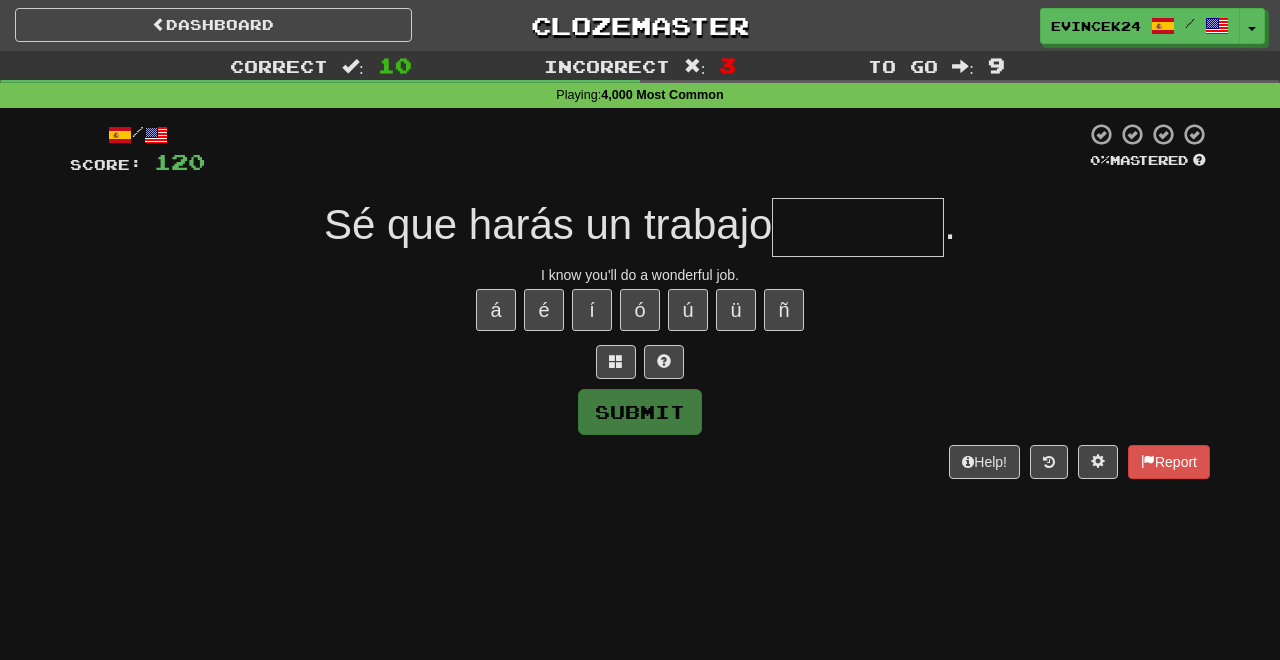 type on "*" 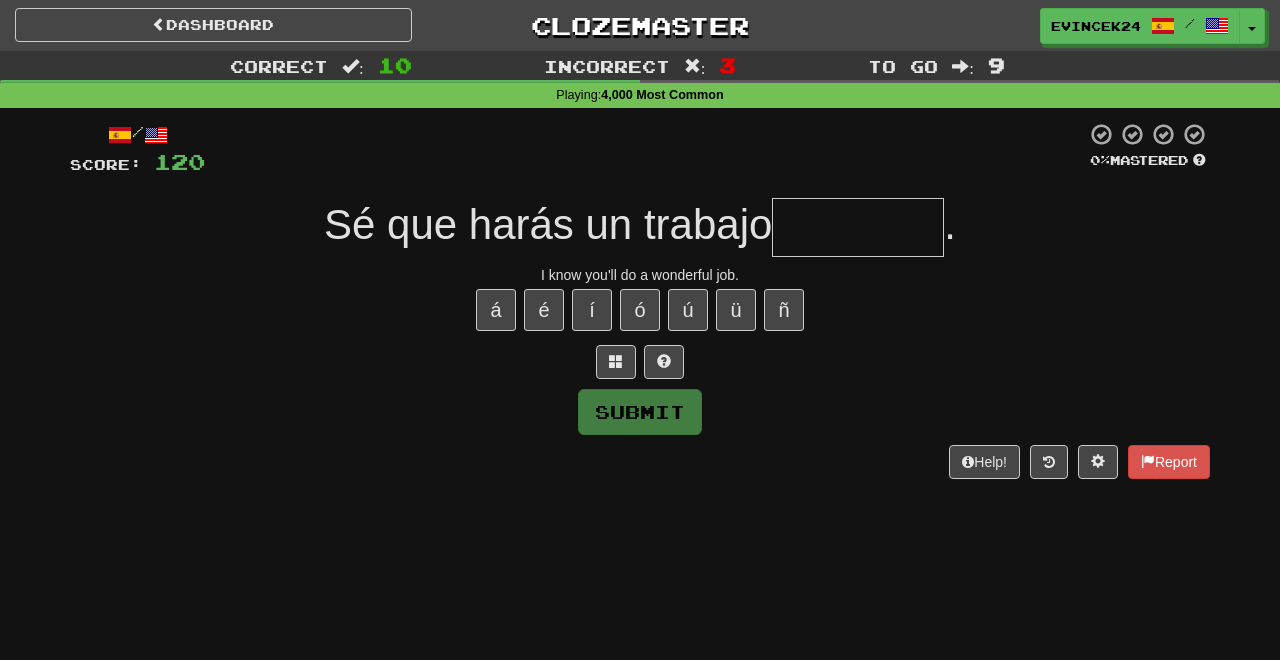 type on "*" 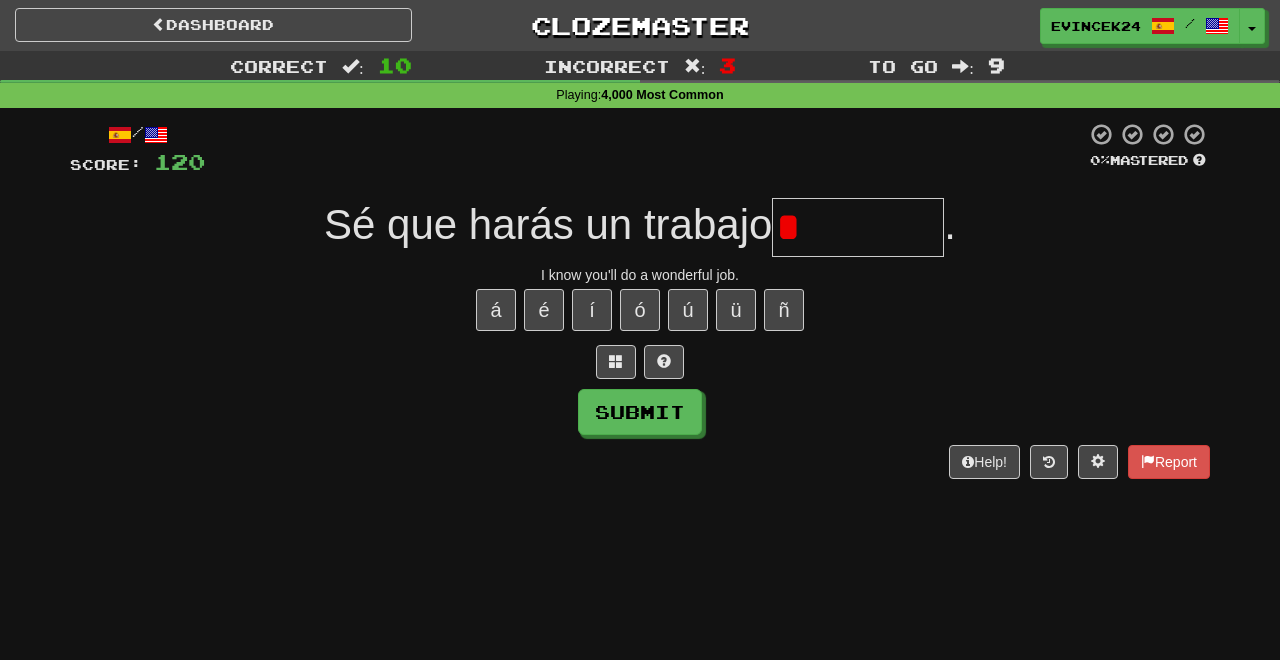 type on "********" 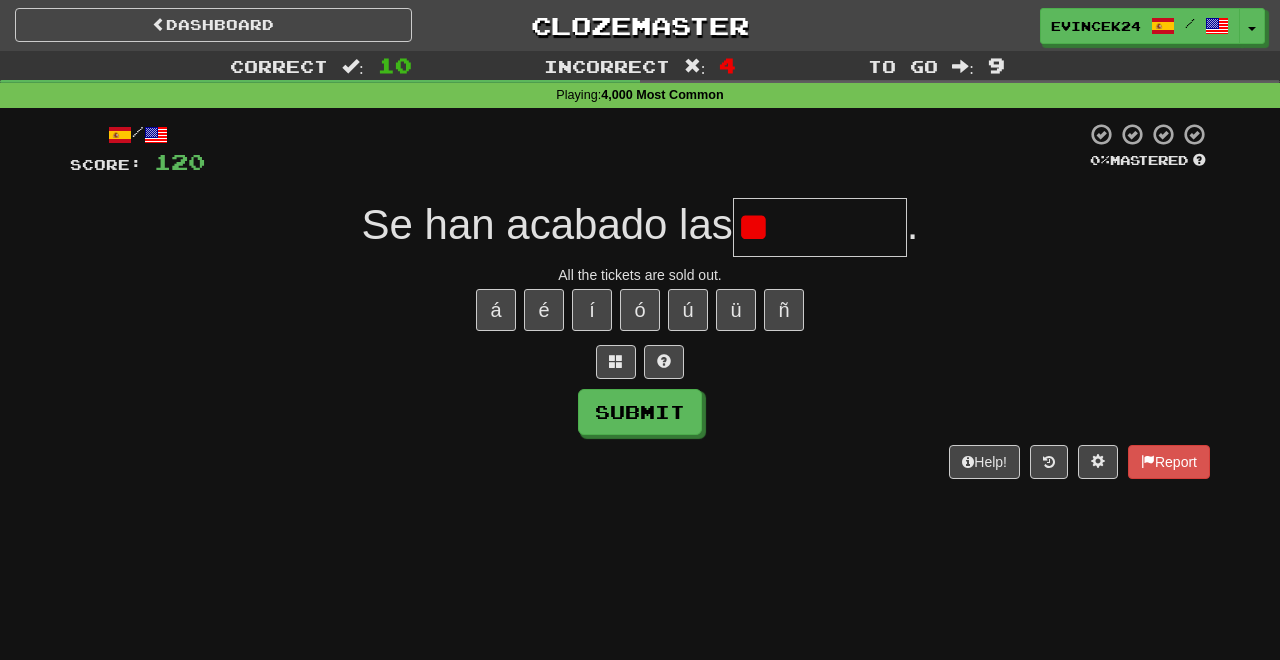 type on "*" 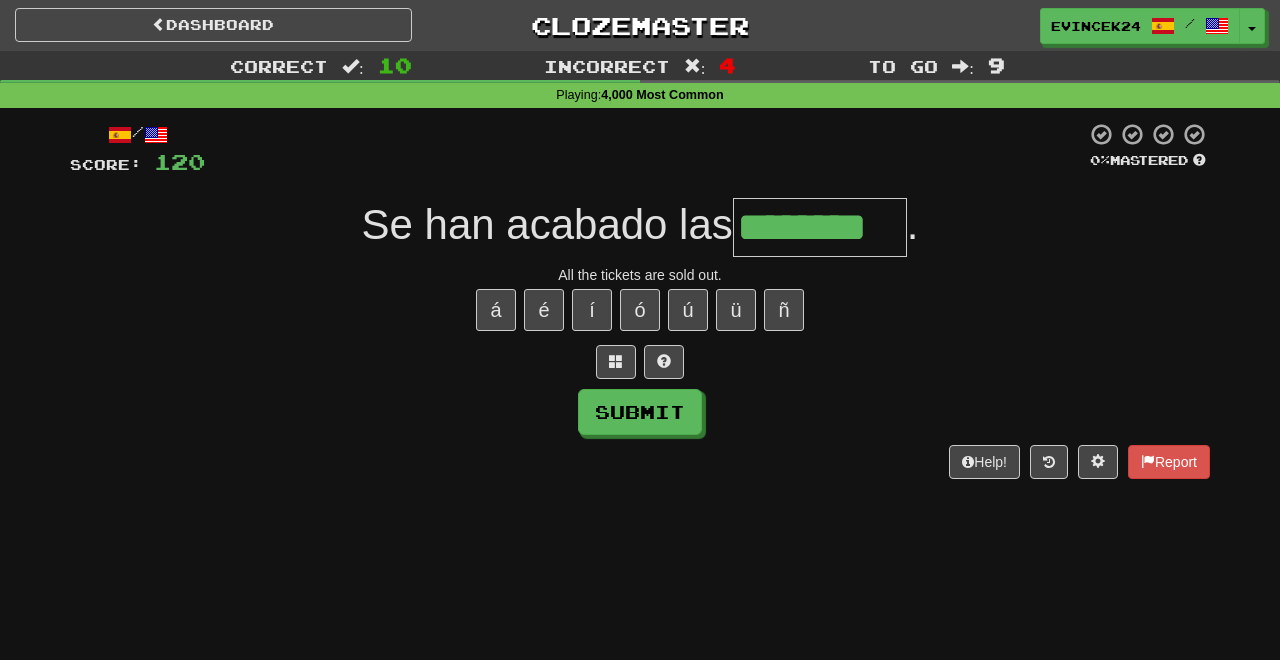 type on "********" 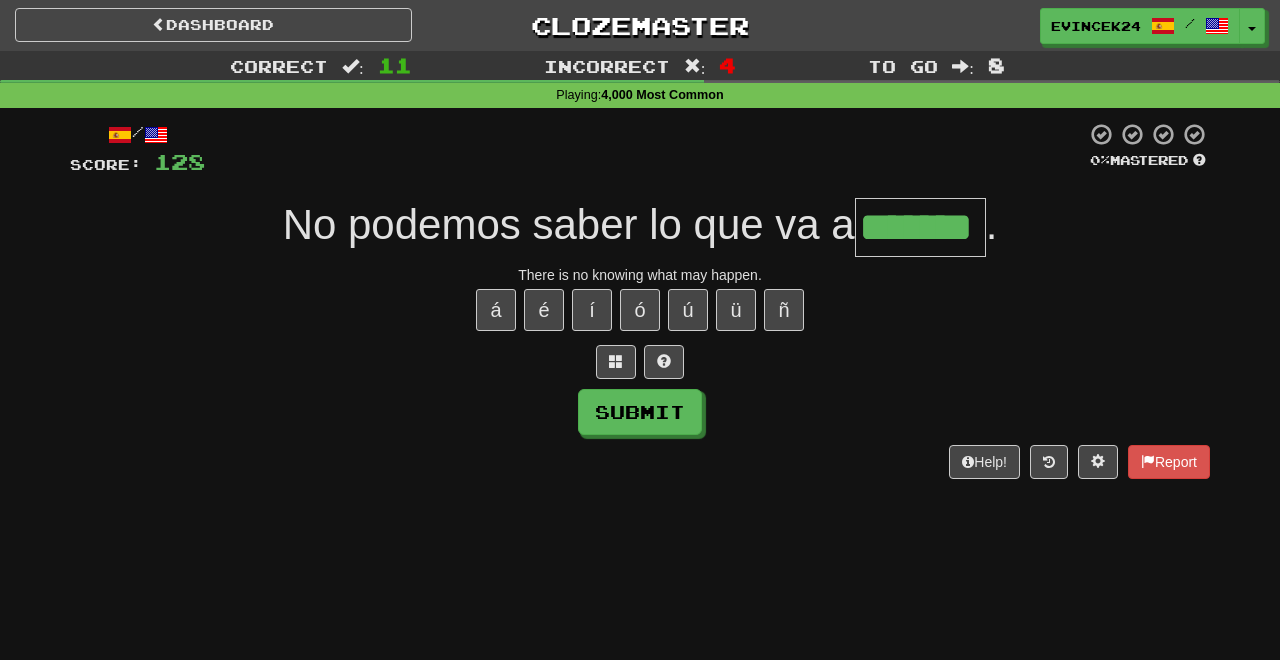 type on "*******" 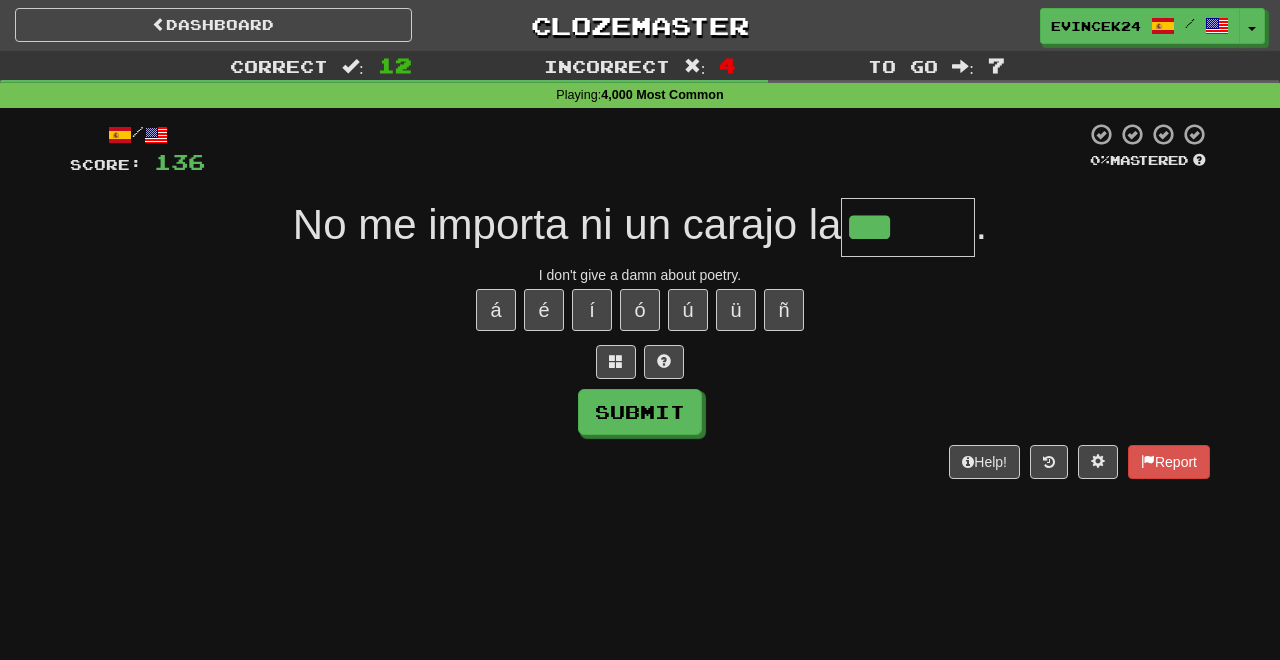 type on "******" 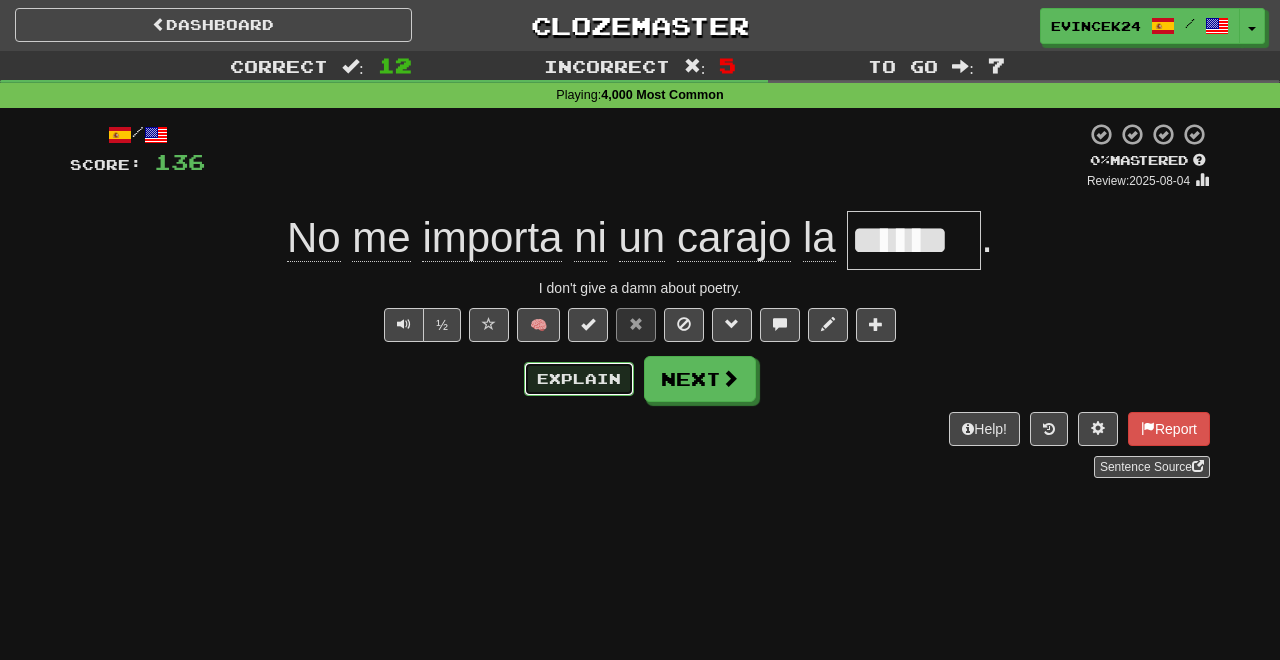 click on "Explain" at bounding box center [579, 379] 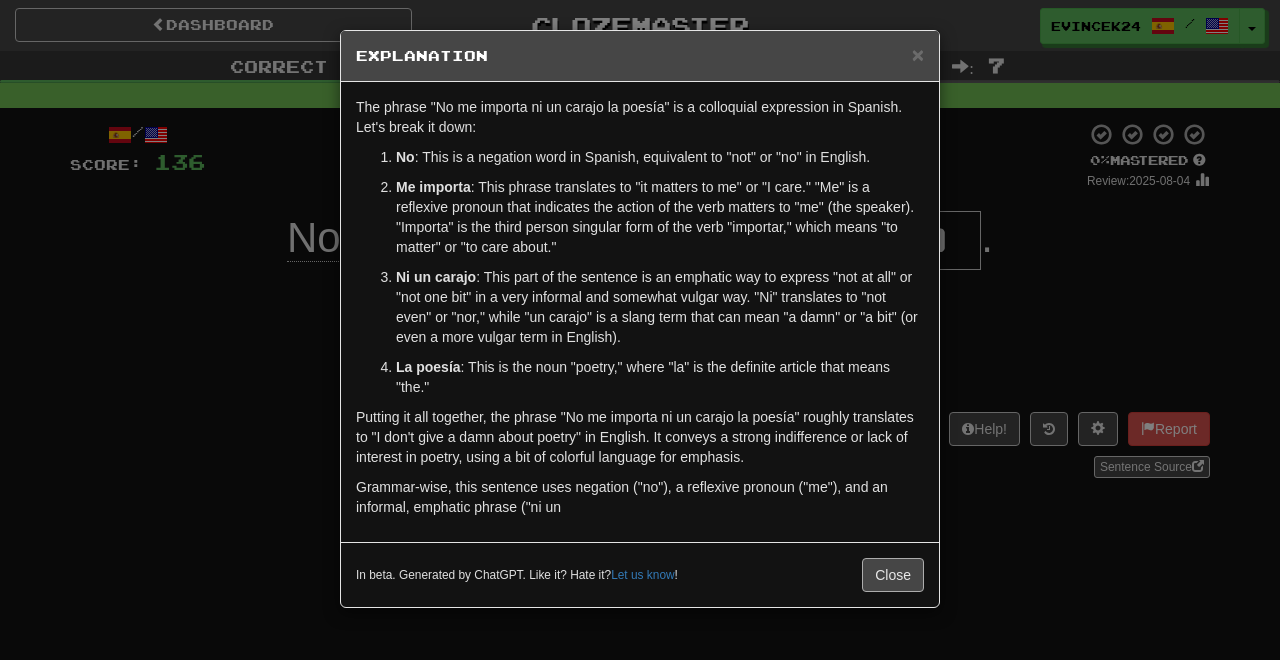click on "Grammar-wise, this sentence uses negation ("no"), a reflexive pronoun ("me"), and an informal, emphatic phrase ("ni un" at bounding box center [640, 497] 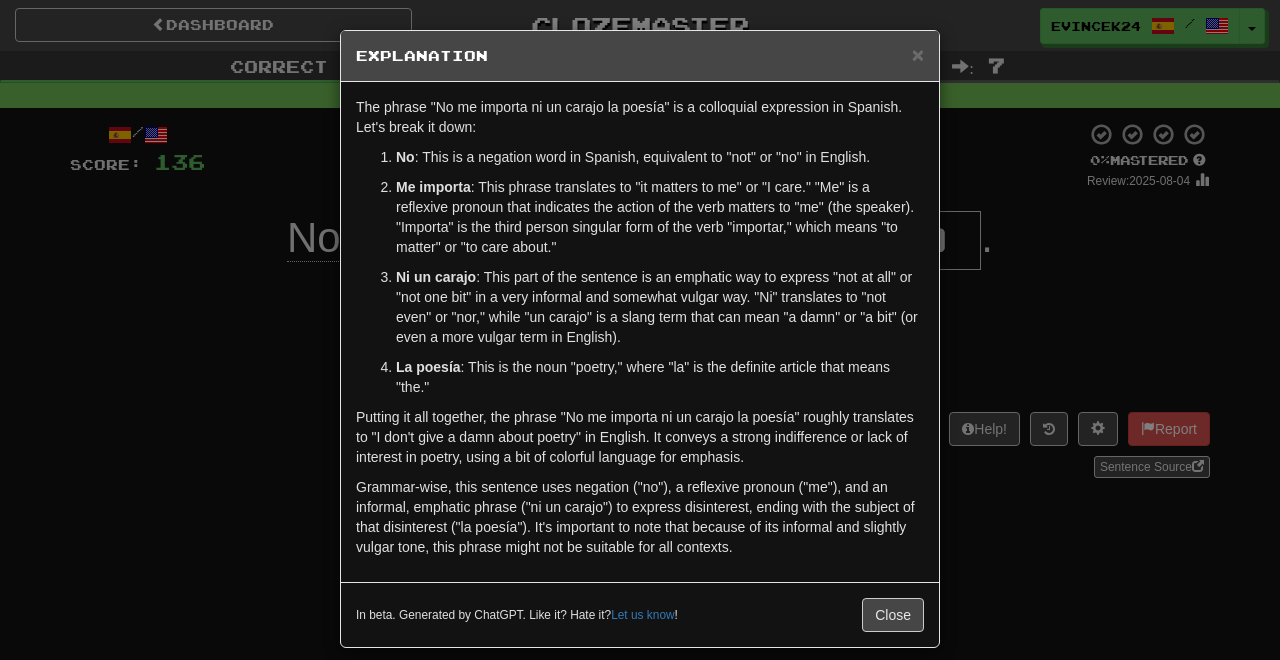 click on "In beta. Generated by ChatGPT. Like it? Hate it?  Let us know ! Close" at bounding box center [640, 614] 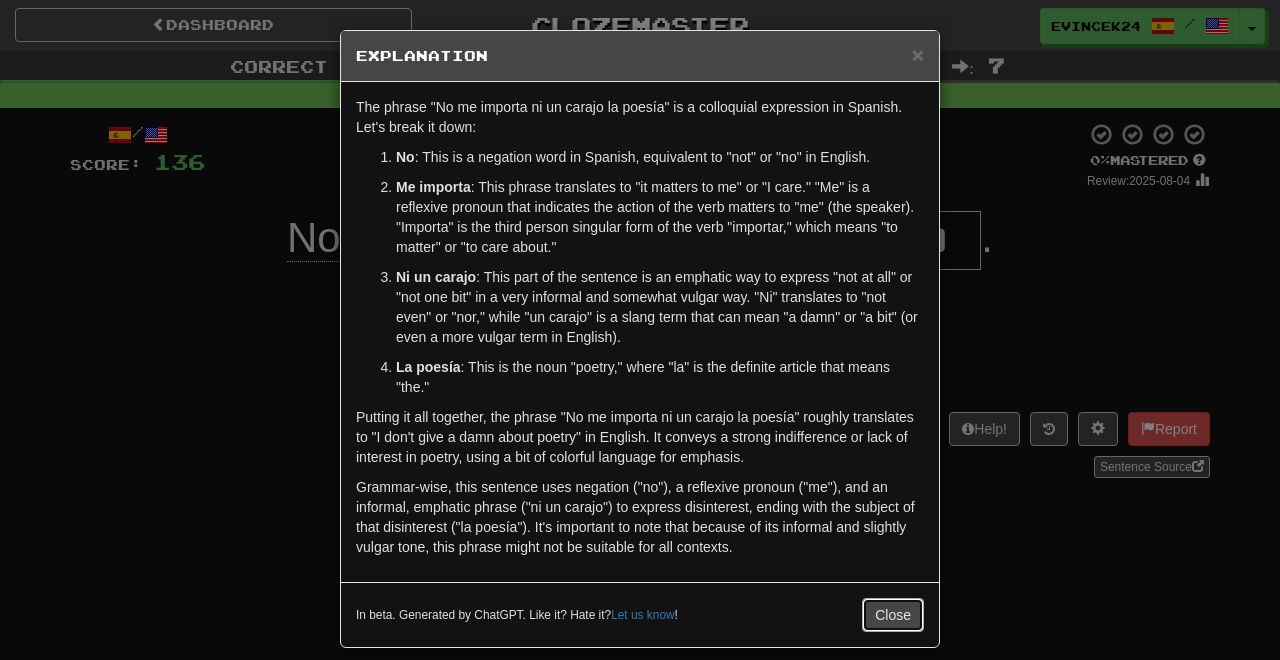 click on "Close" at bounding box center [893, 615] 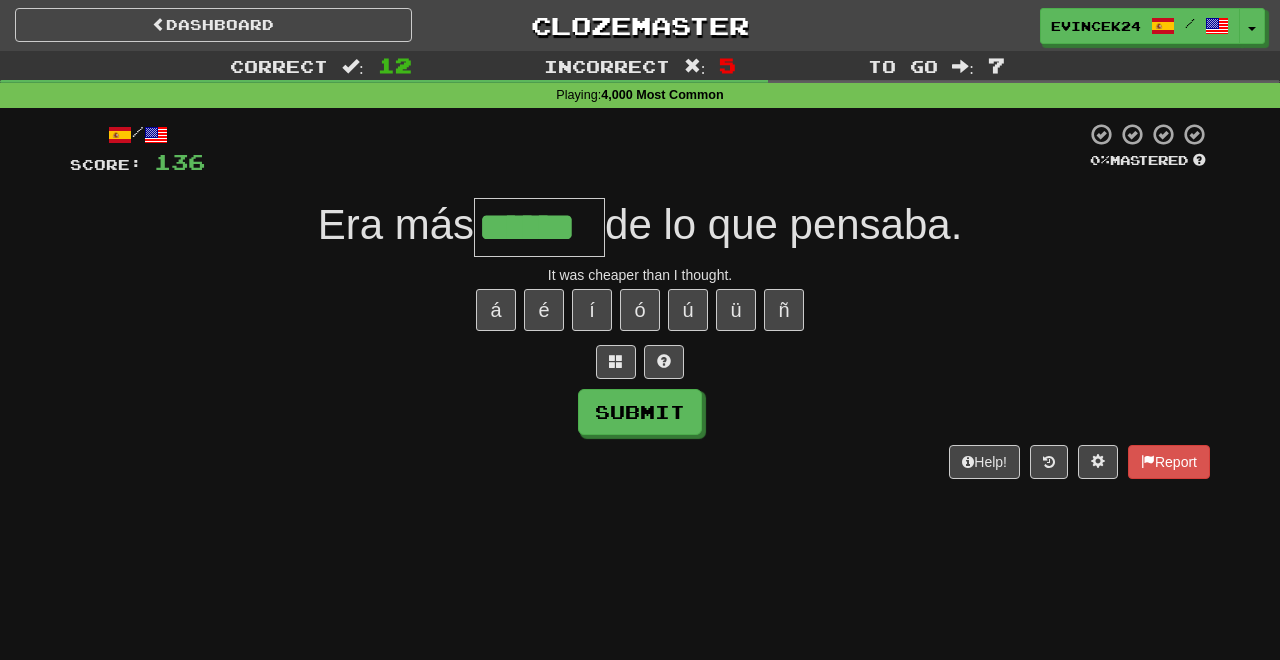 type on "******" 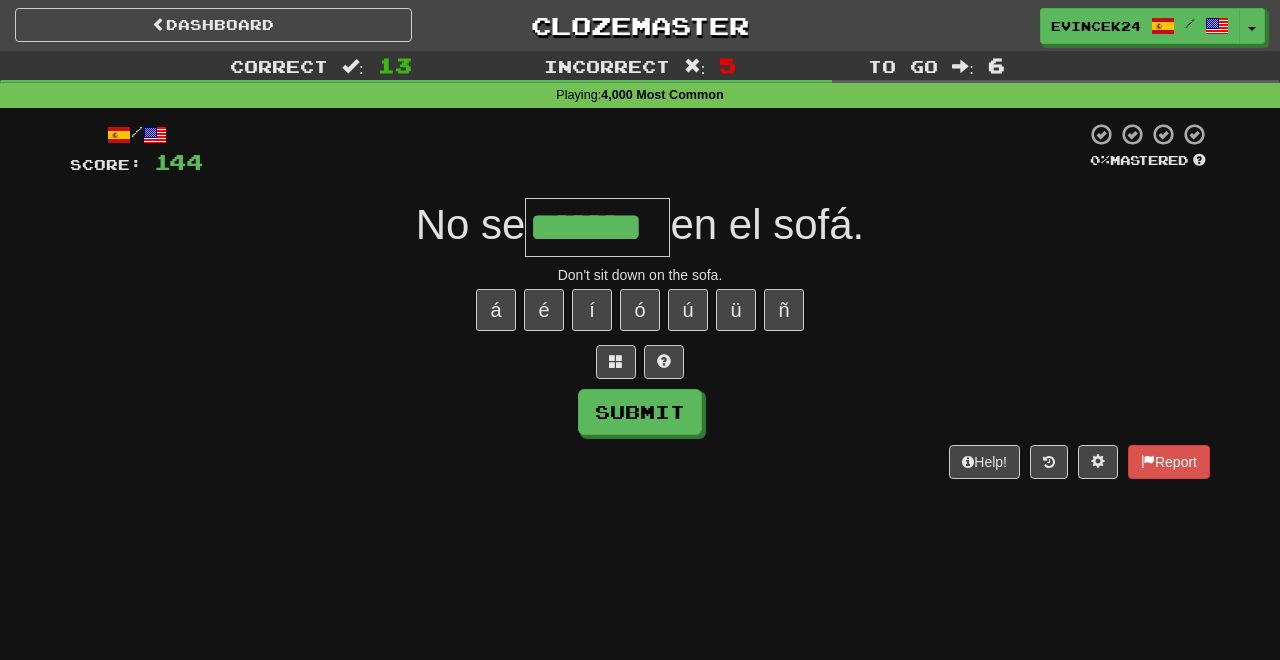 type on "*******" 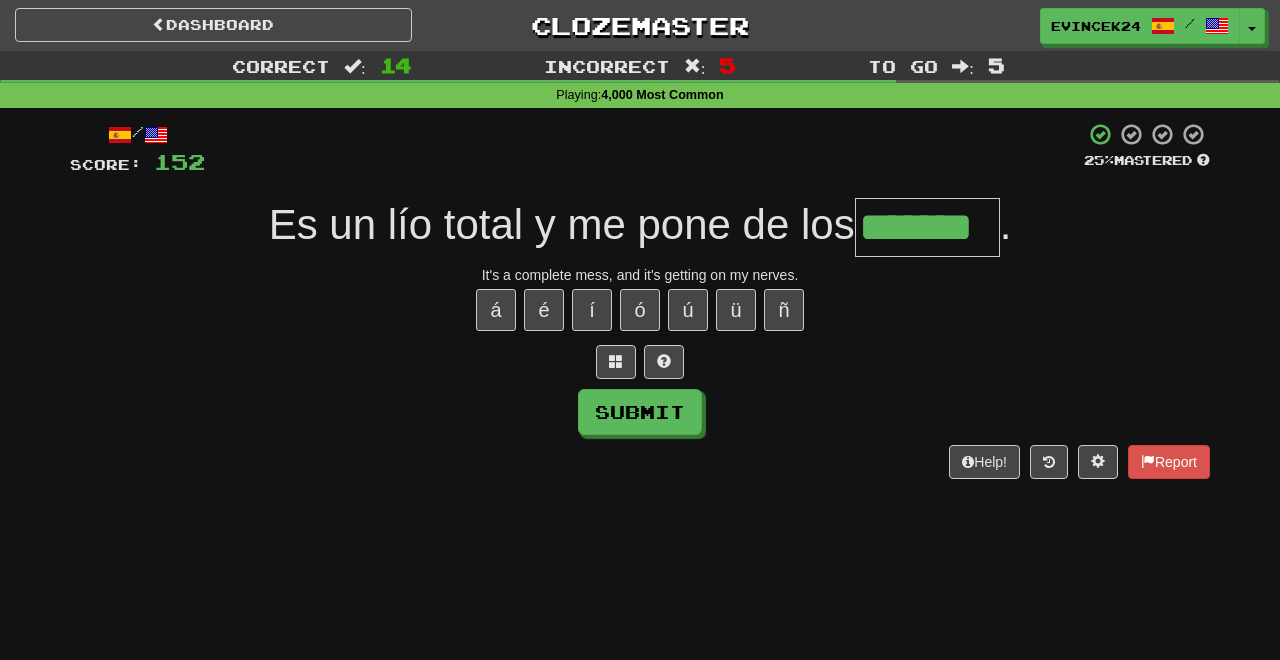 type on "*******" 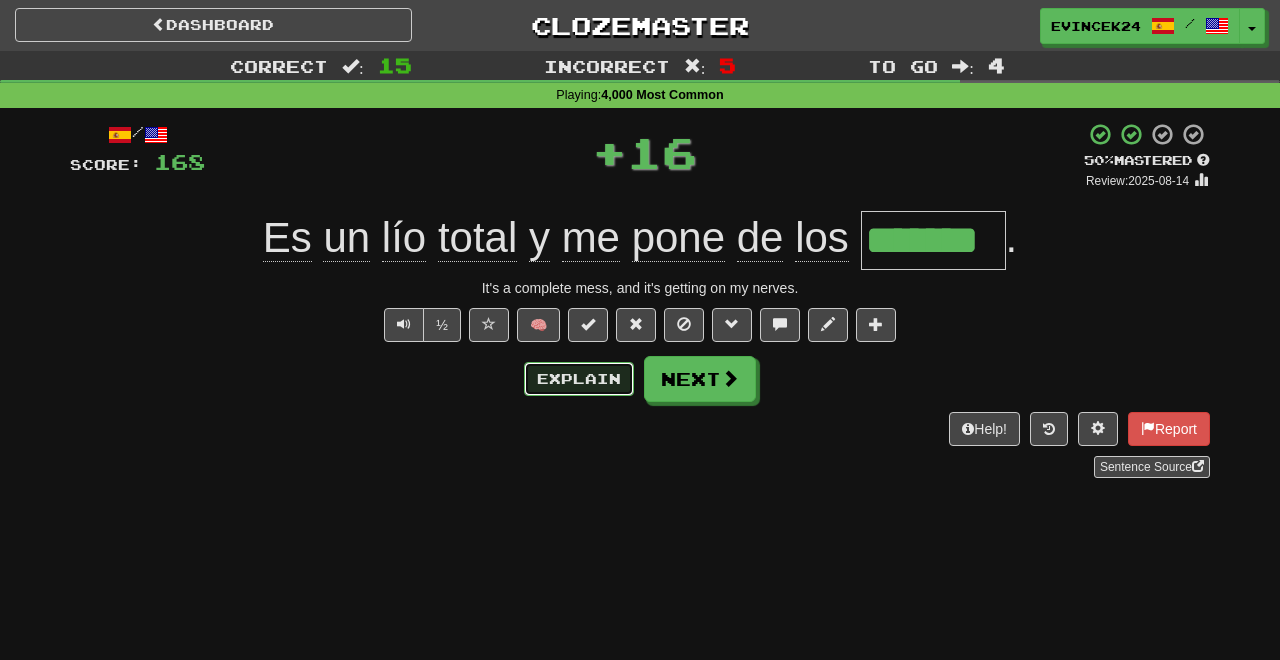 click on "Explain" at bounding box center [579, 379] 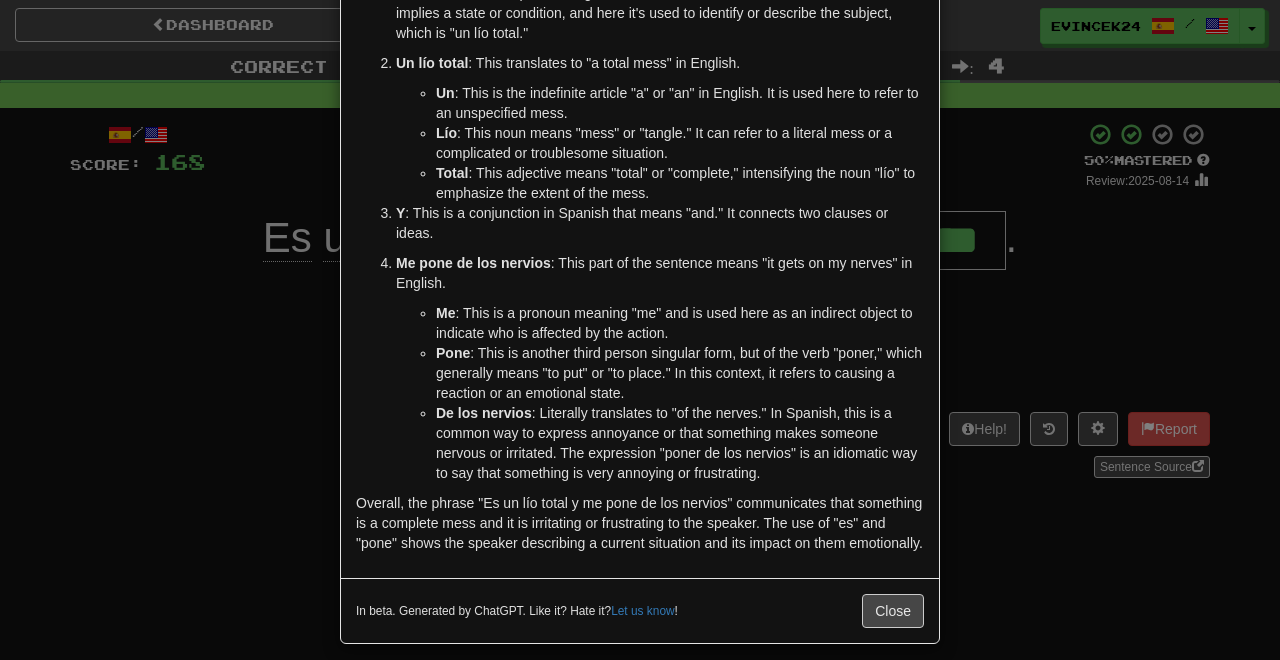 scroll, scrollTop: 198, scrollLeft: 0, axis: vertical 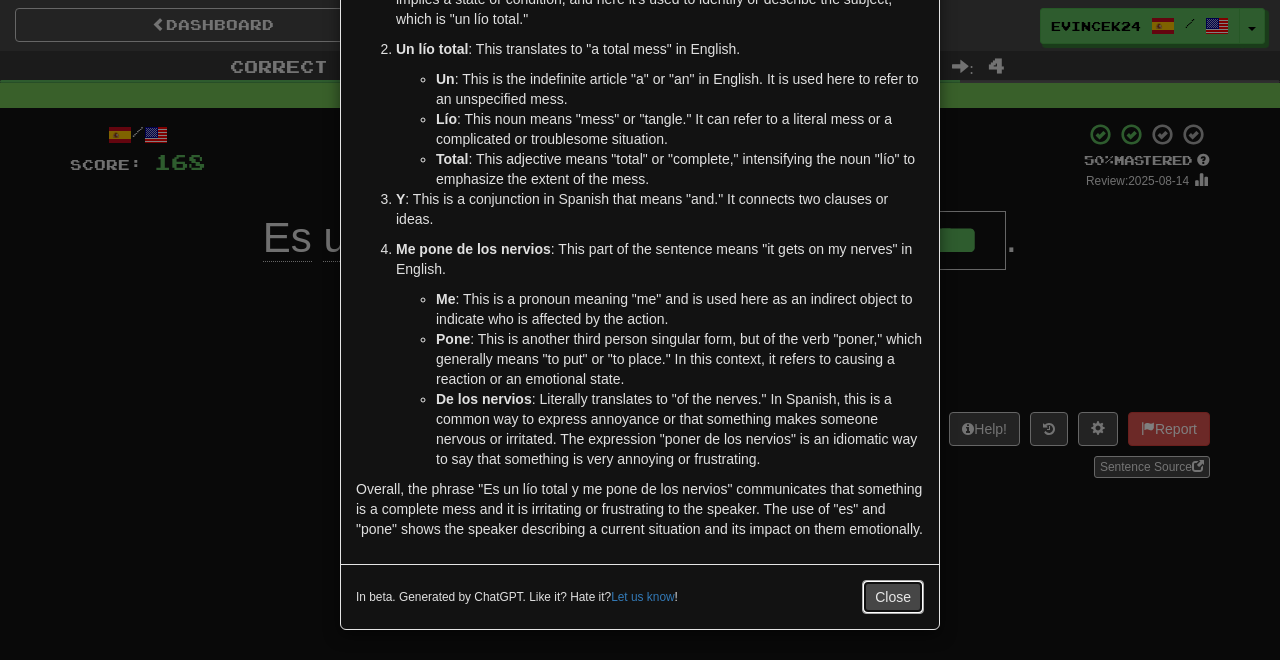 click on "Close" at bounding box center (893, 597) 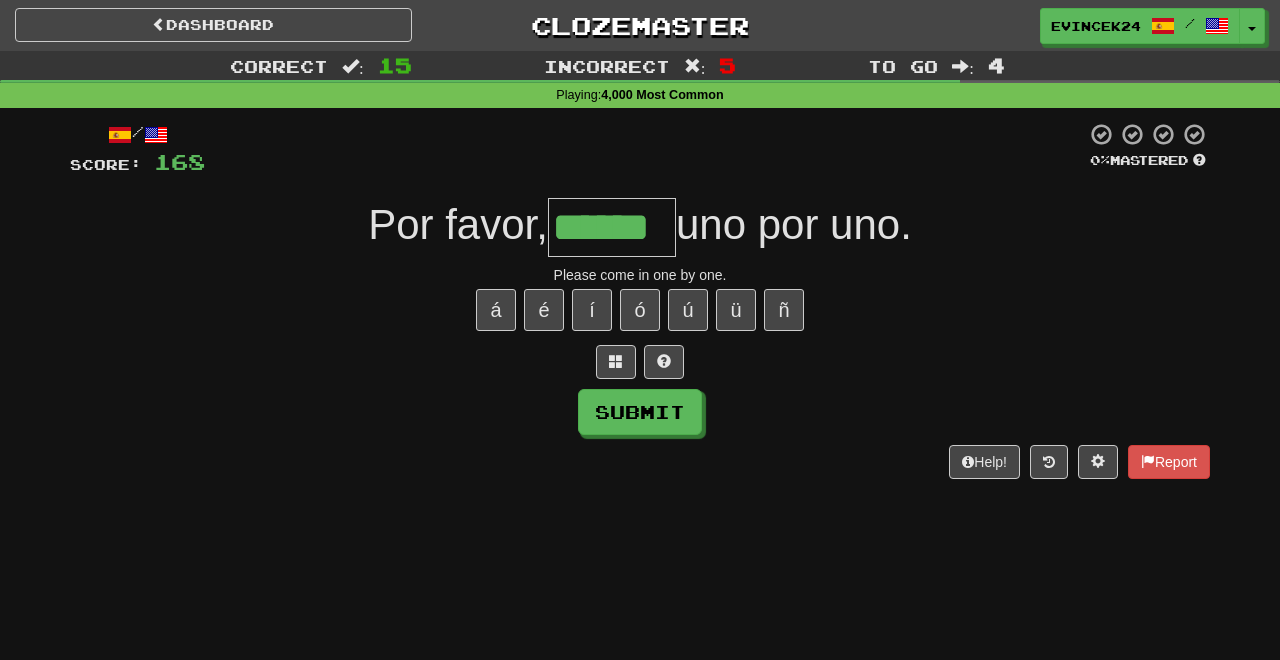 type on "******" 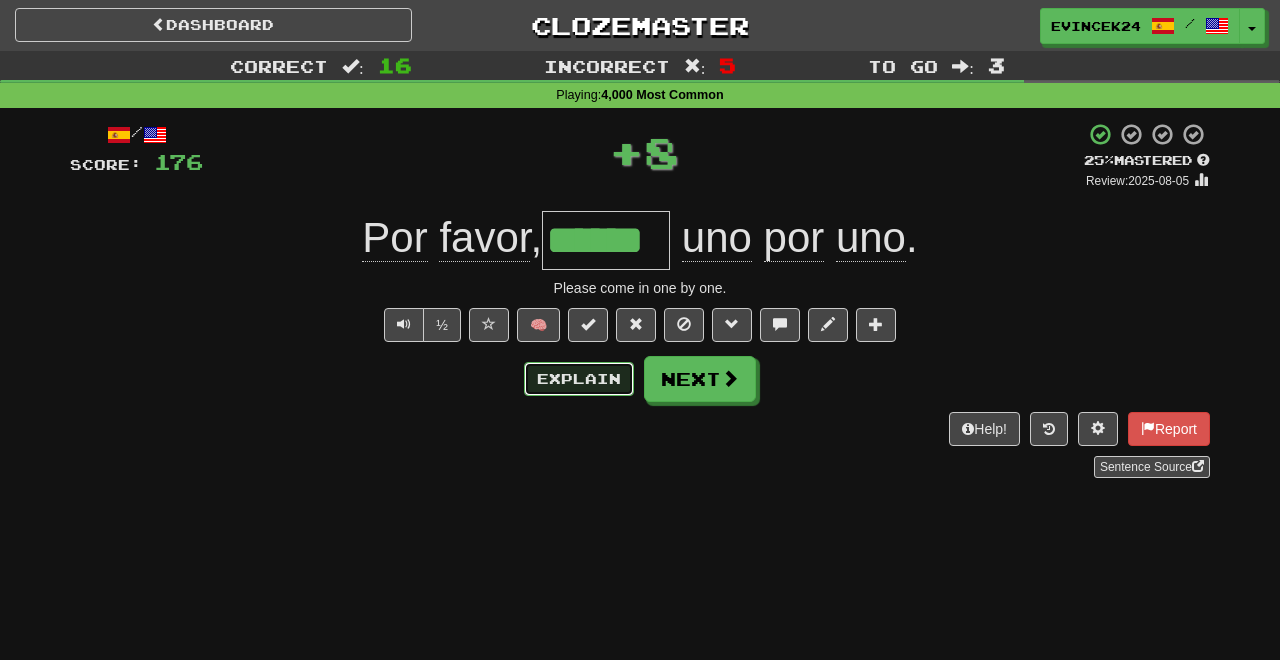 click on "Explain" at bounding box center (579, 379) 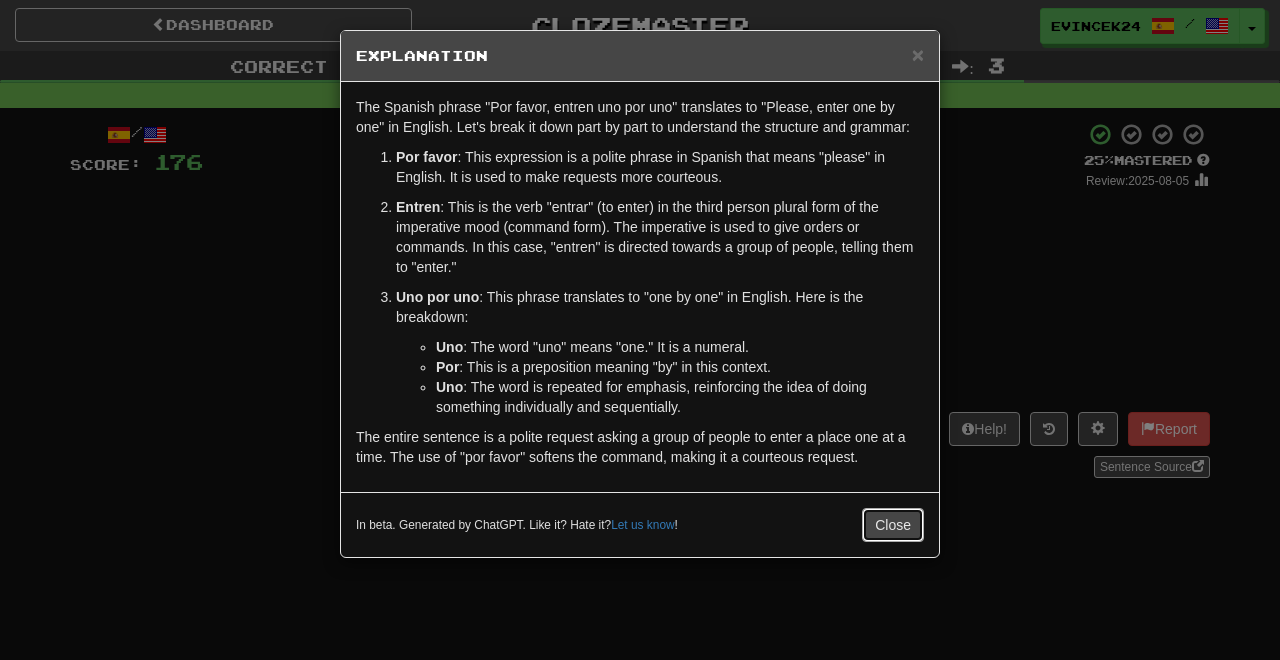 click on "Close" at bounding box center (893, 525) 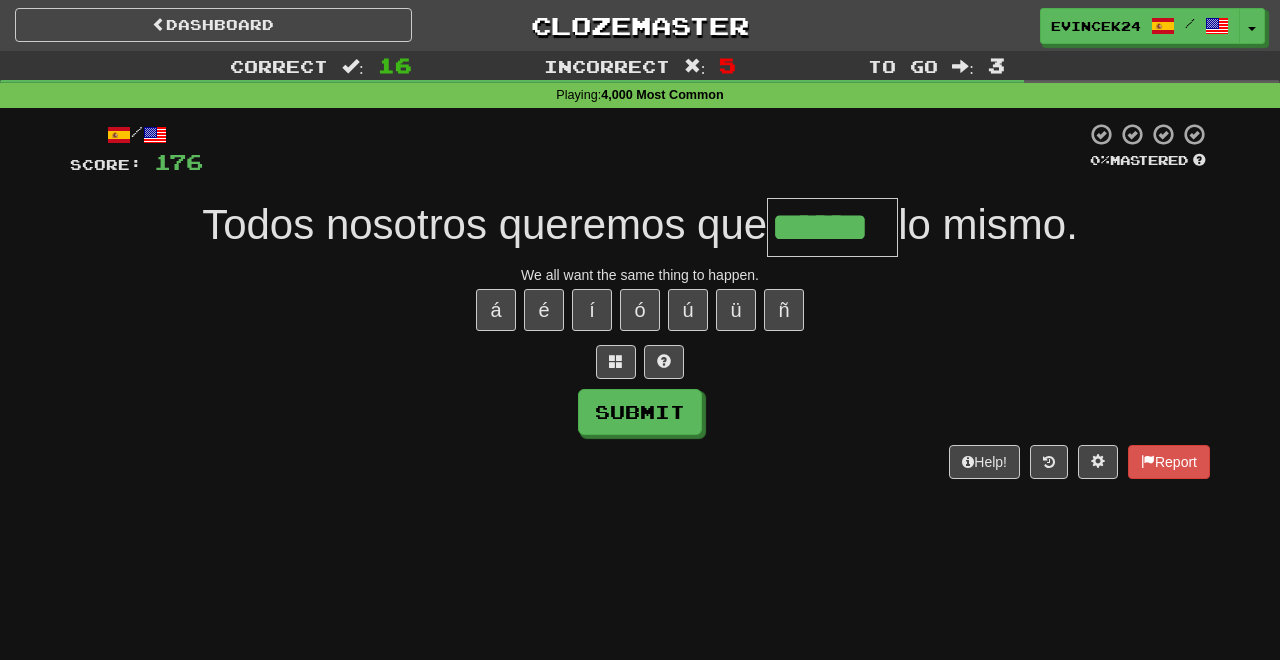 type on "******" 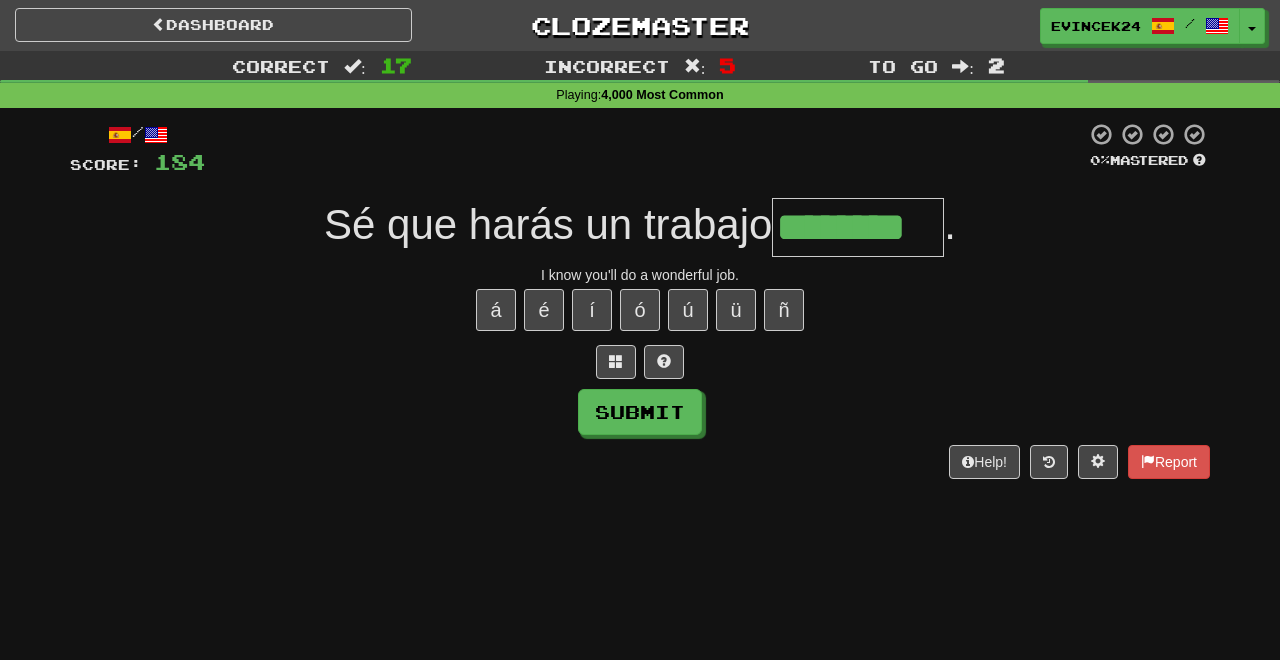 type on "********" 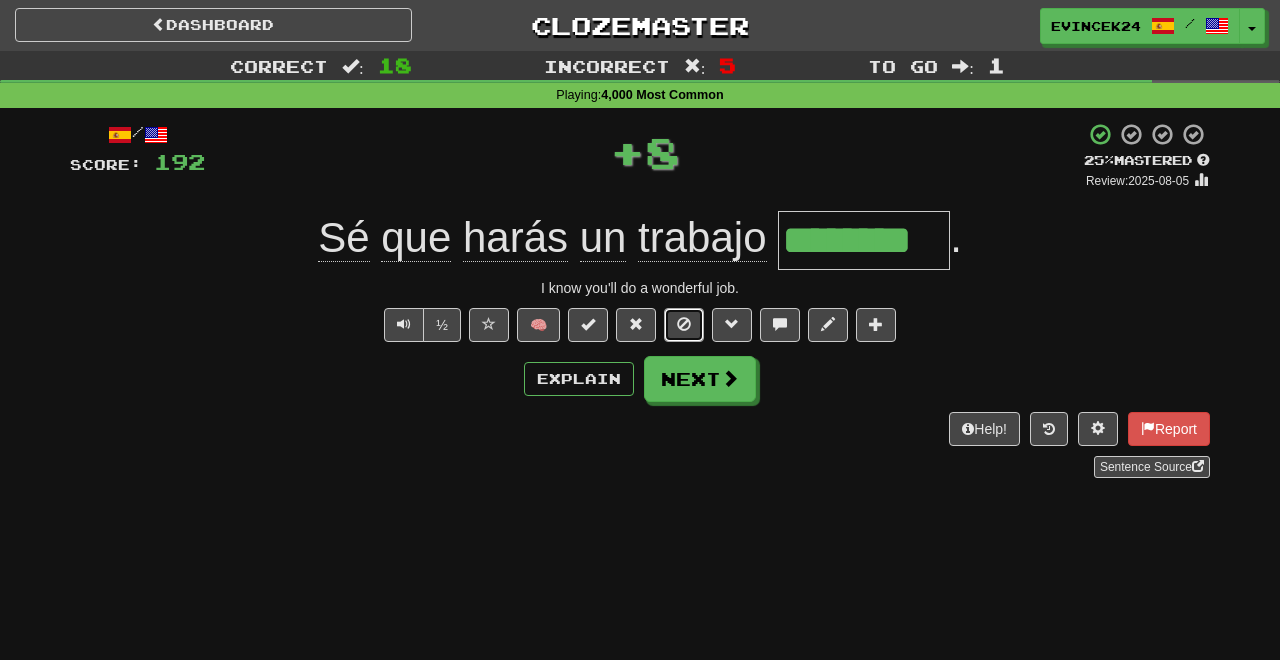 click at bounding box center (684, 325) 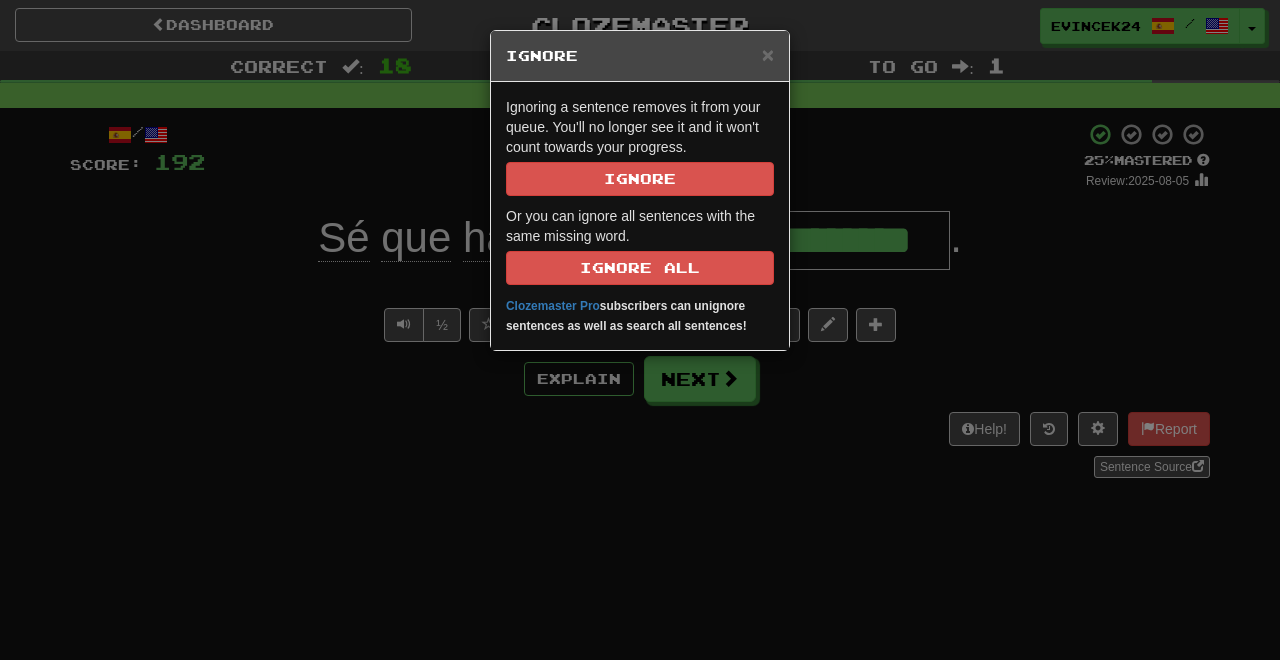 type 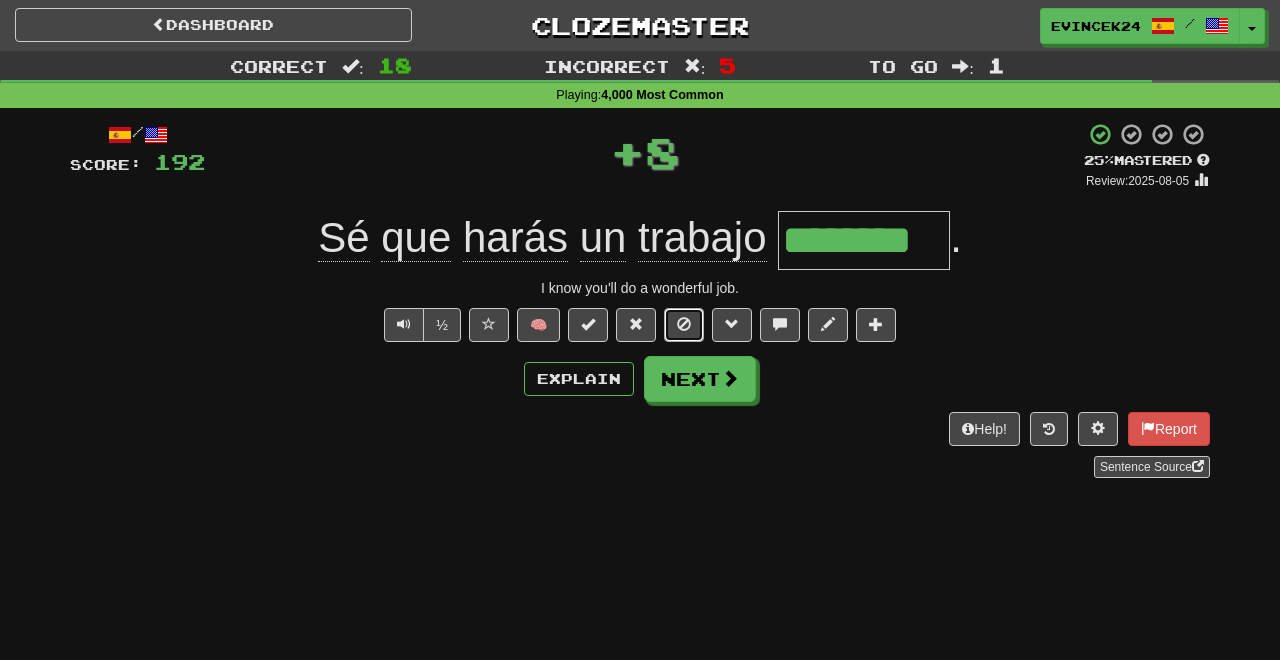 click at bounding box center [684, 325] 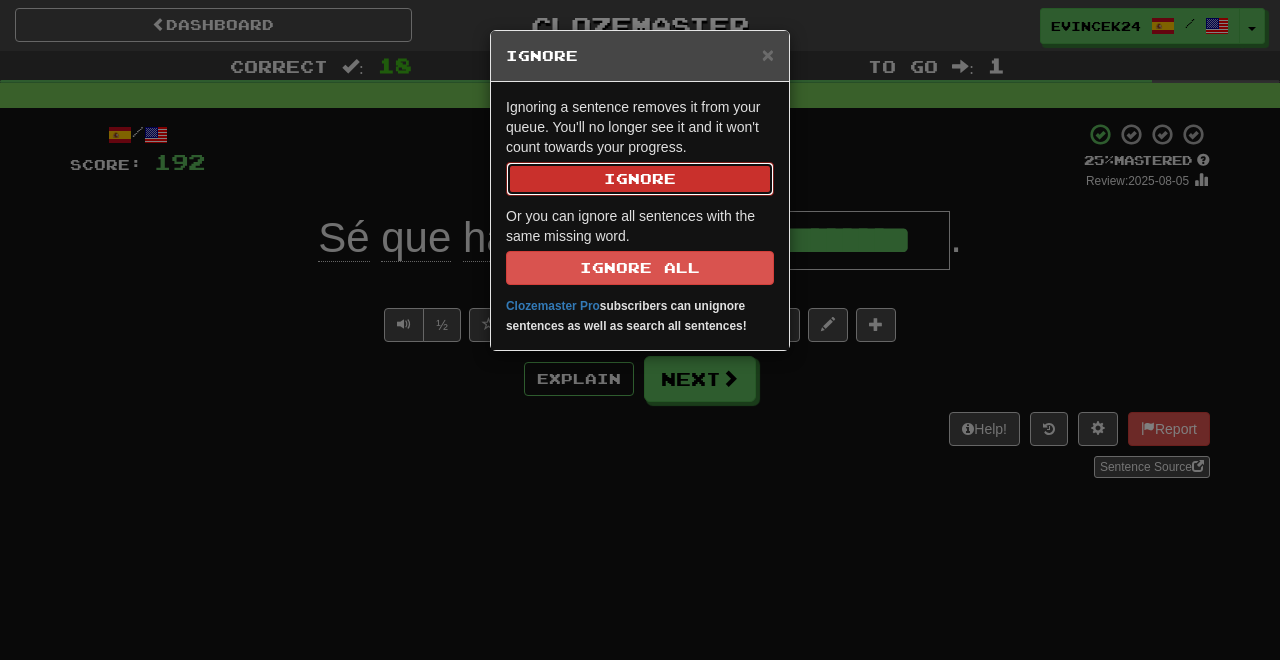 click on "Ignore" at bounding box center (640, 179) 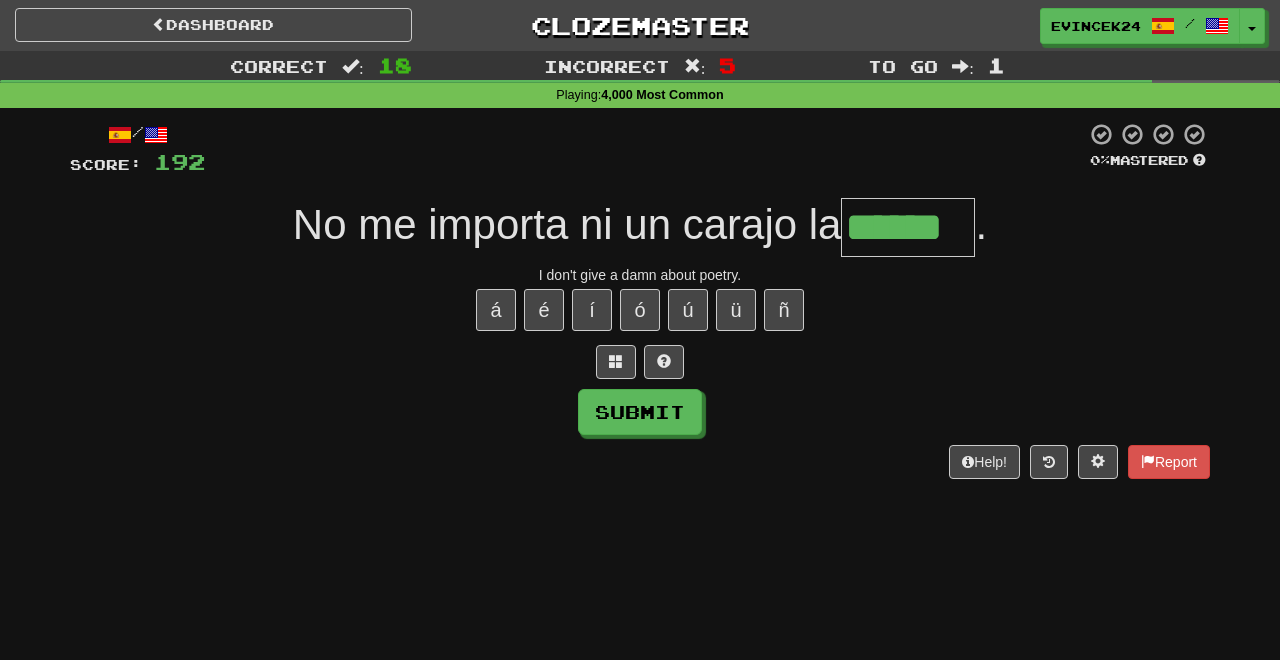 type on "******" 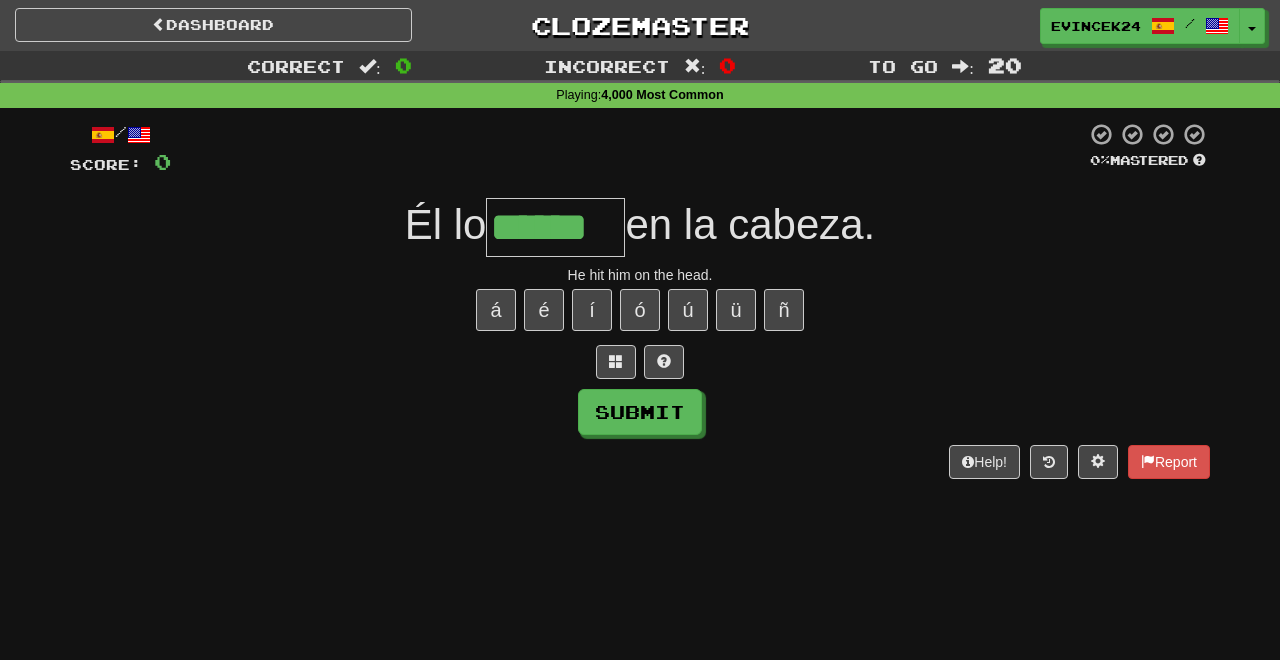 type on "******" 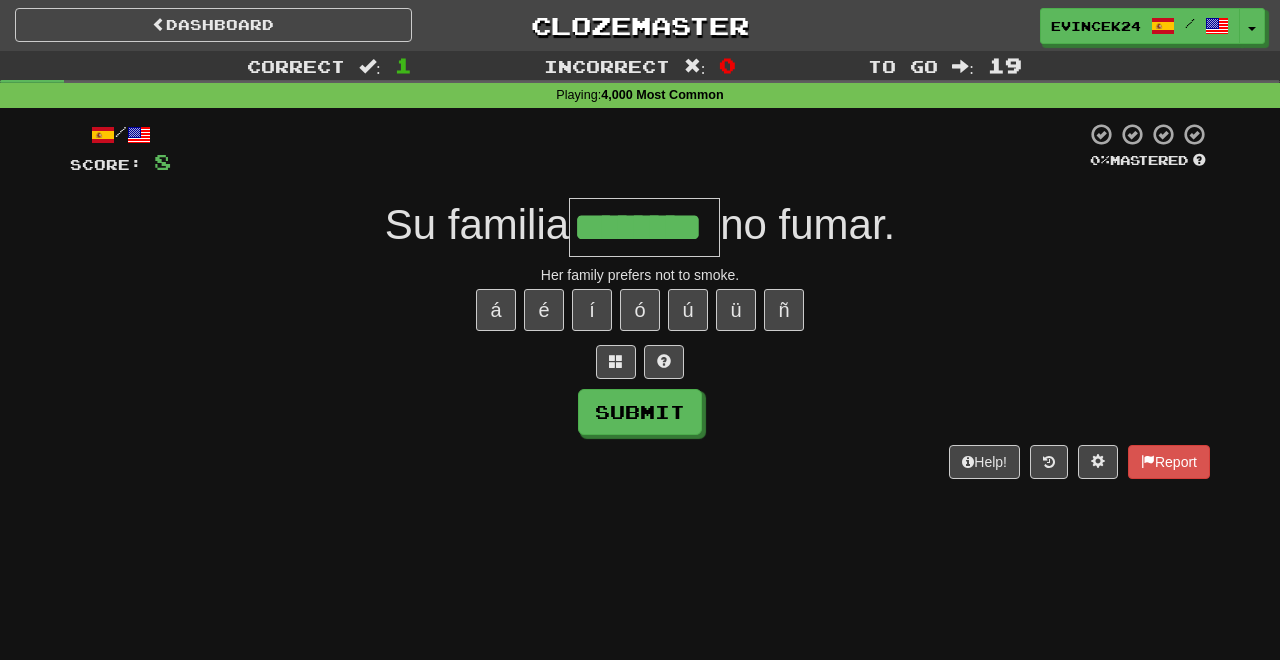 type on "********" 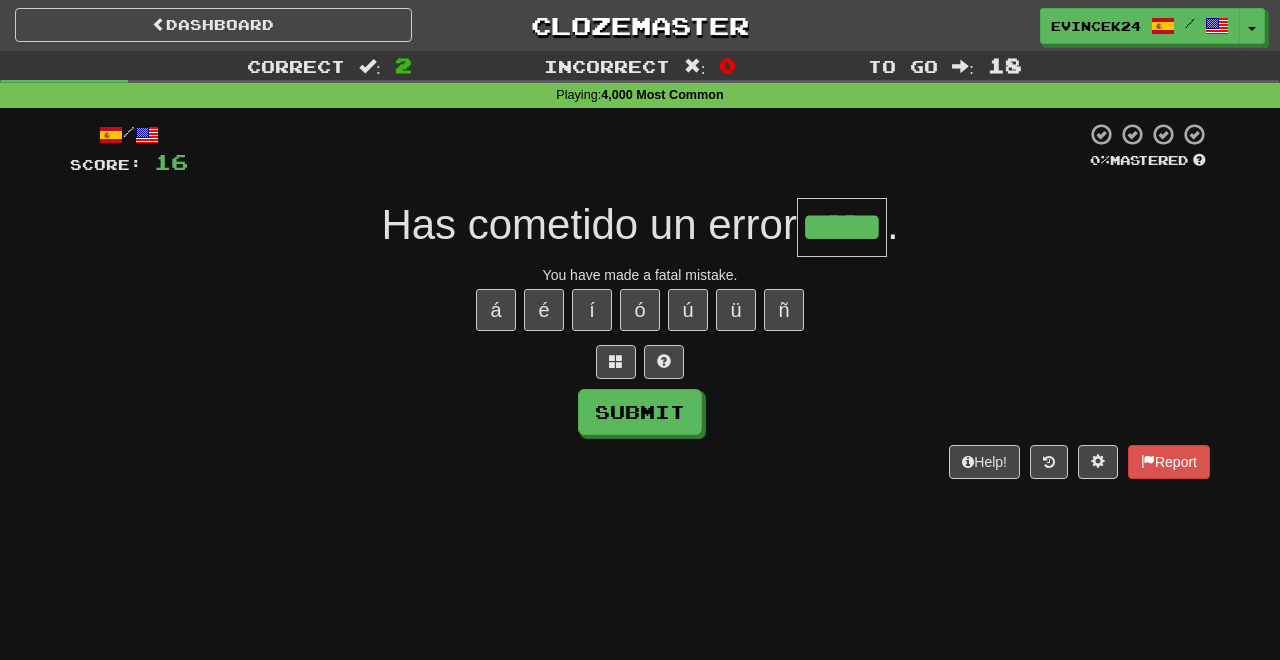 type on "*****" 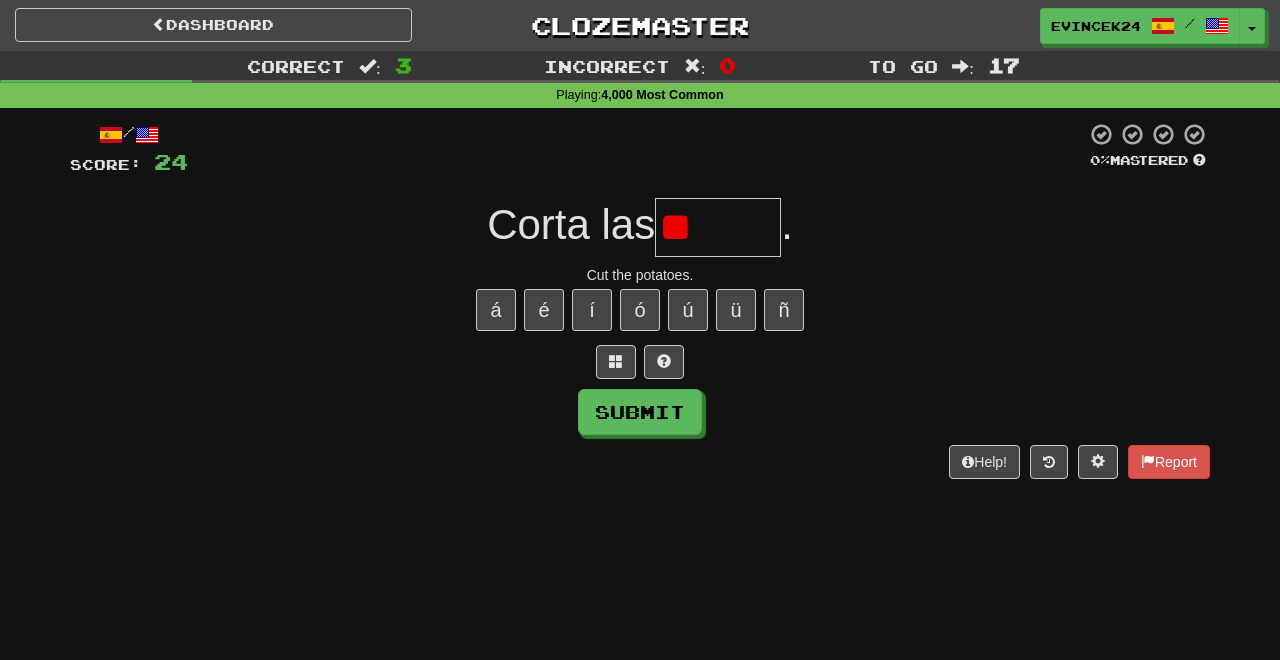 type on "*" 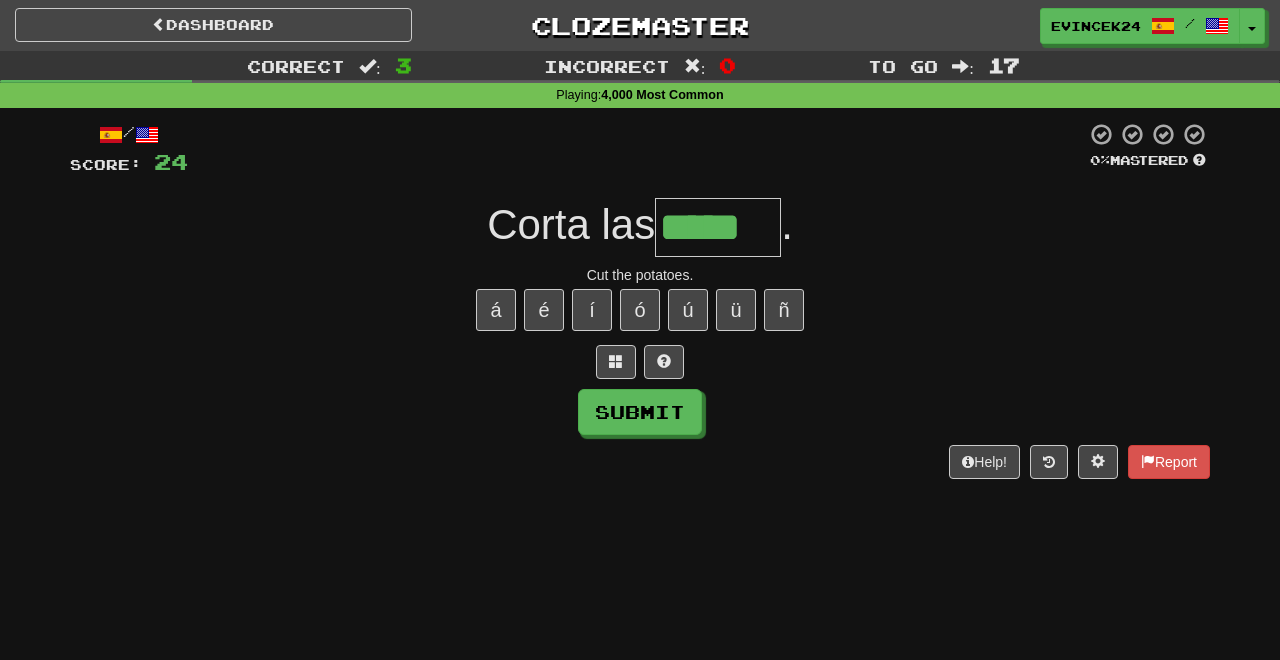 type on "*****" 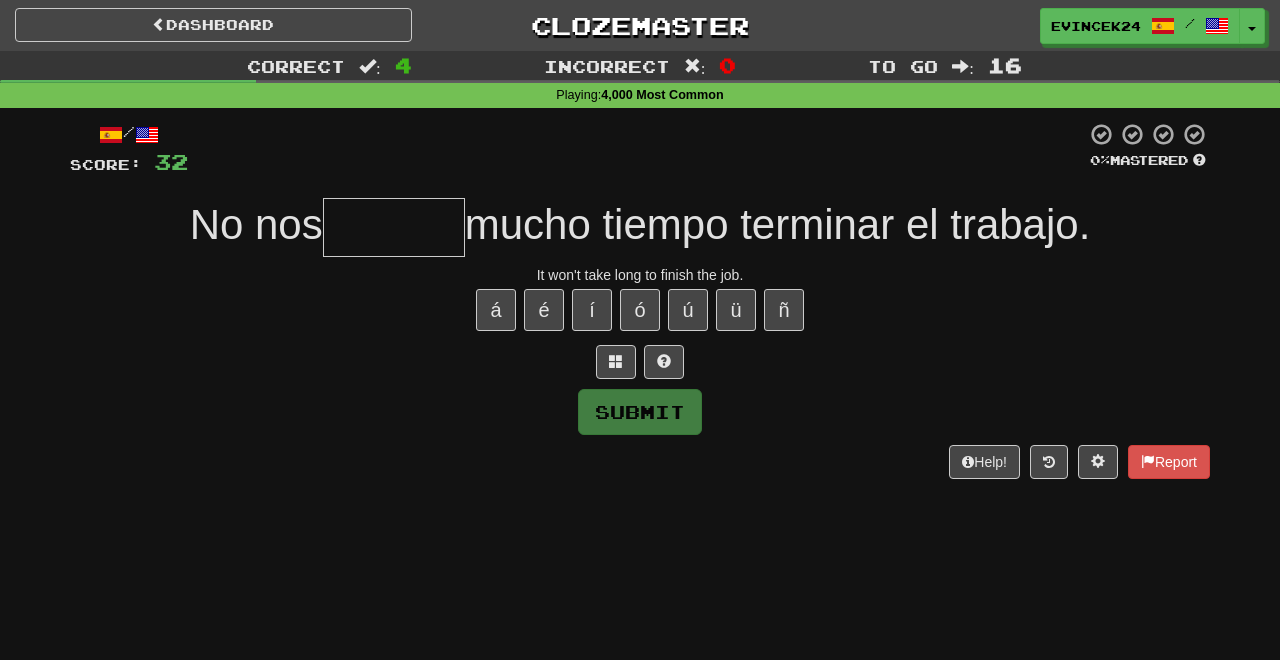 type on "*" 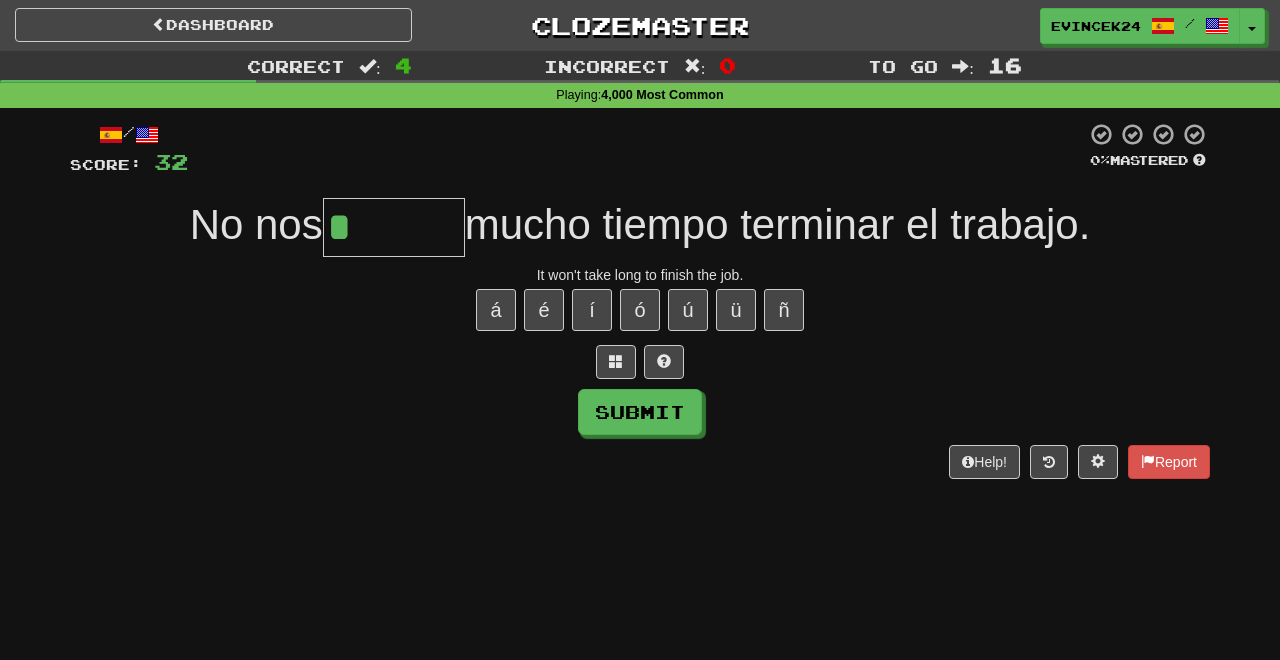 type on "******" 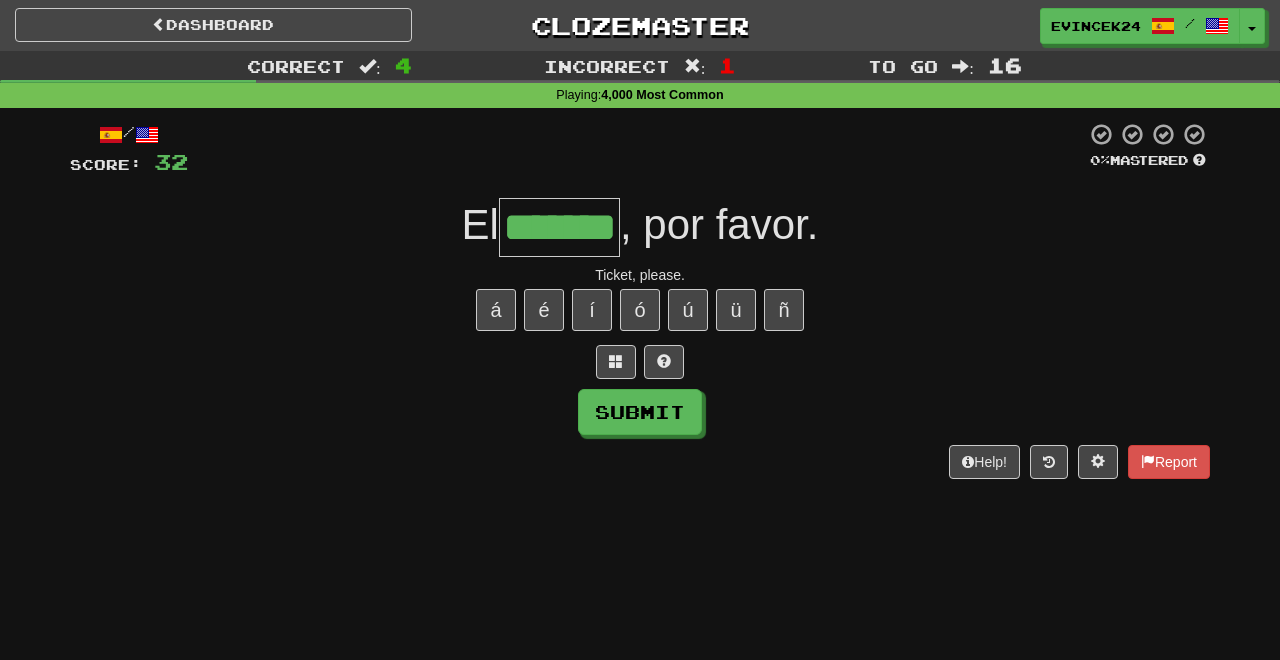 type on "*******" 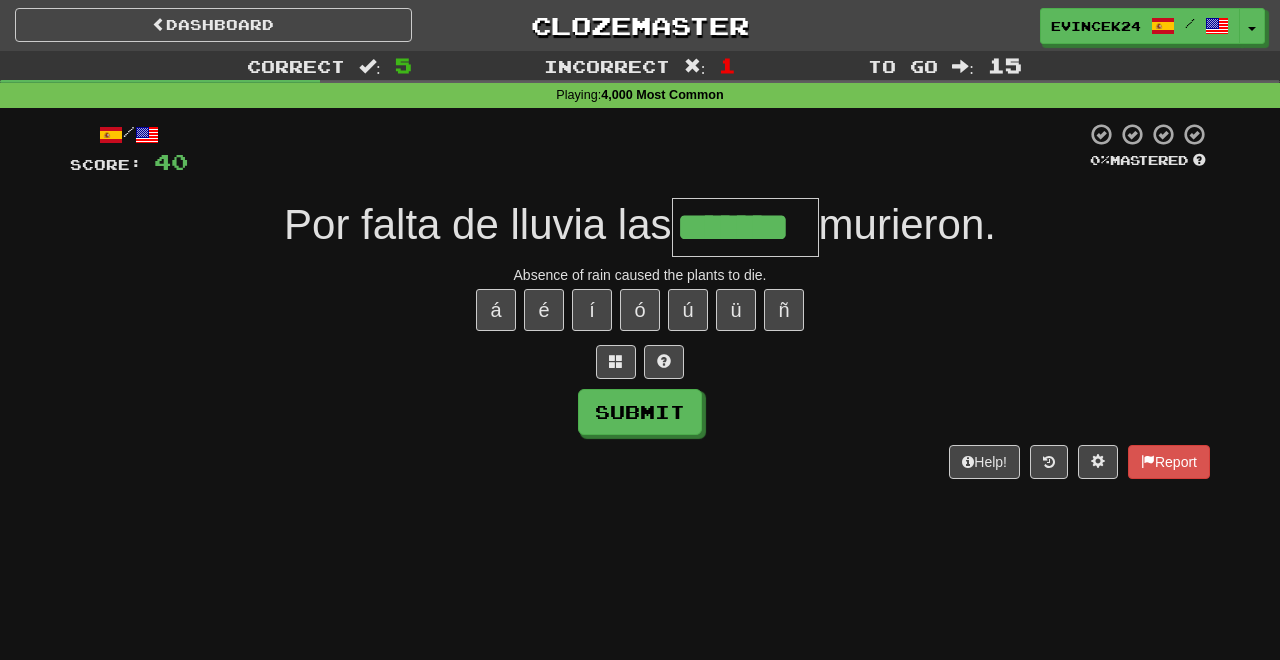 type on "*******" 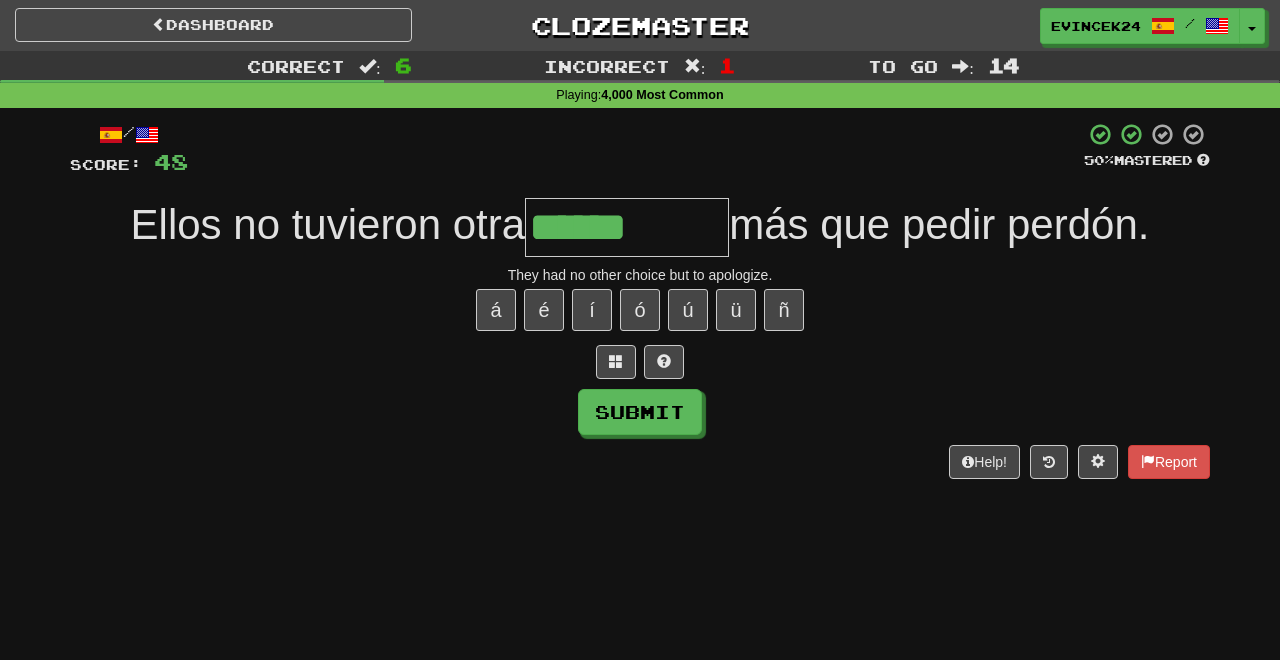 type on "**********" 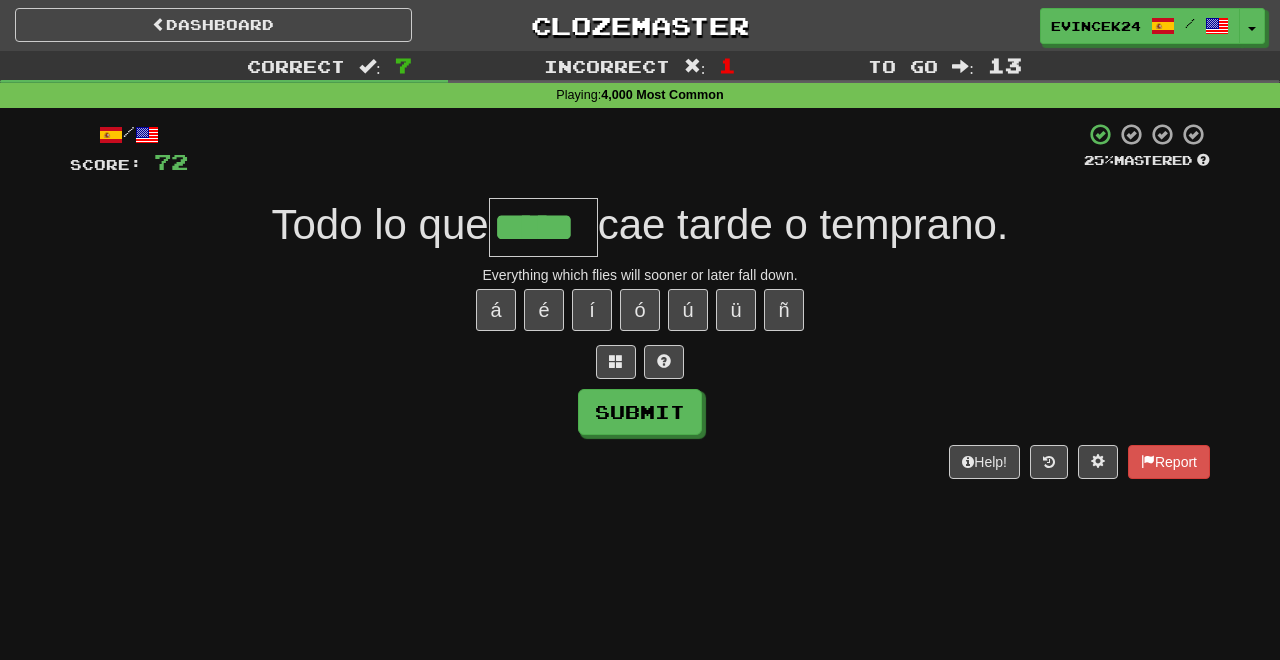 type on "*****" 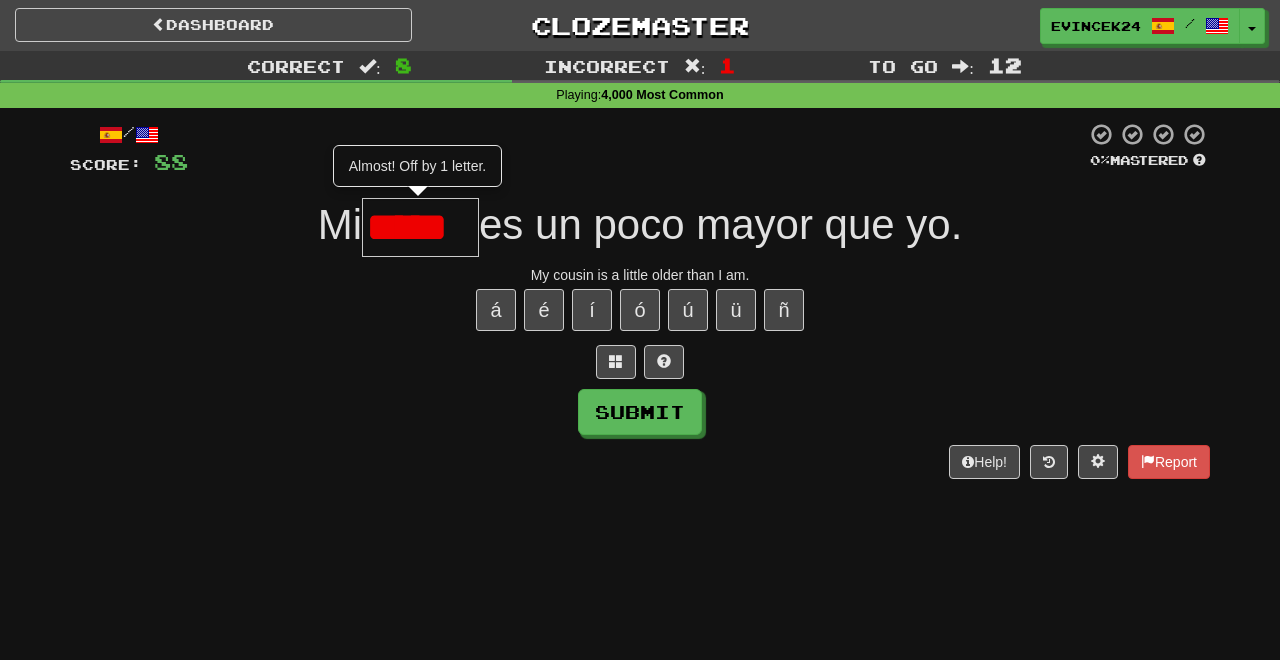 scroll, scrollTop: 0, scrollLeft: 0, axis: both 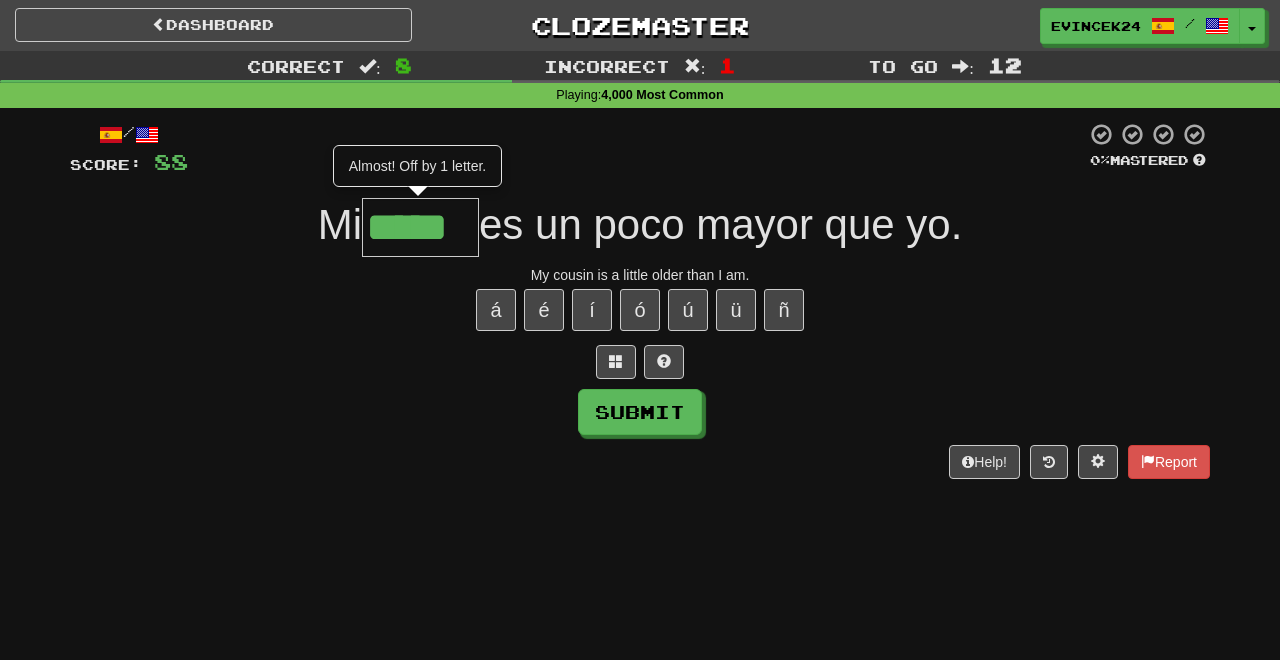 type on "*****" 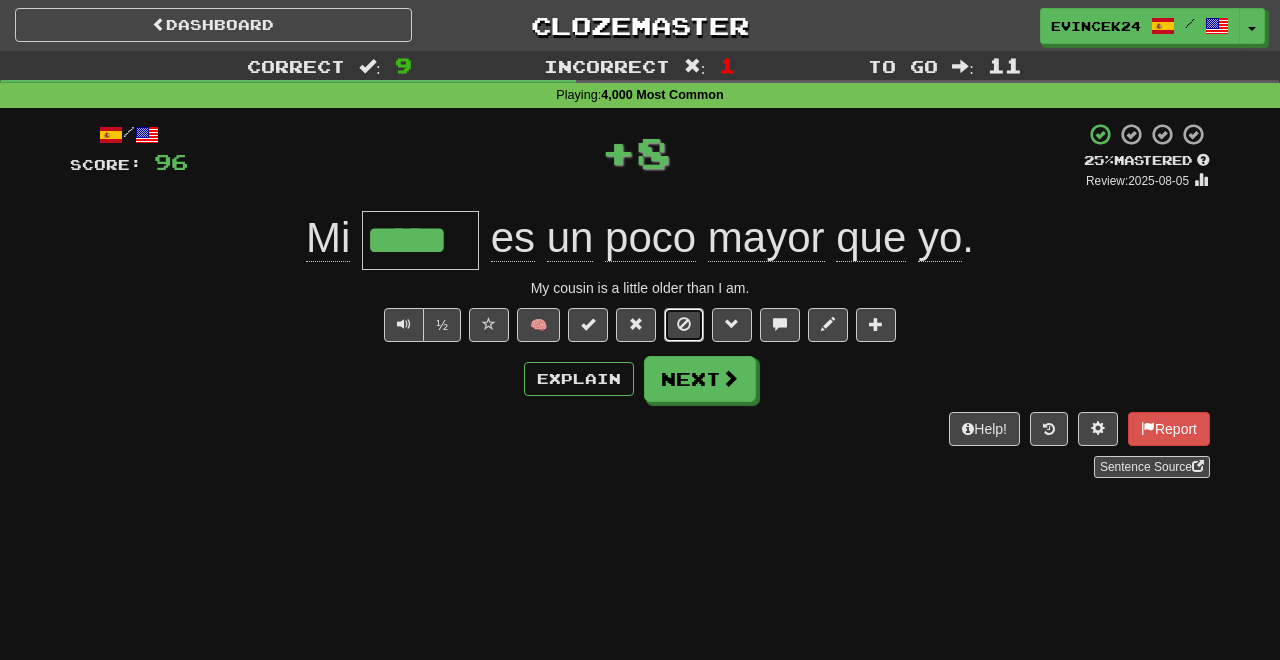click at bounding box center (684, 325) 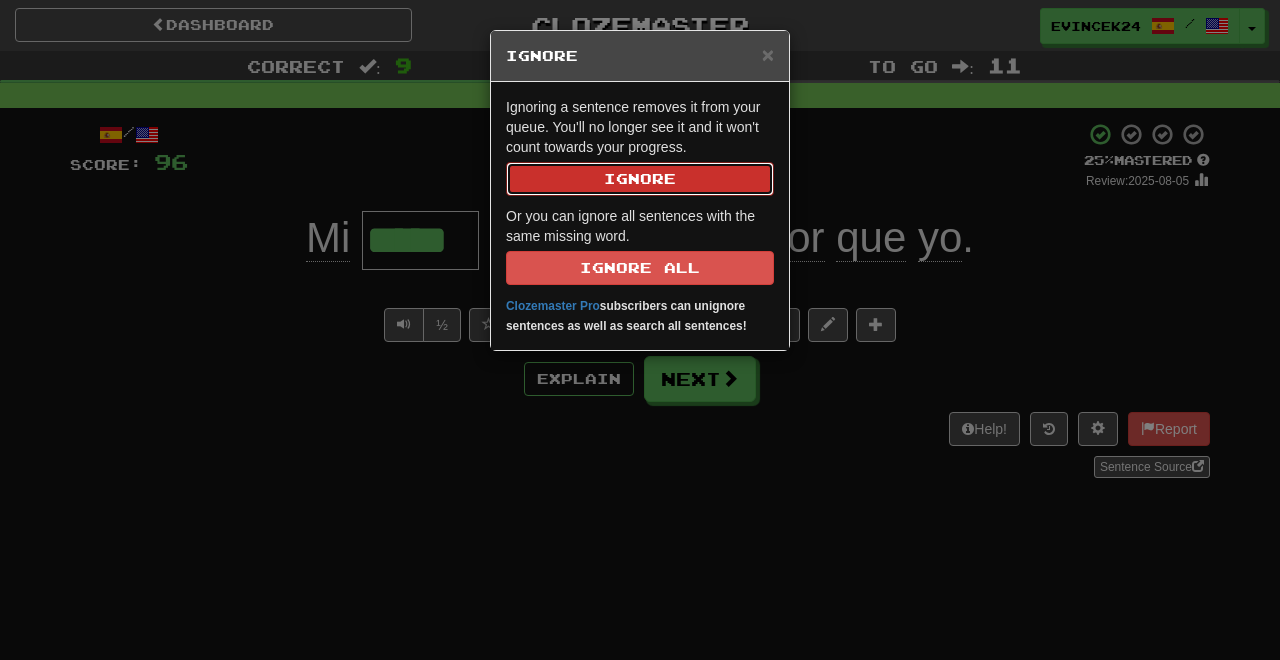 type 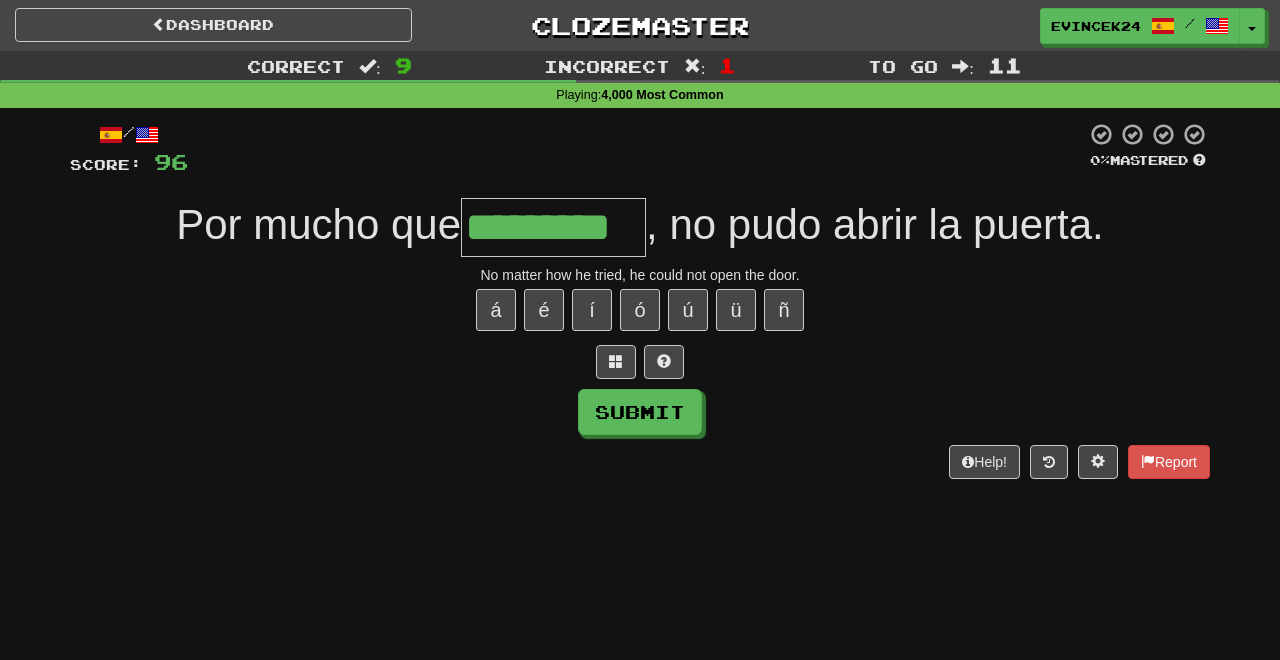 type on "*********" 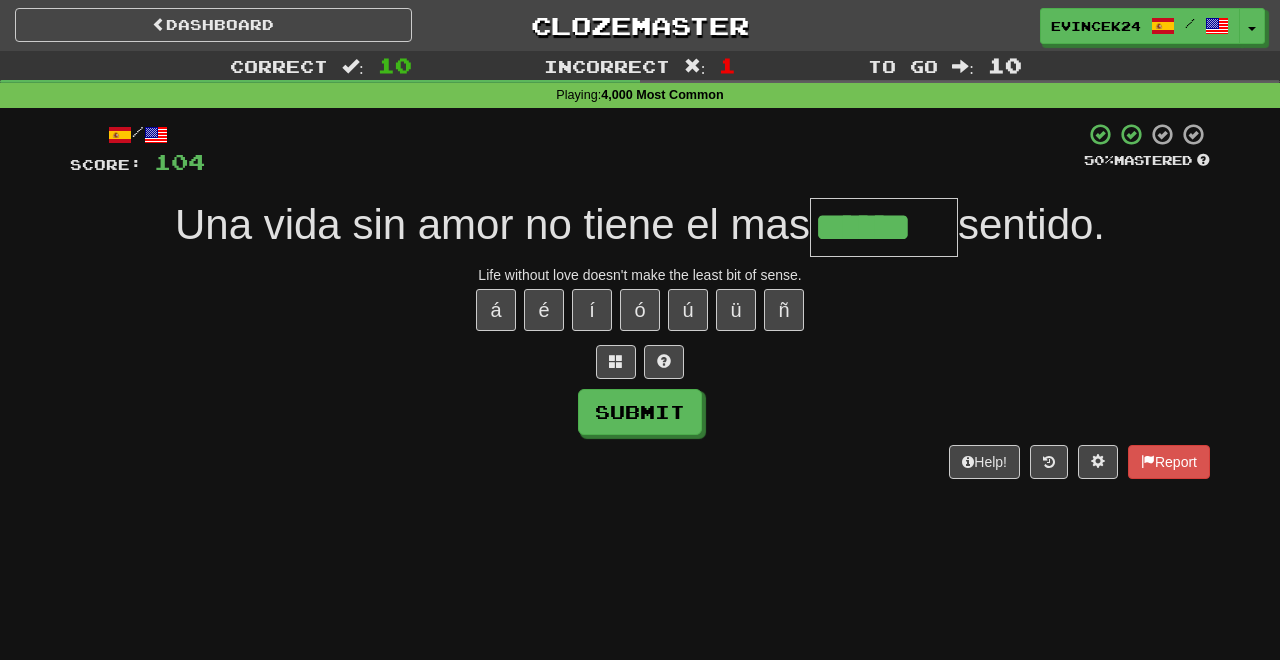 type on "******" 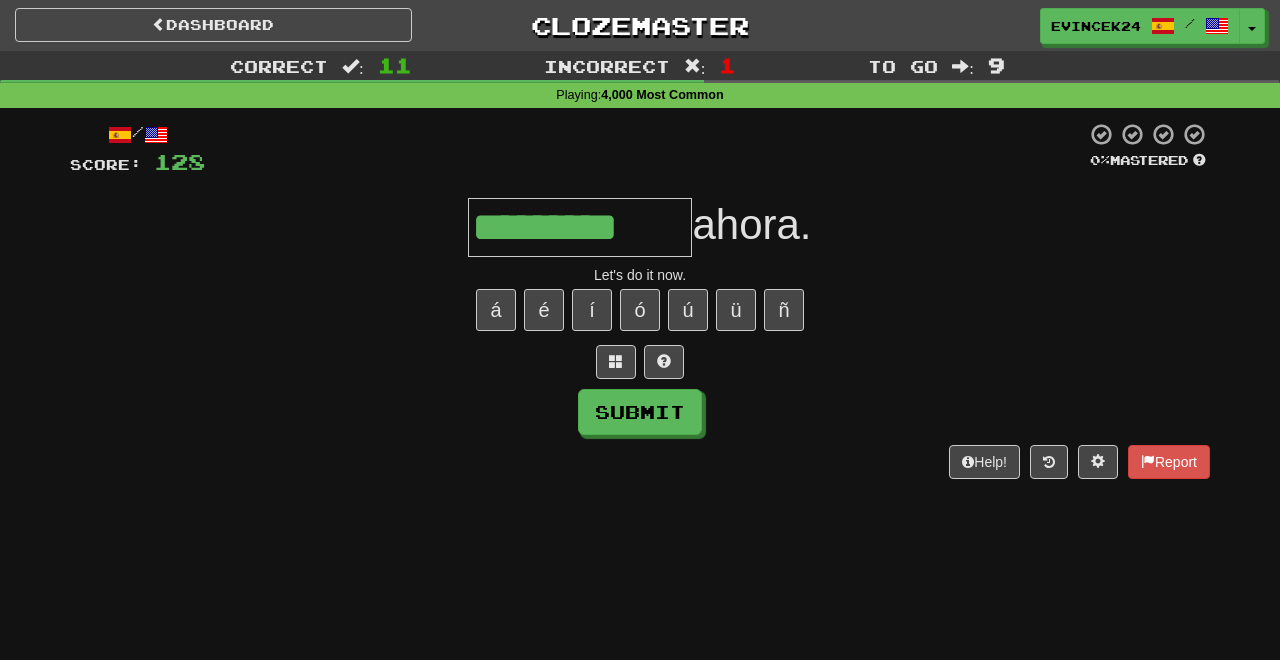 type on "*********" 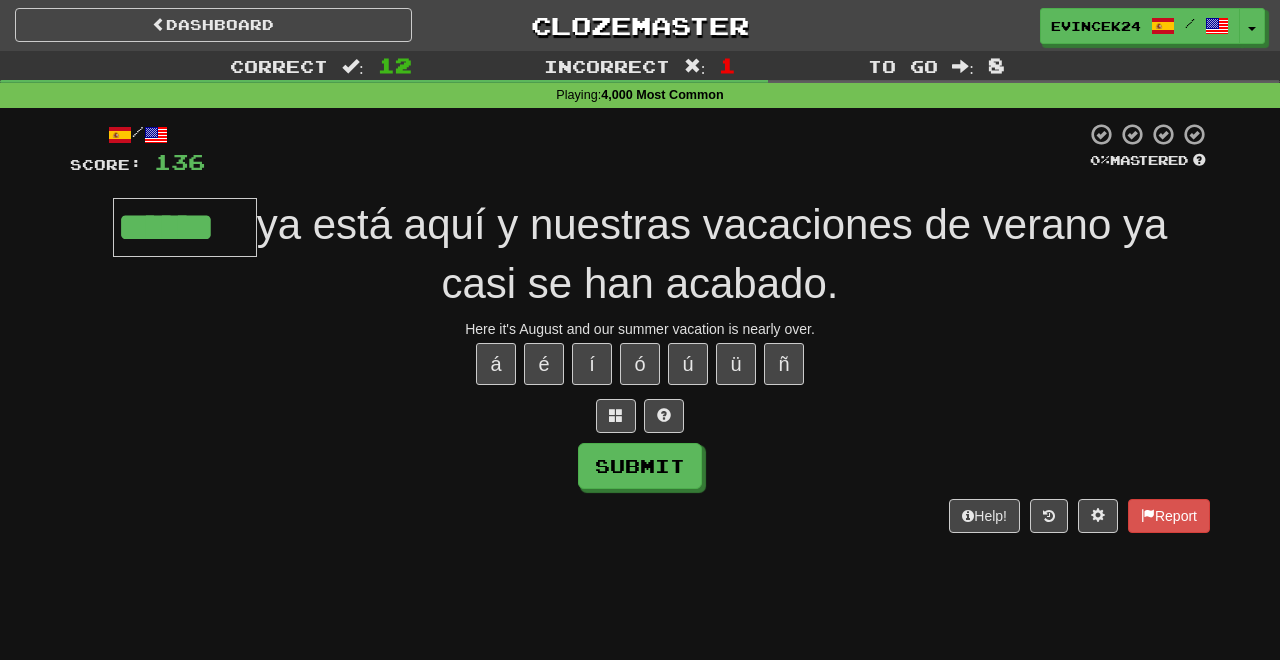 type on "******" 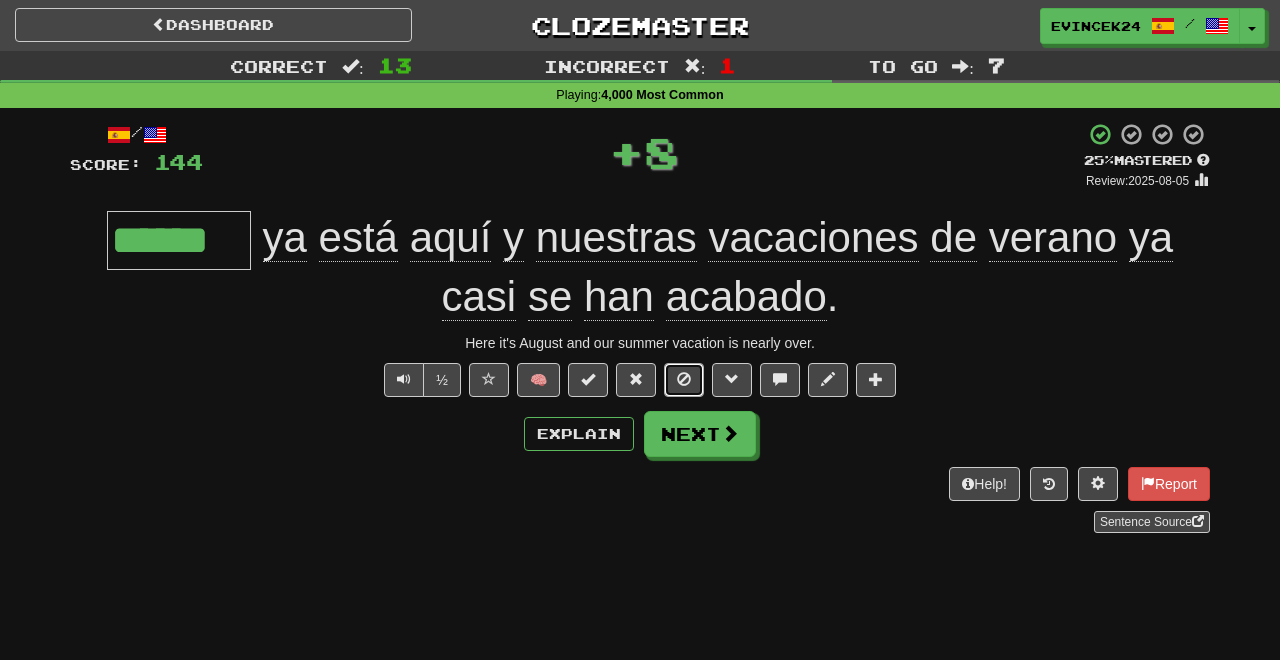click at bounding box center (684, 379) 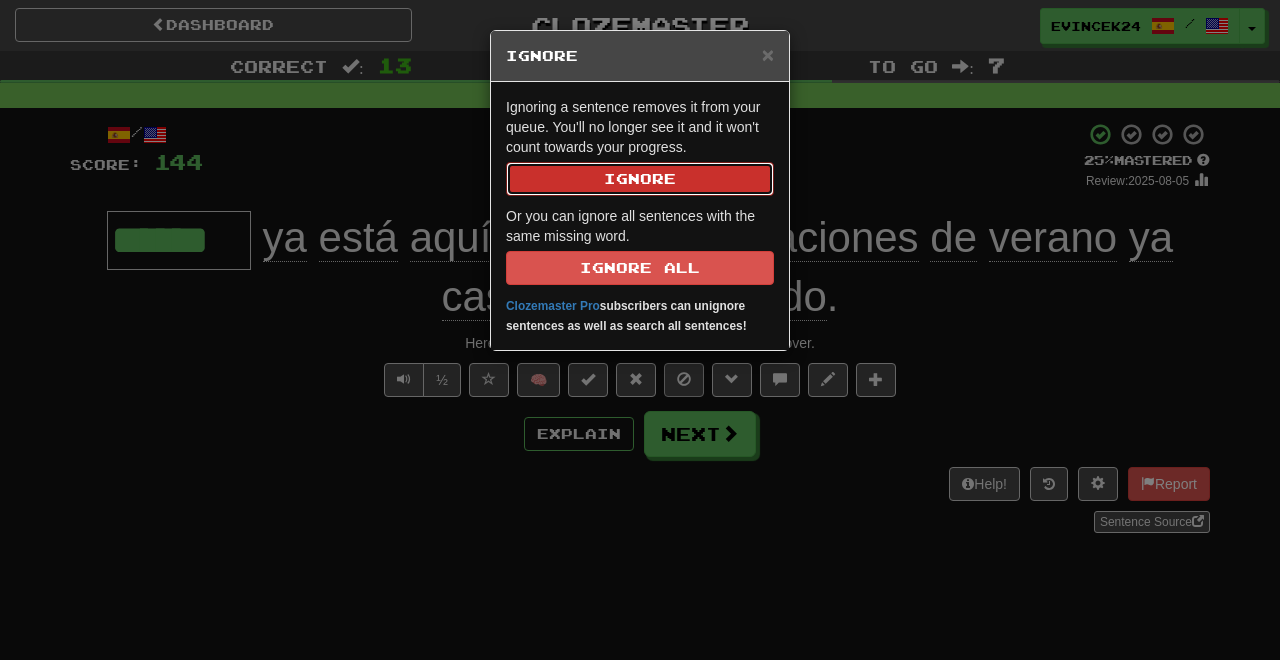 click on "Ignore" at bounding box center (640, 179) 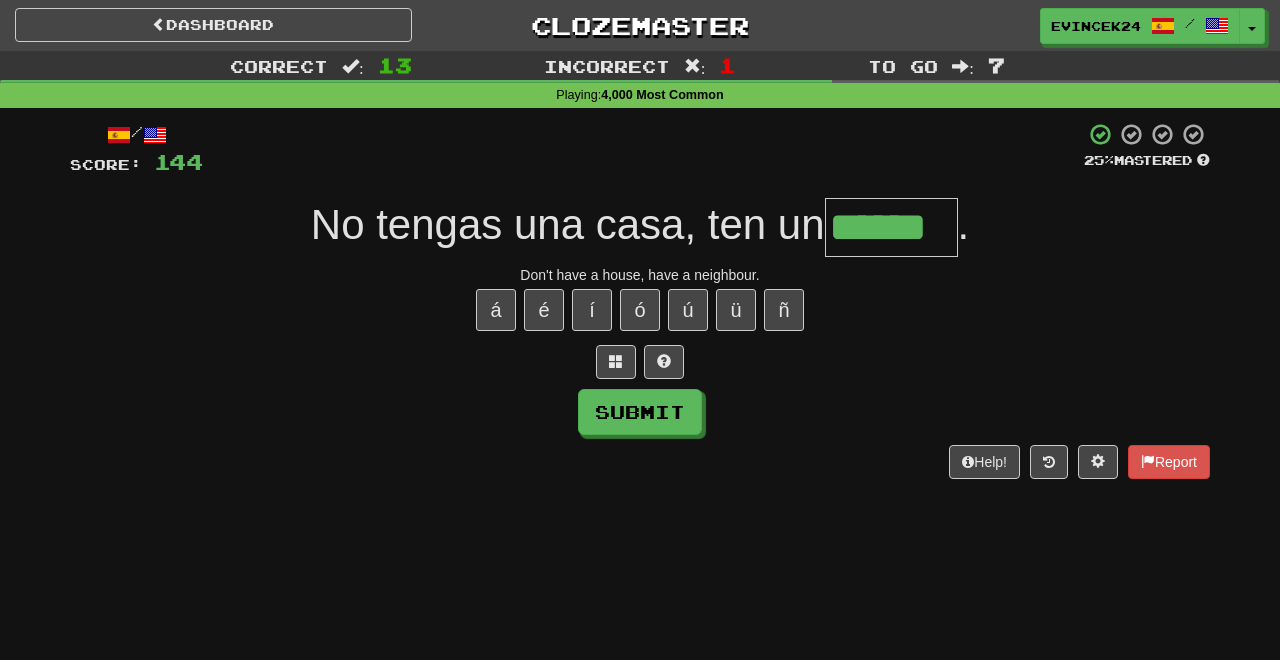 type on "******" 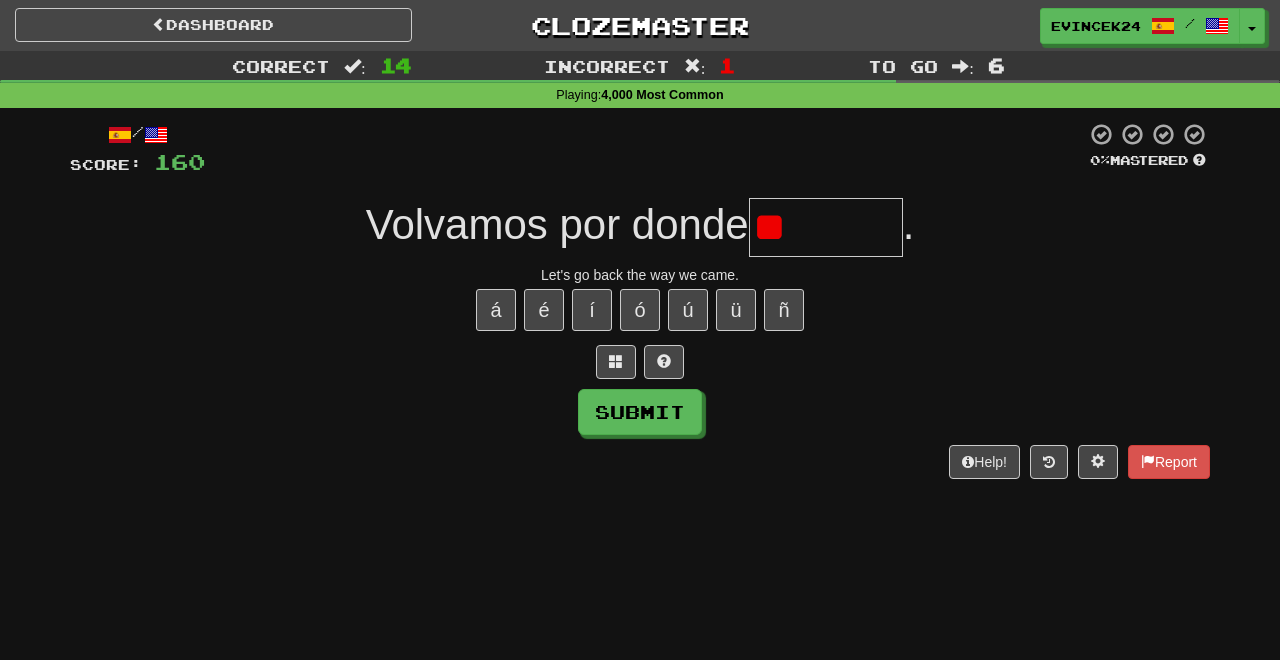 type on "*" 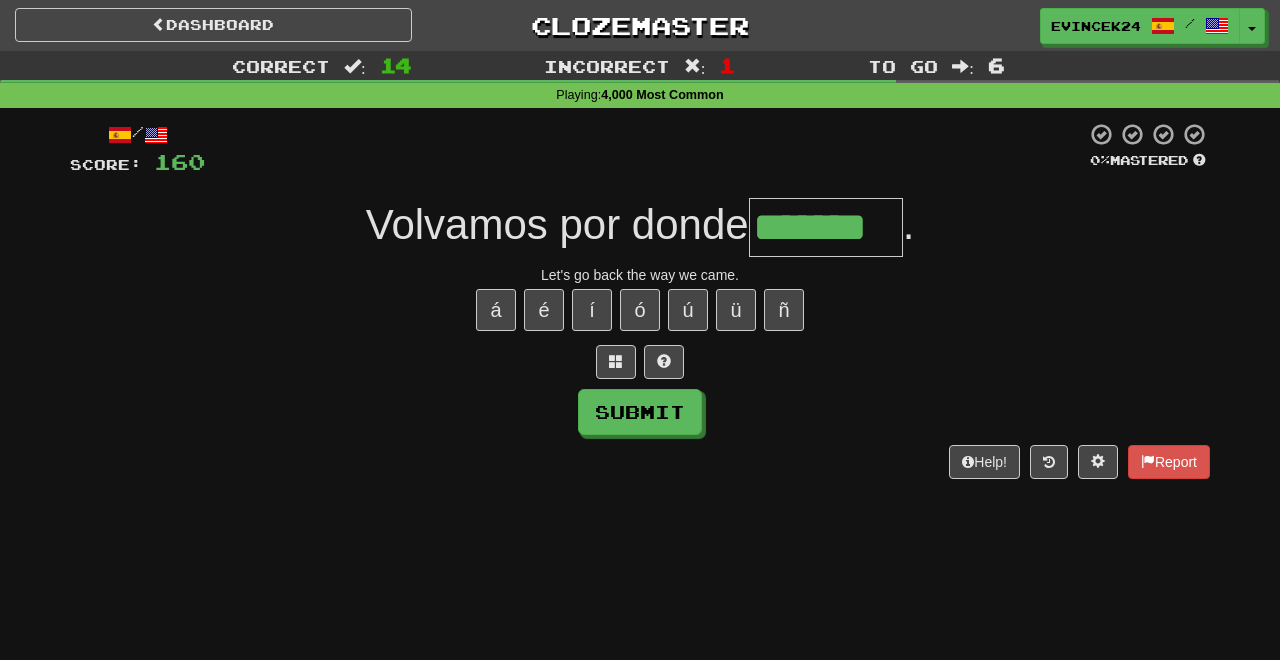 type on "*******" 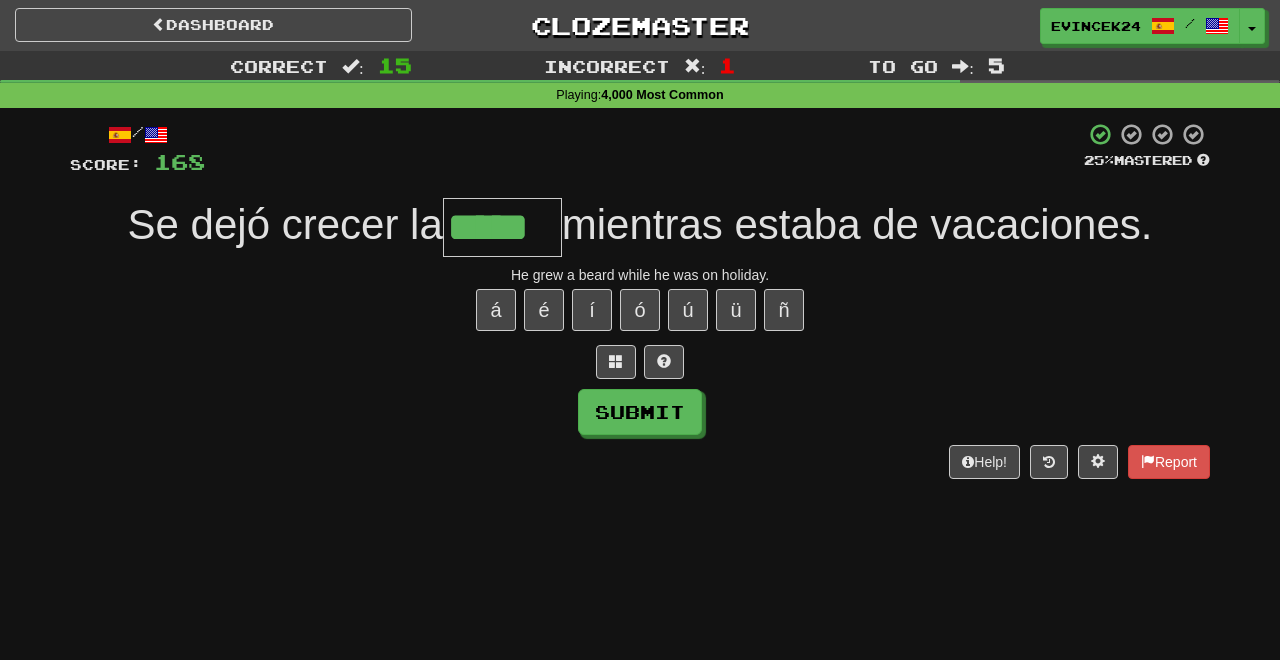 type on "*****" 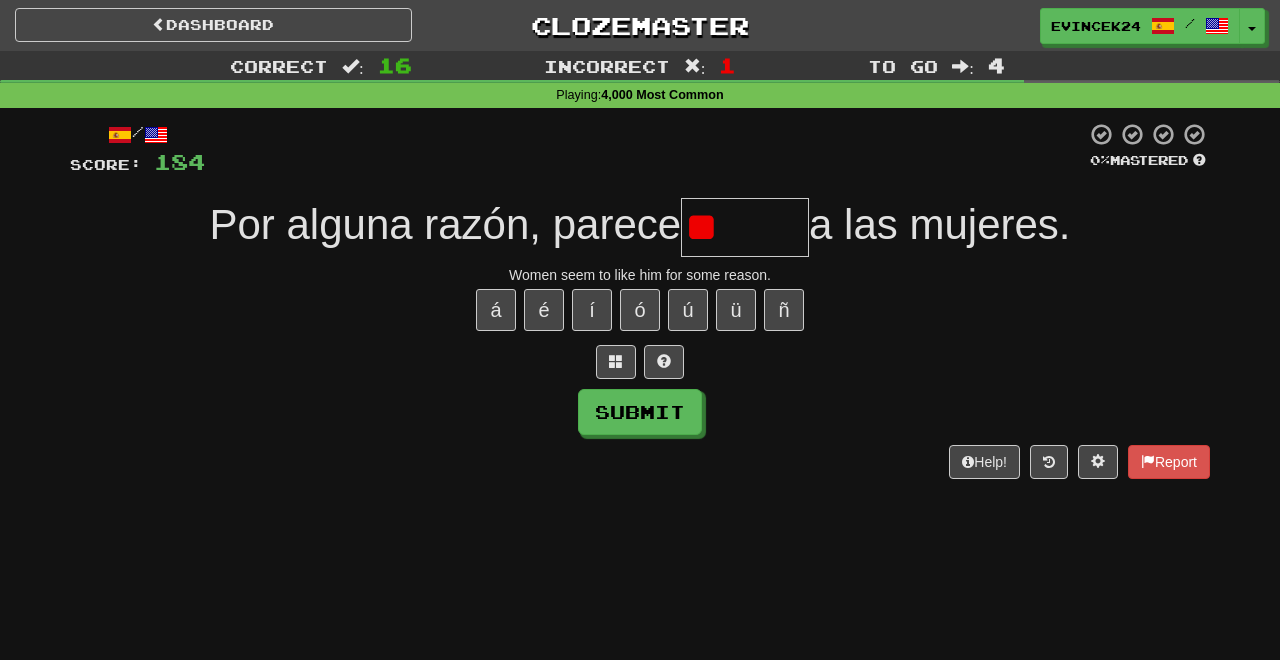 type on "*" 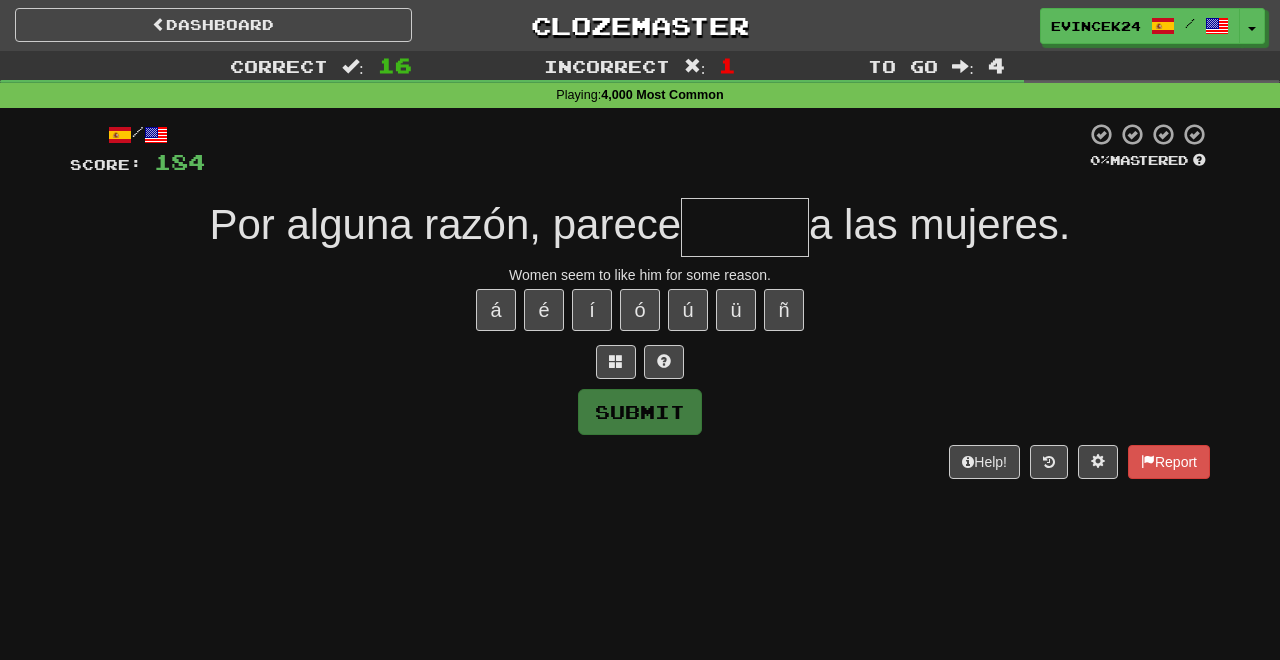 type on "******" 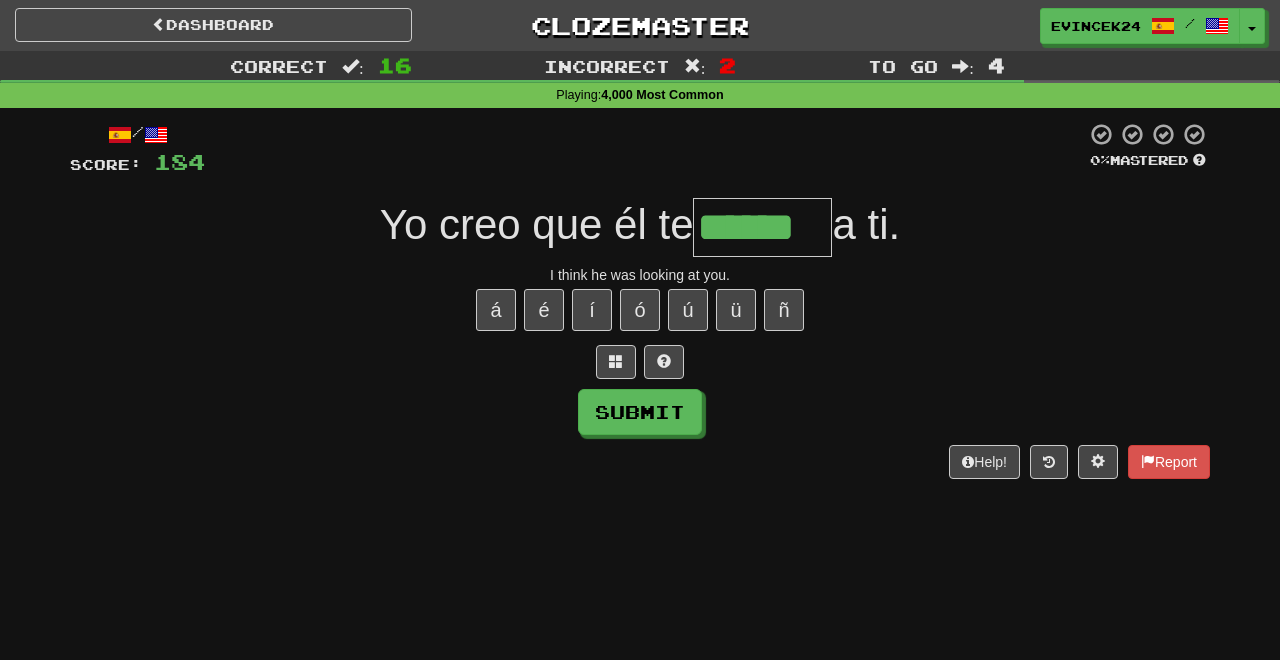 type on "******" 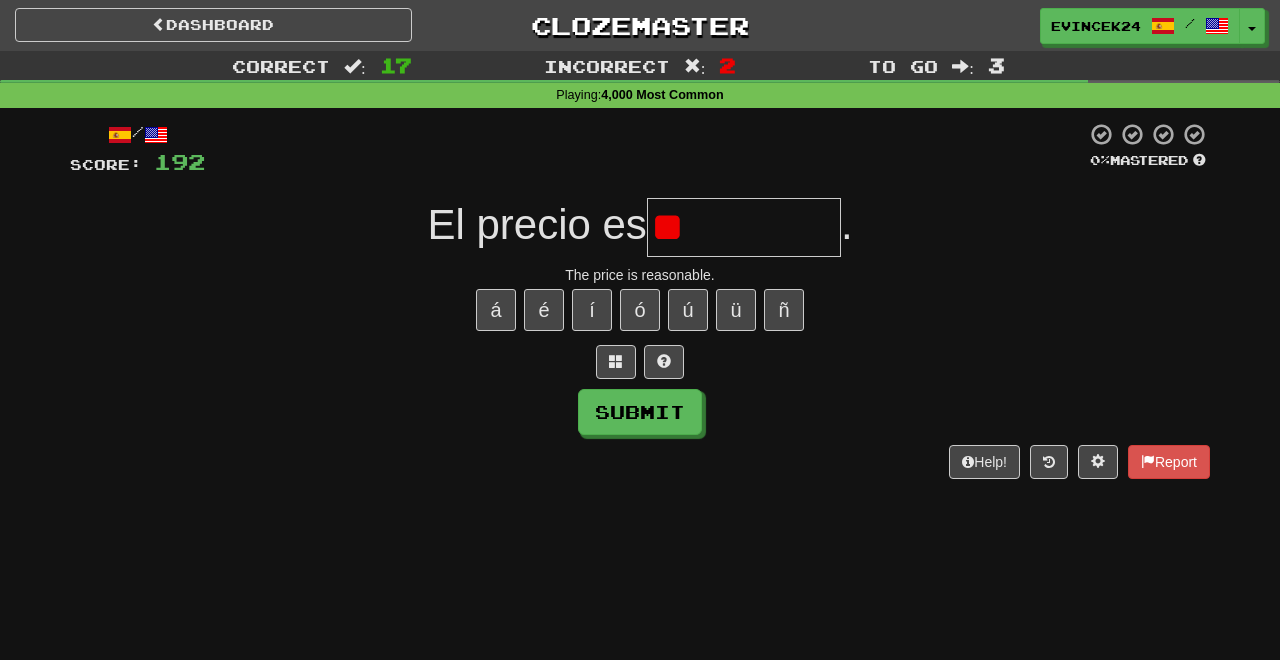 type on "*********" 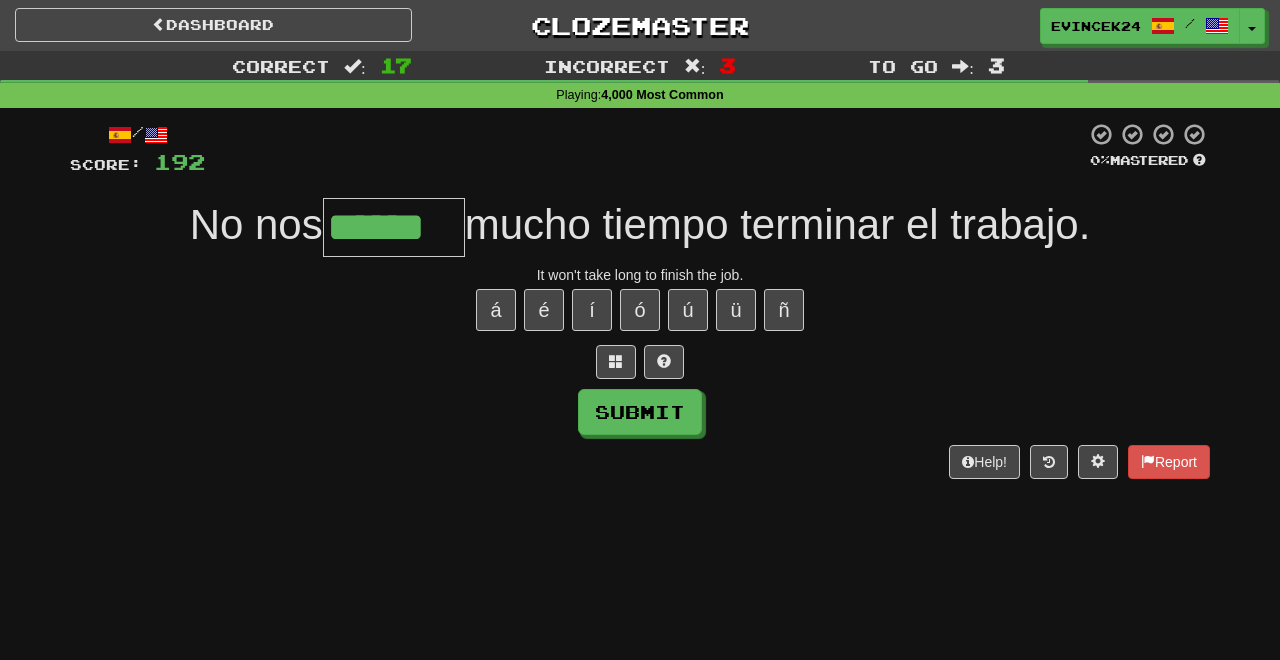 type on "******" 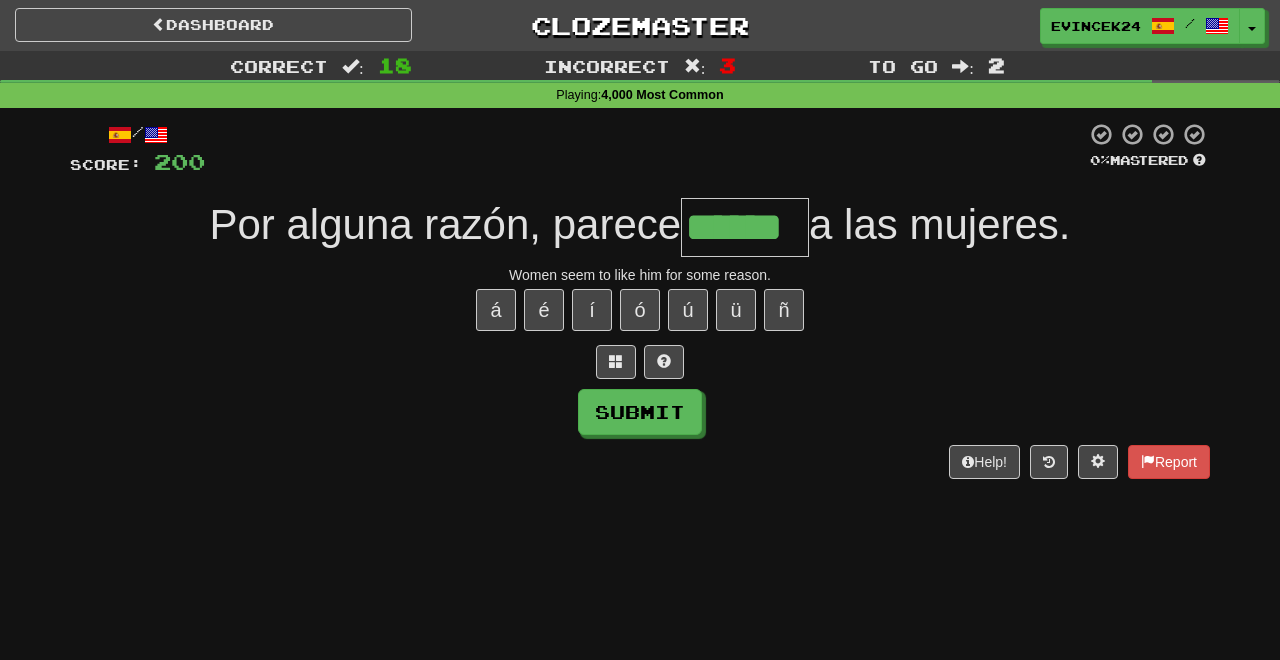 type on "******" 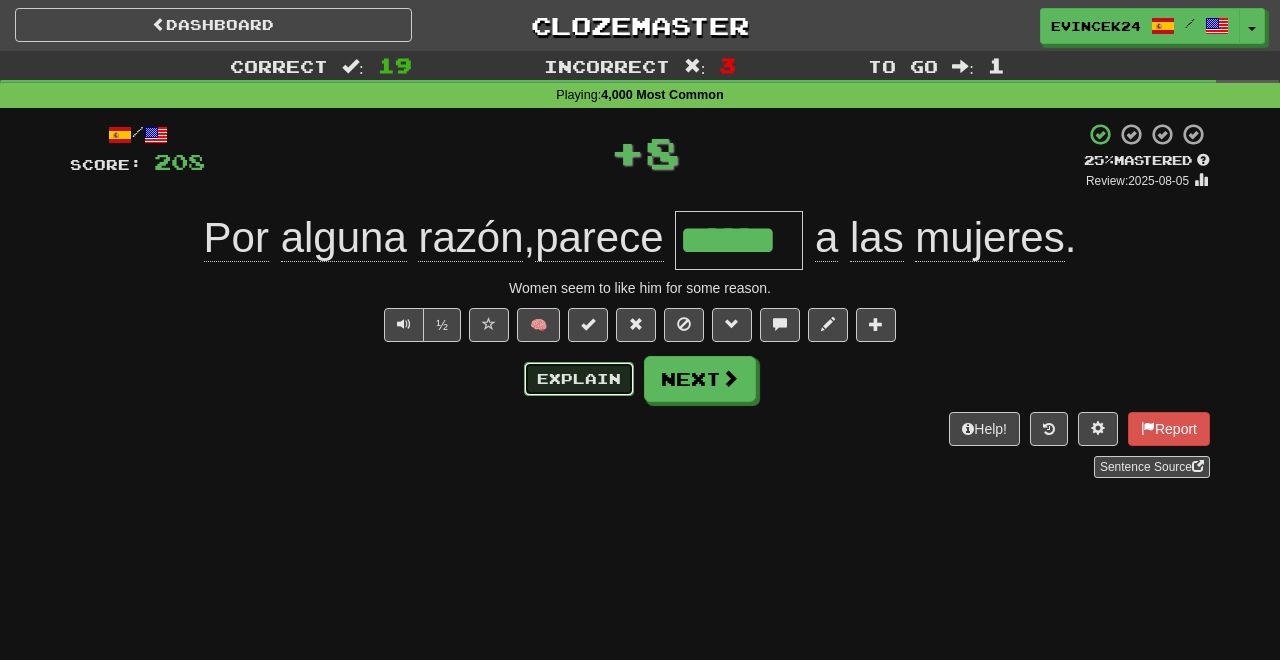 click on "Explain" at bounding box center [579, 379] 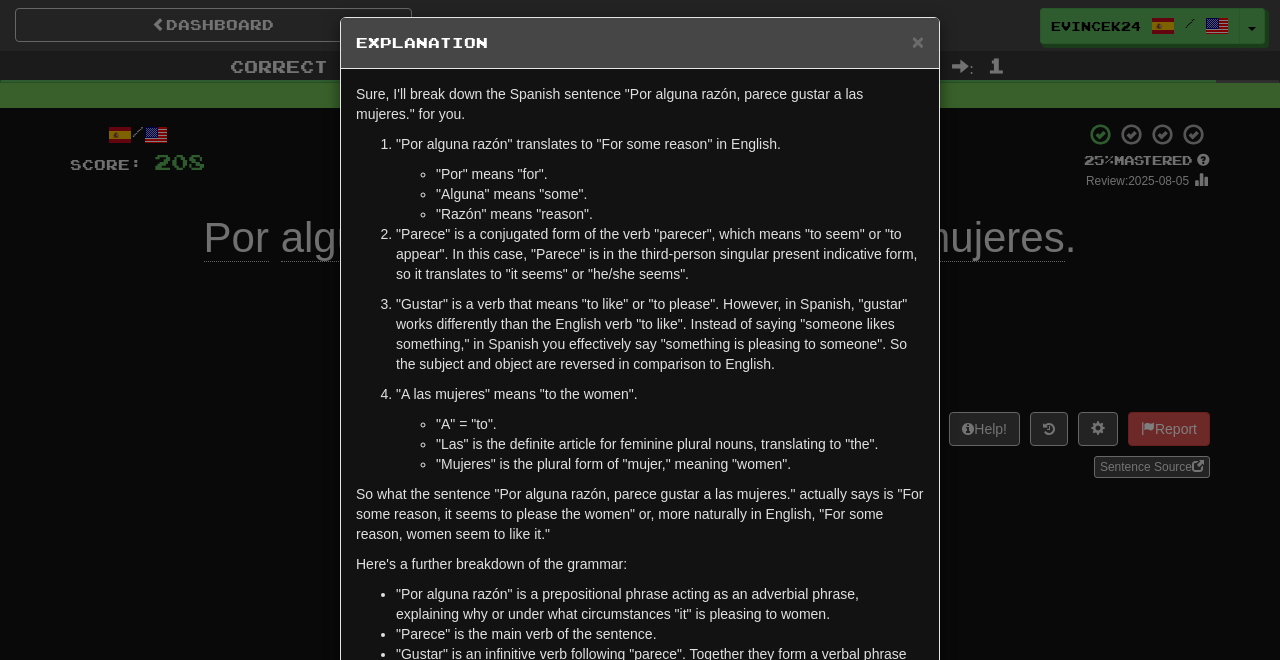 scroll, scrollTop: 15, scrollLeft: 0, axis: vertical 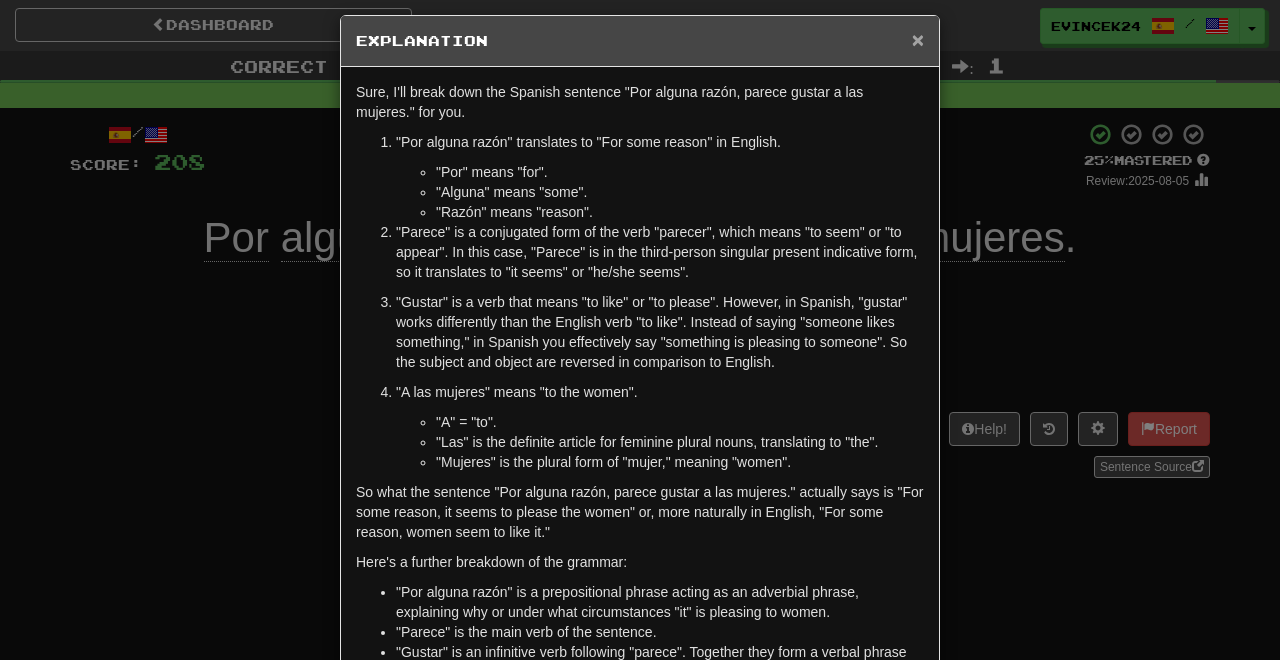 click on "×" at bounding box center (918, 39) 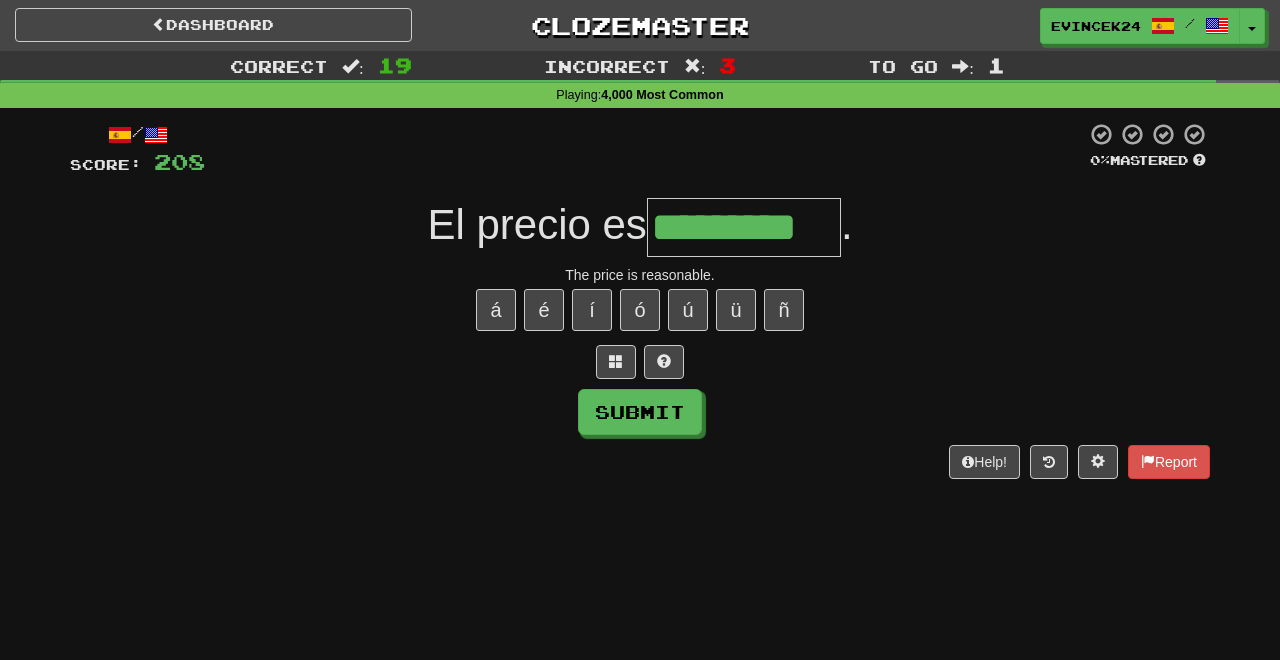 type on "*********" 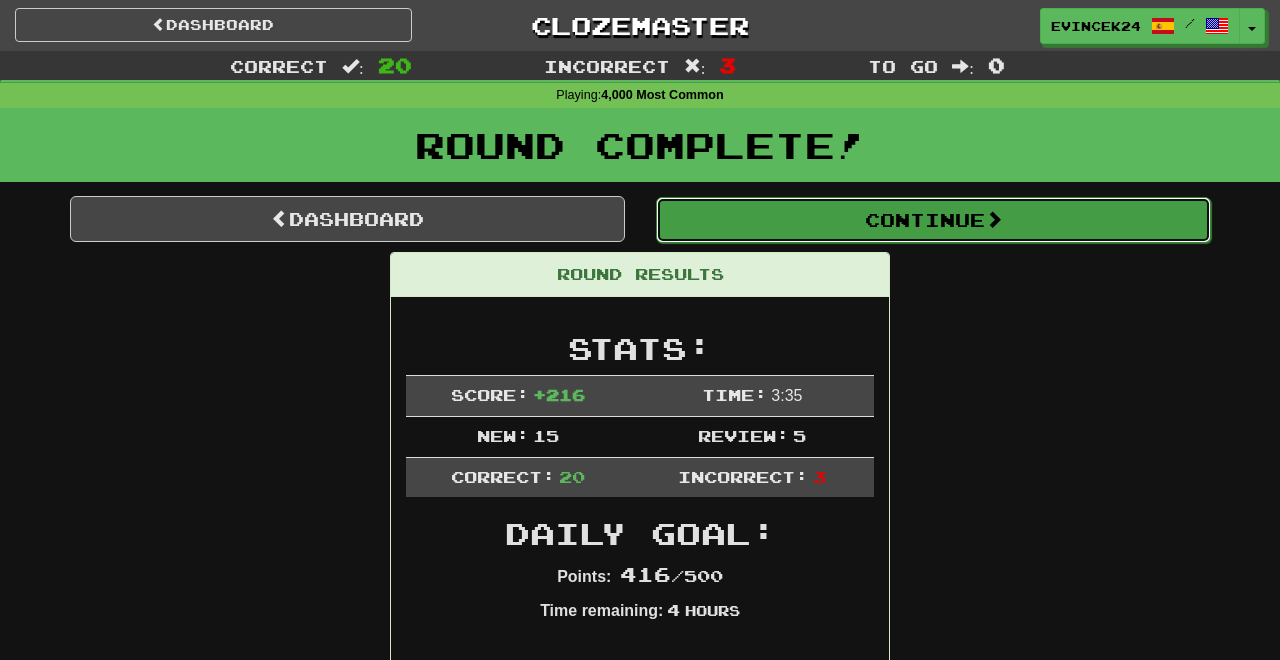 click on "Continue" at bounding box center (933, 220) 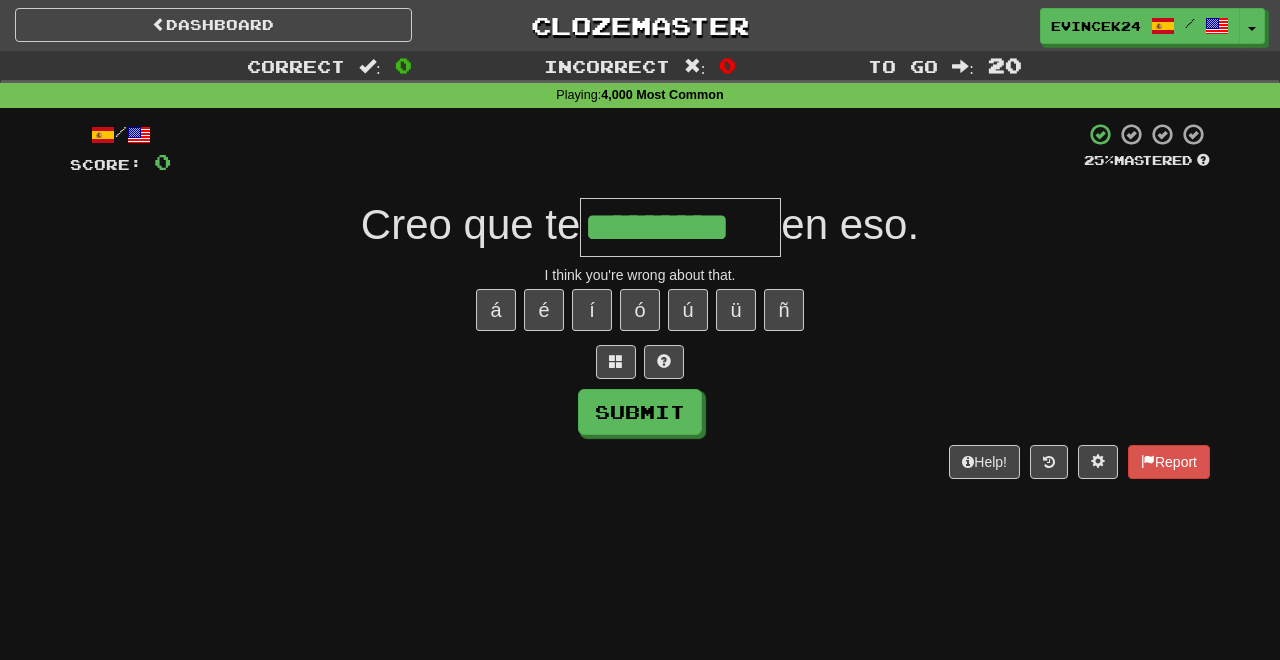 type on "*********" 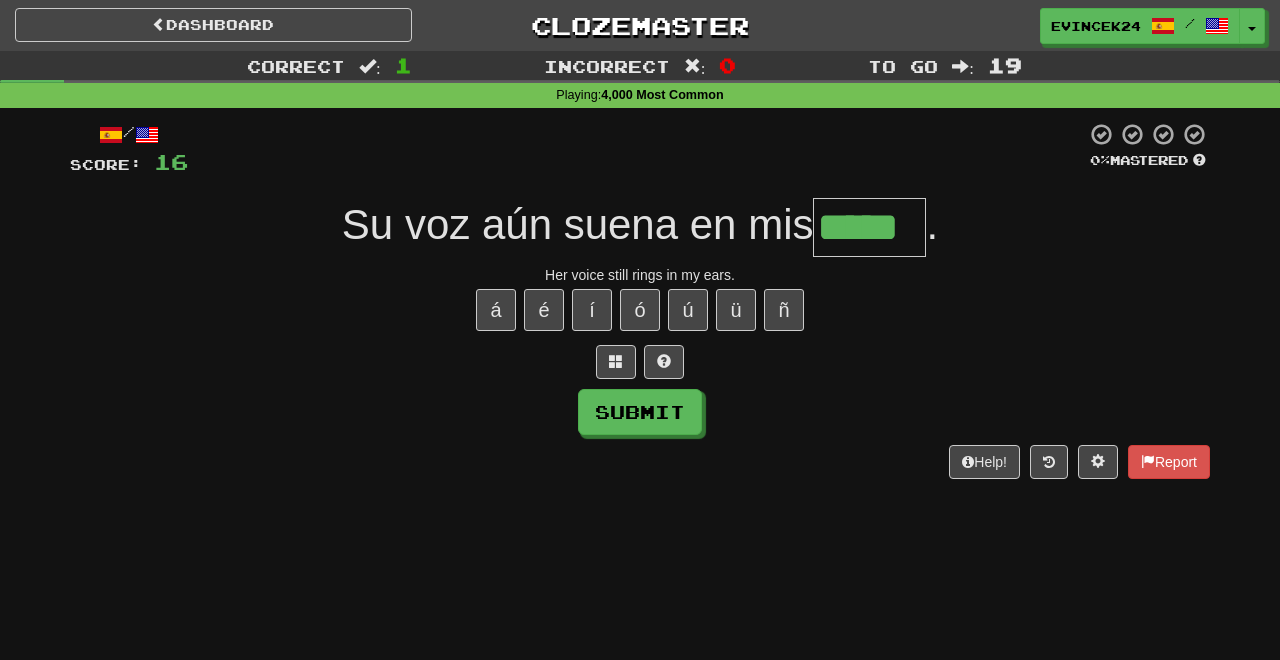type on "*****" 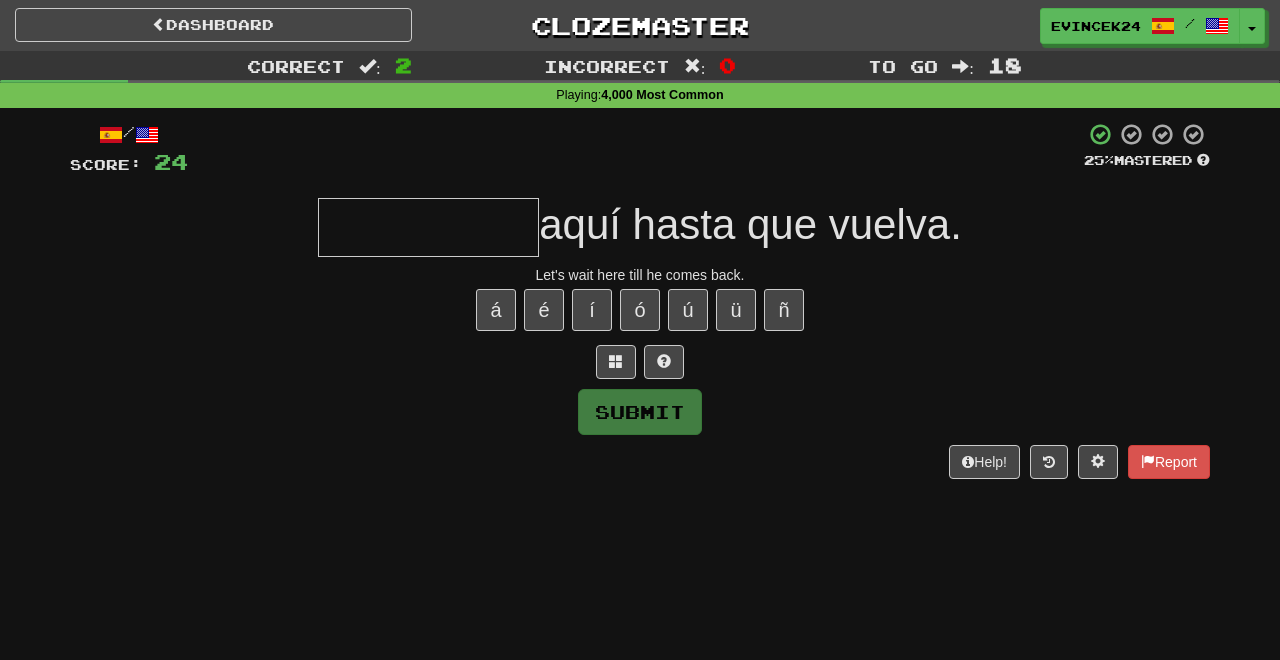 type on "*" 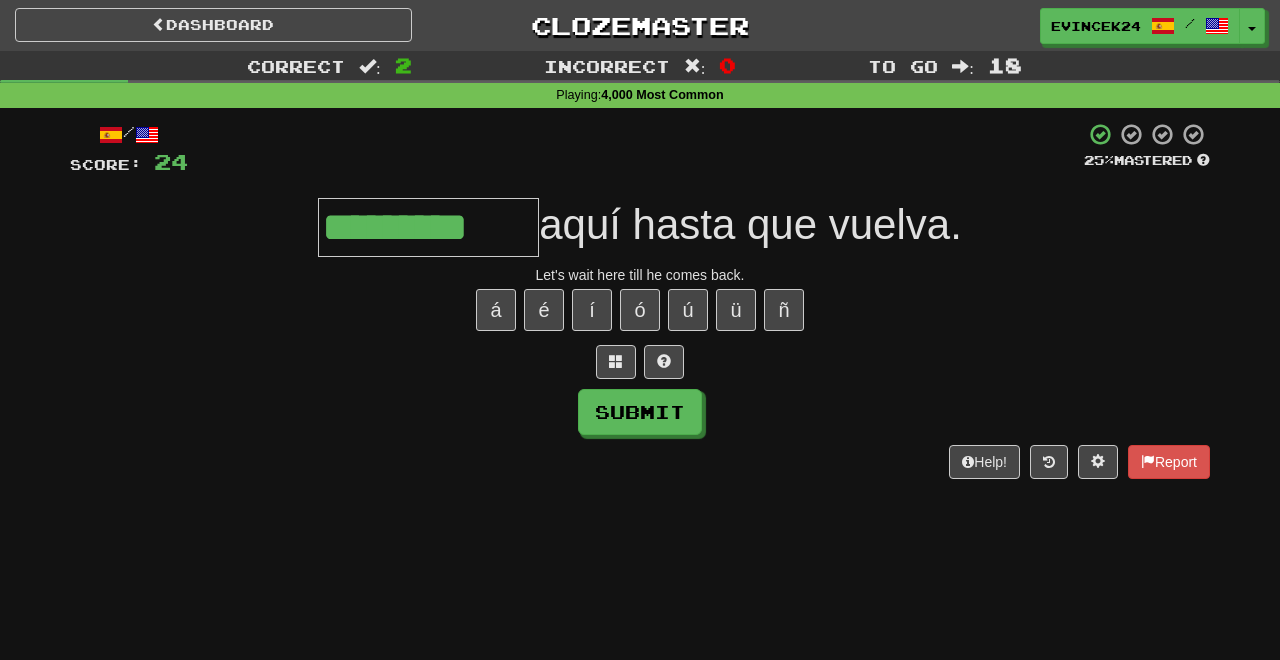 type on "*********" 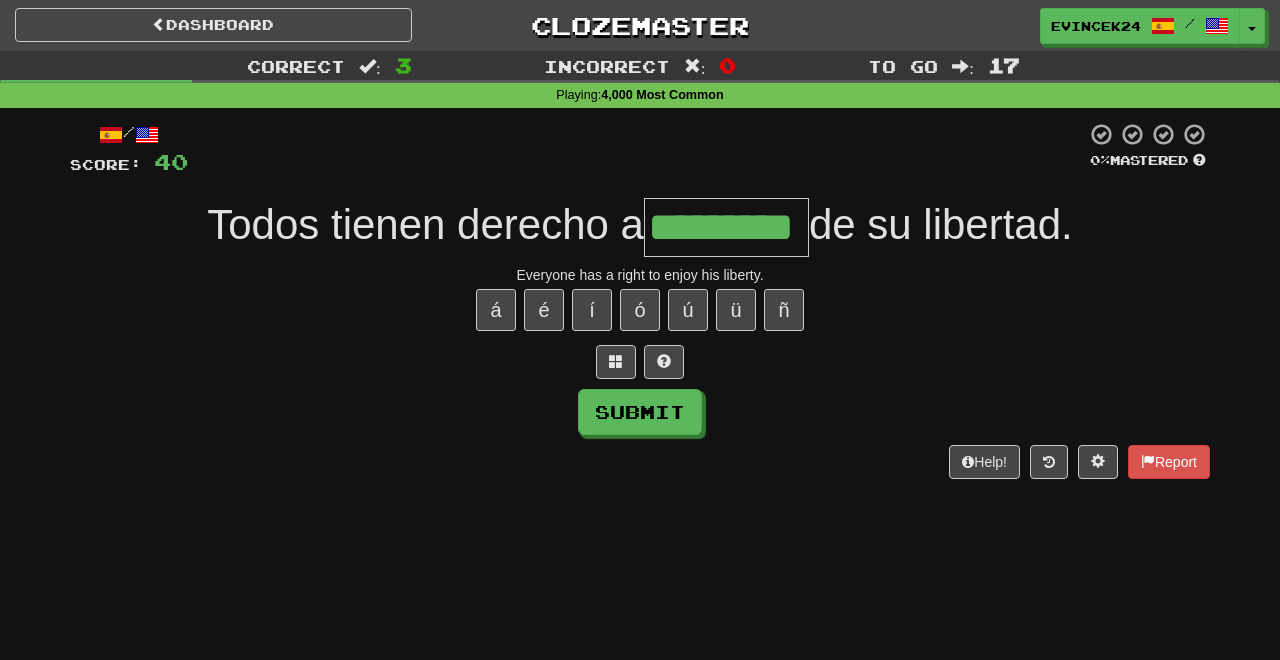 type on "*********" 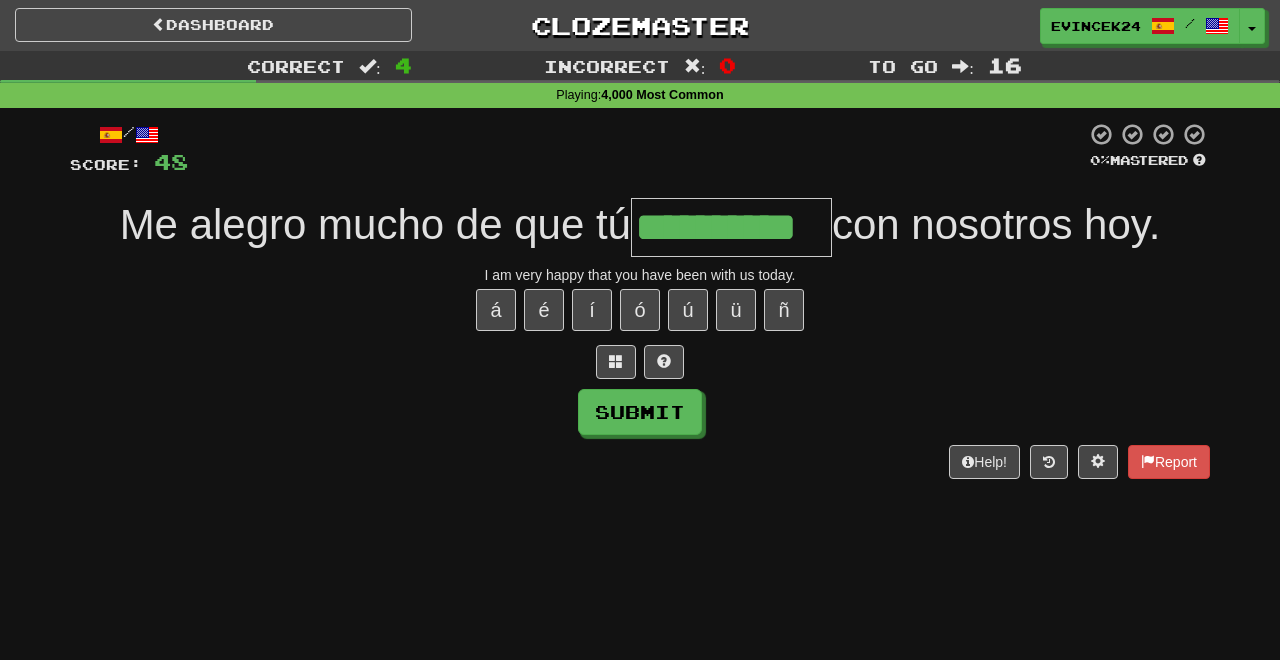 type on "**********" 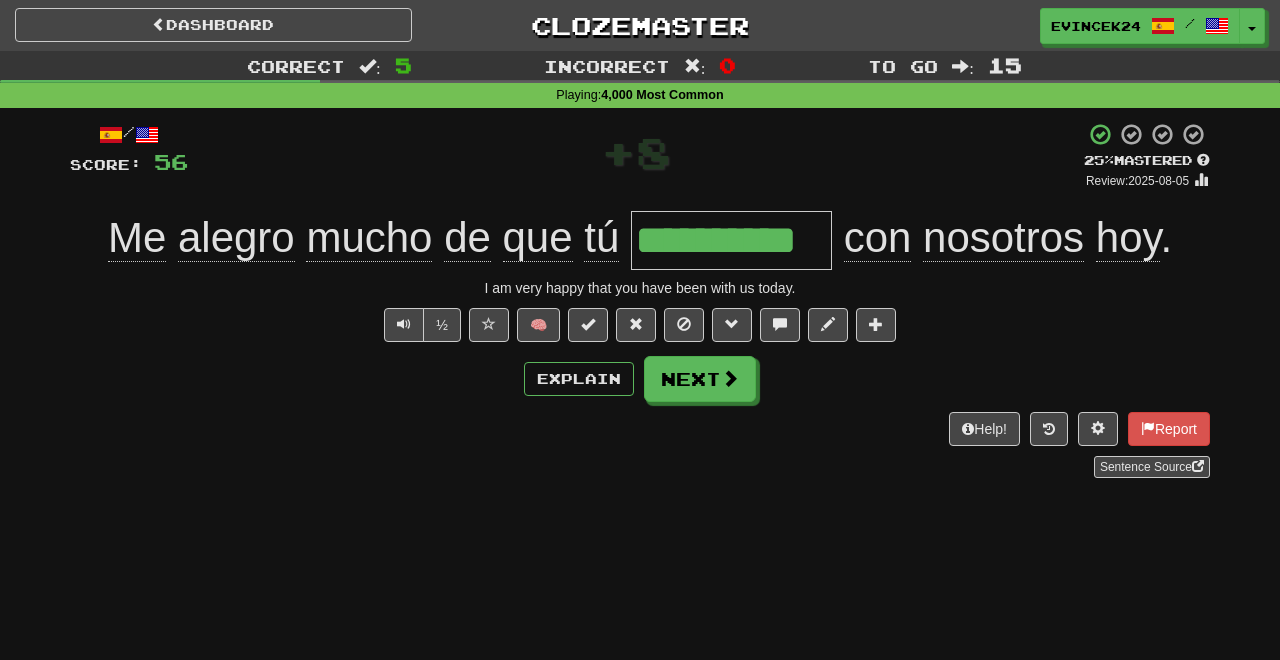 click on "**********" at bounding box center (640, 300) 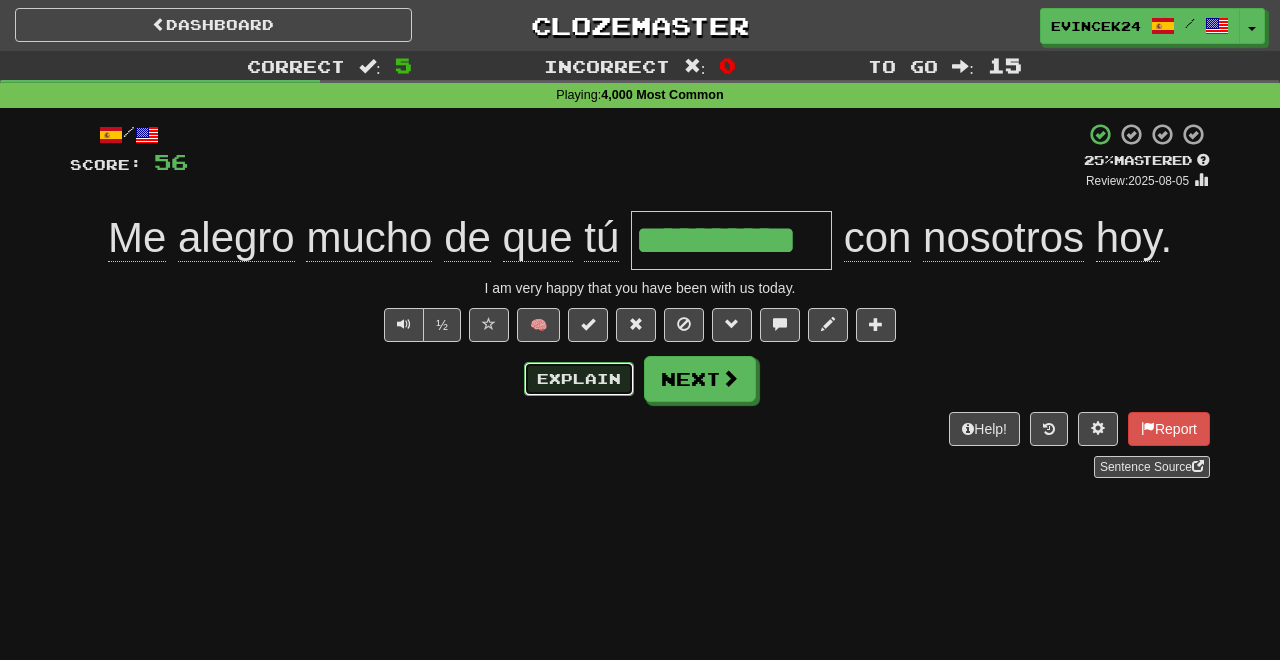 click on "Explain" at bounding box center [579, 379] 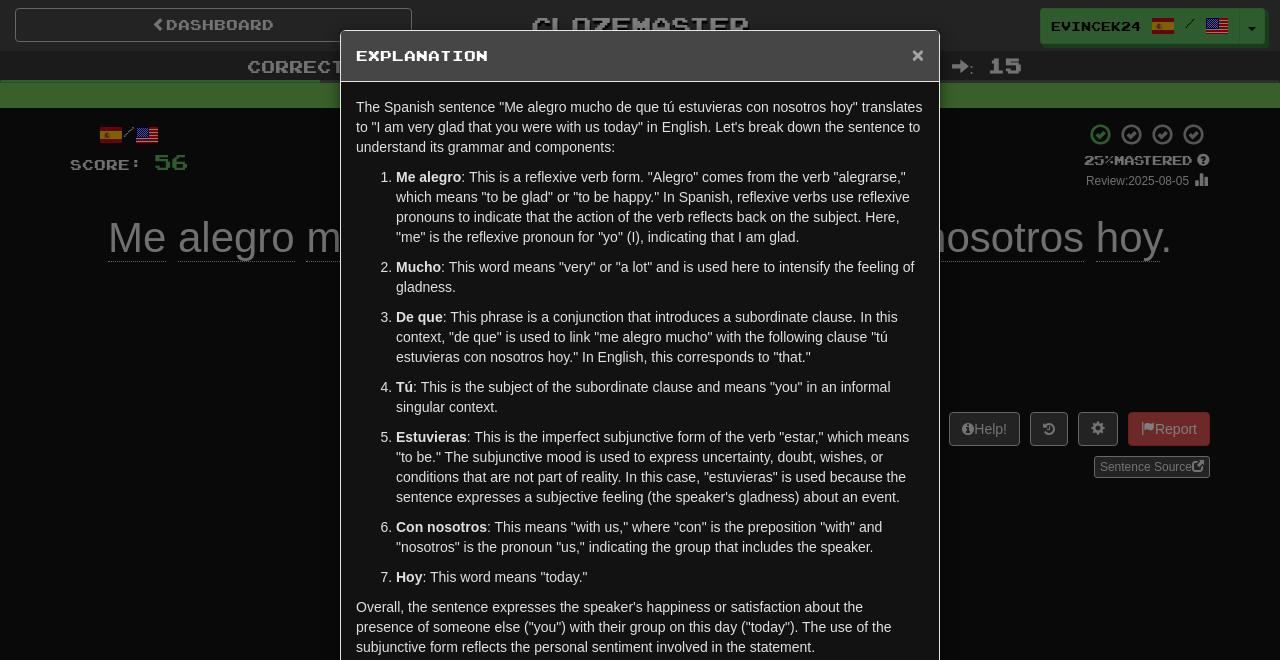click on "×" at bounding box center (918, 54) 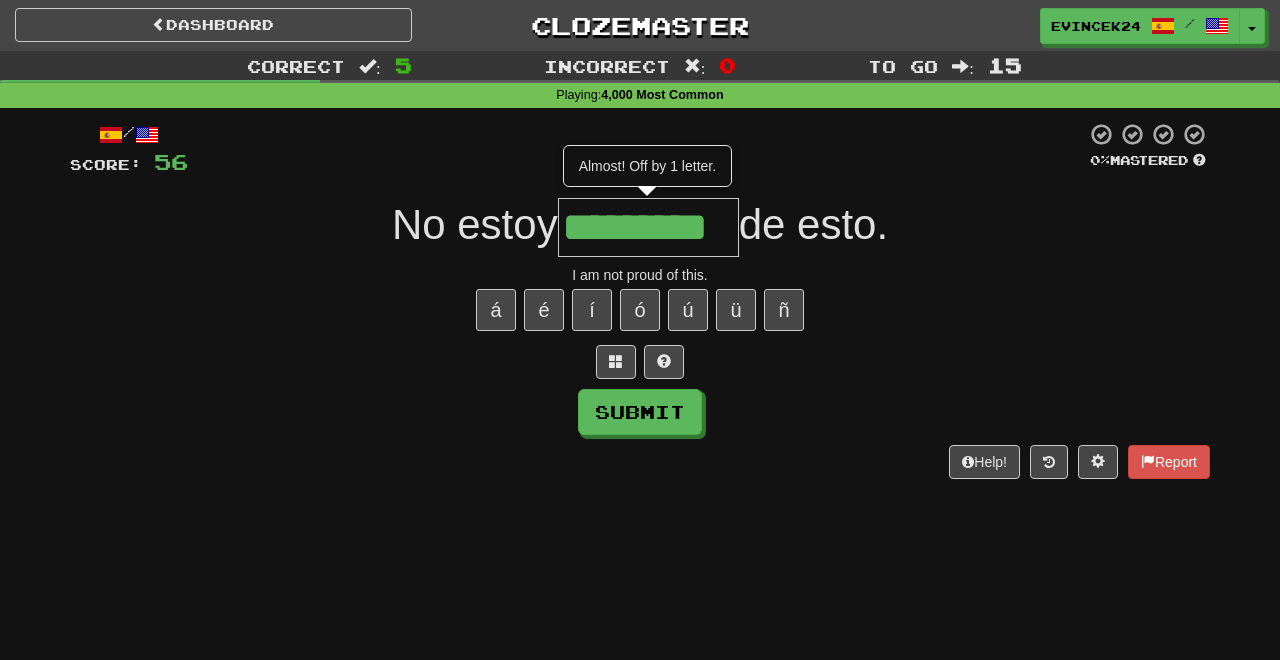 type on "*********" 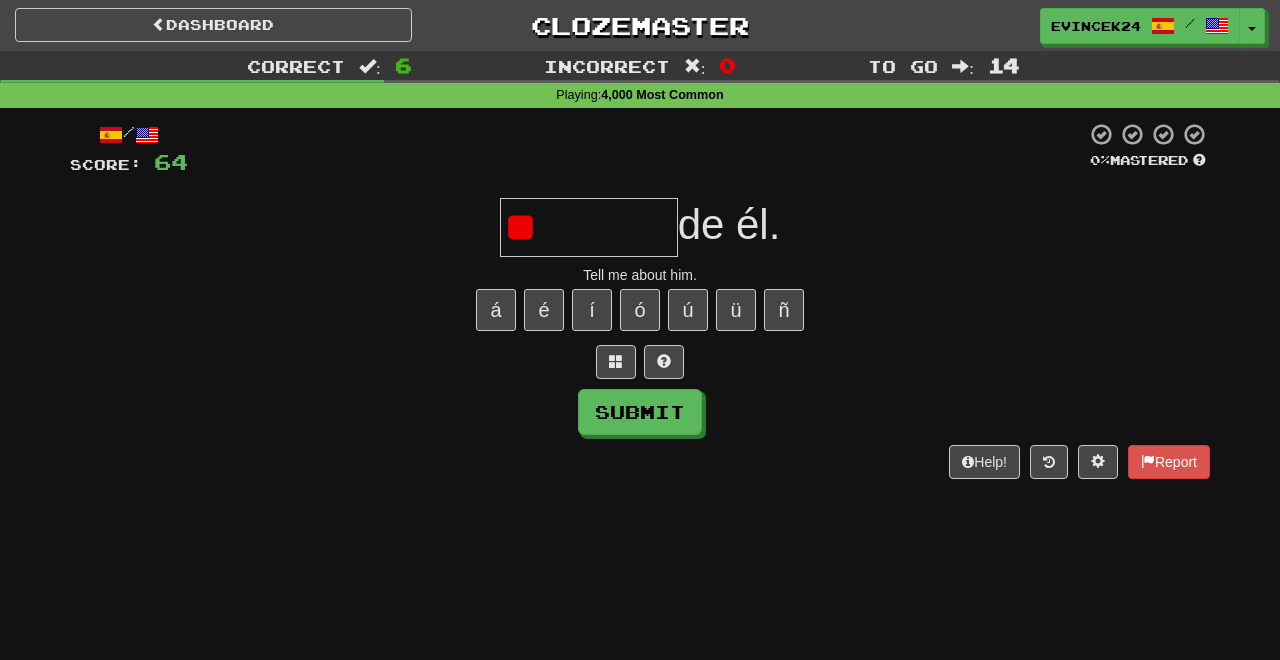 type on "*" 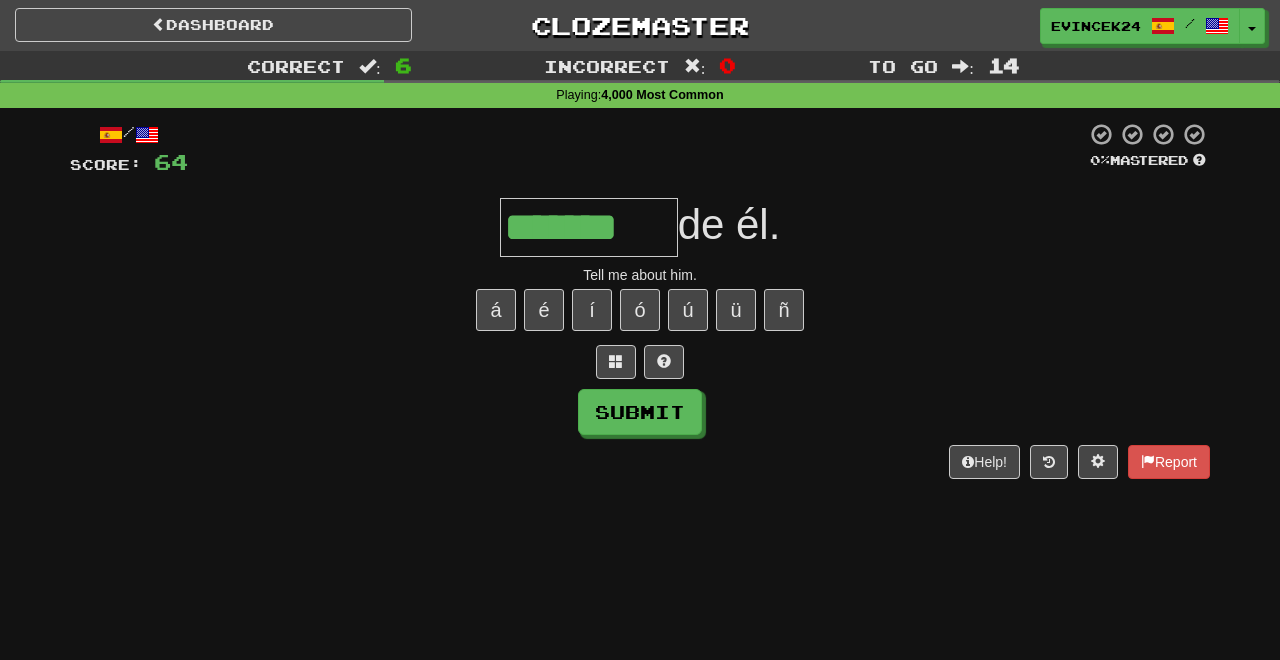 type on "*******" 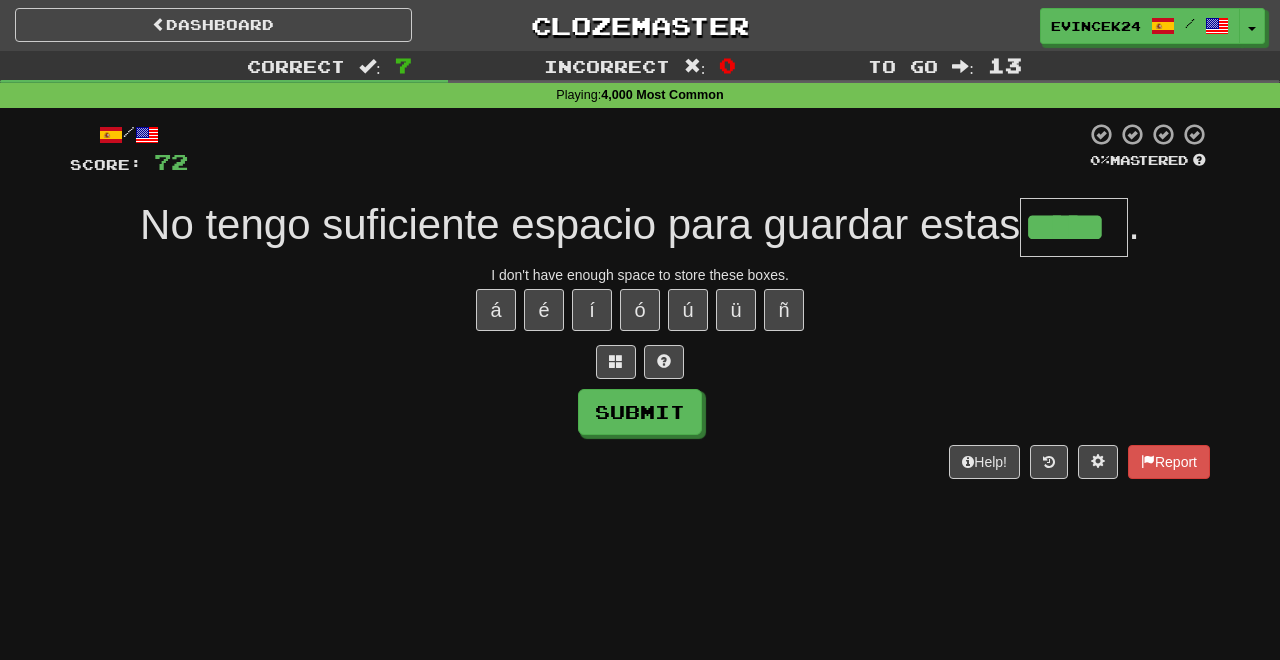type on "*****" 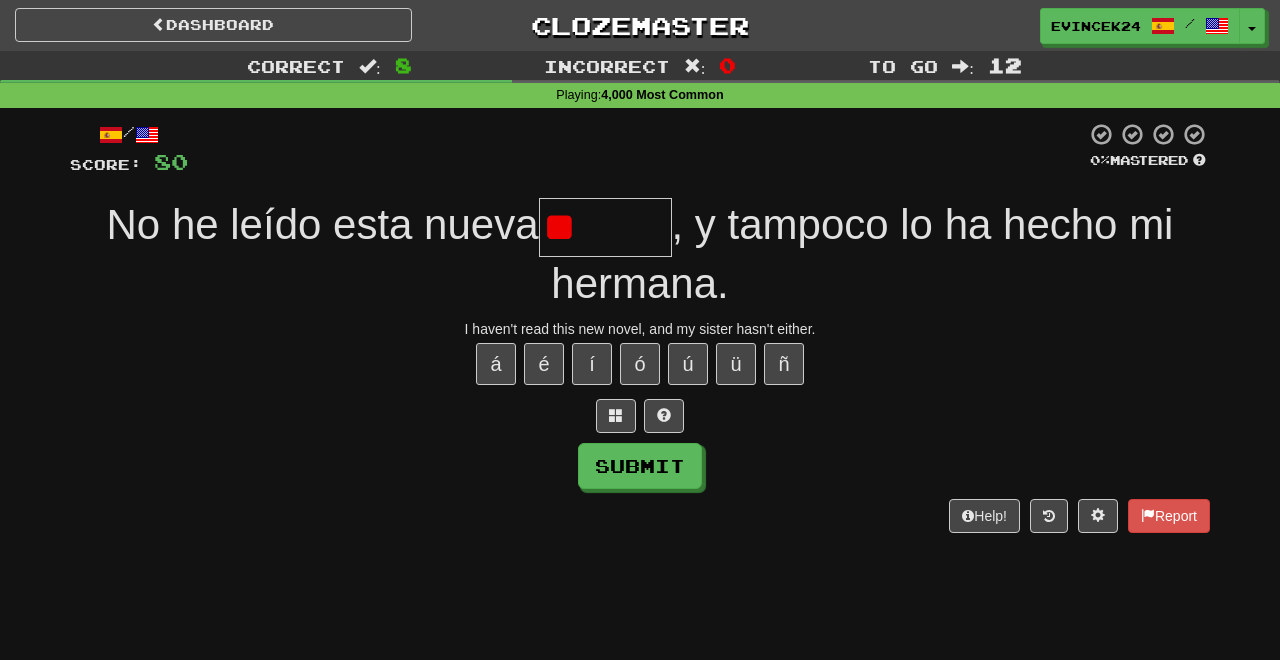 type on "*" 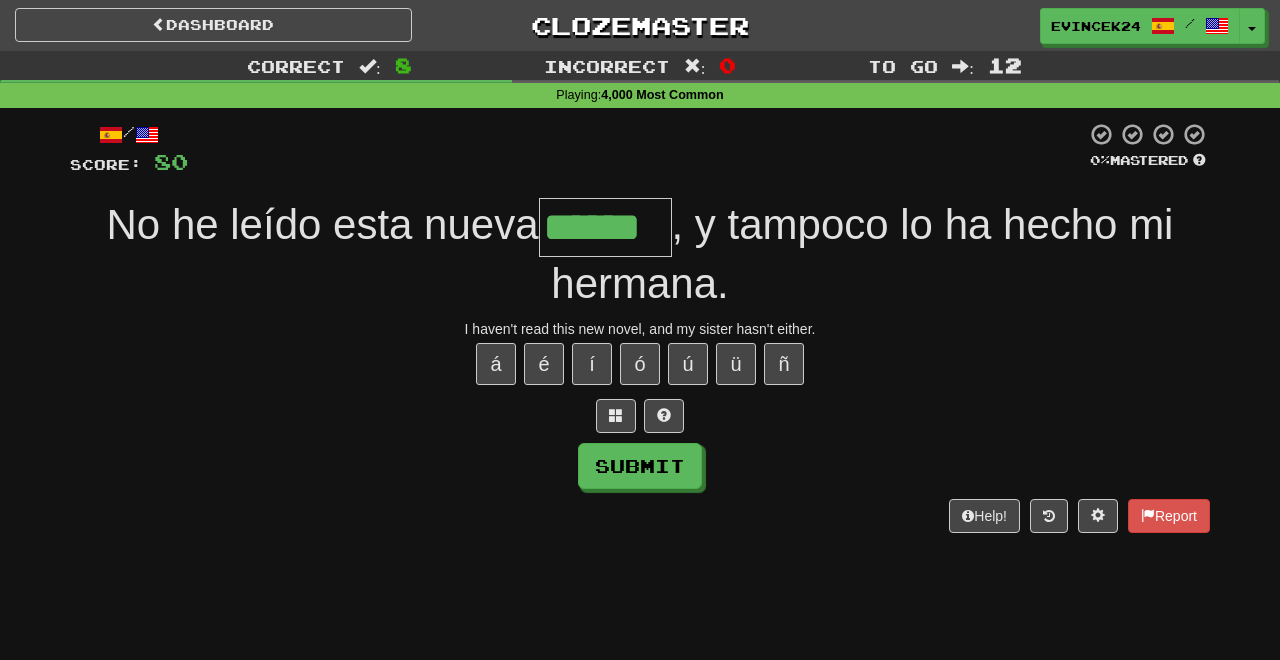 type on "******" 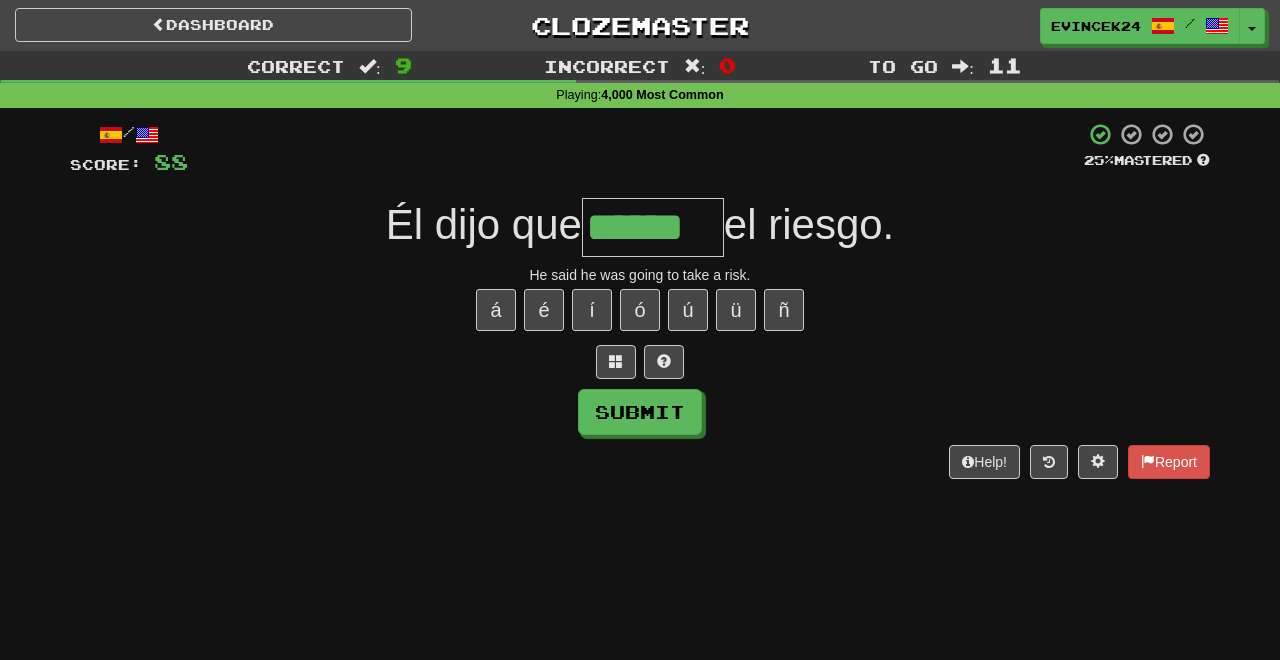type on "******" 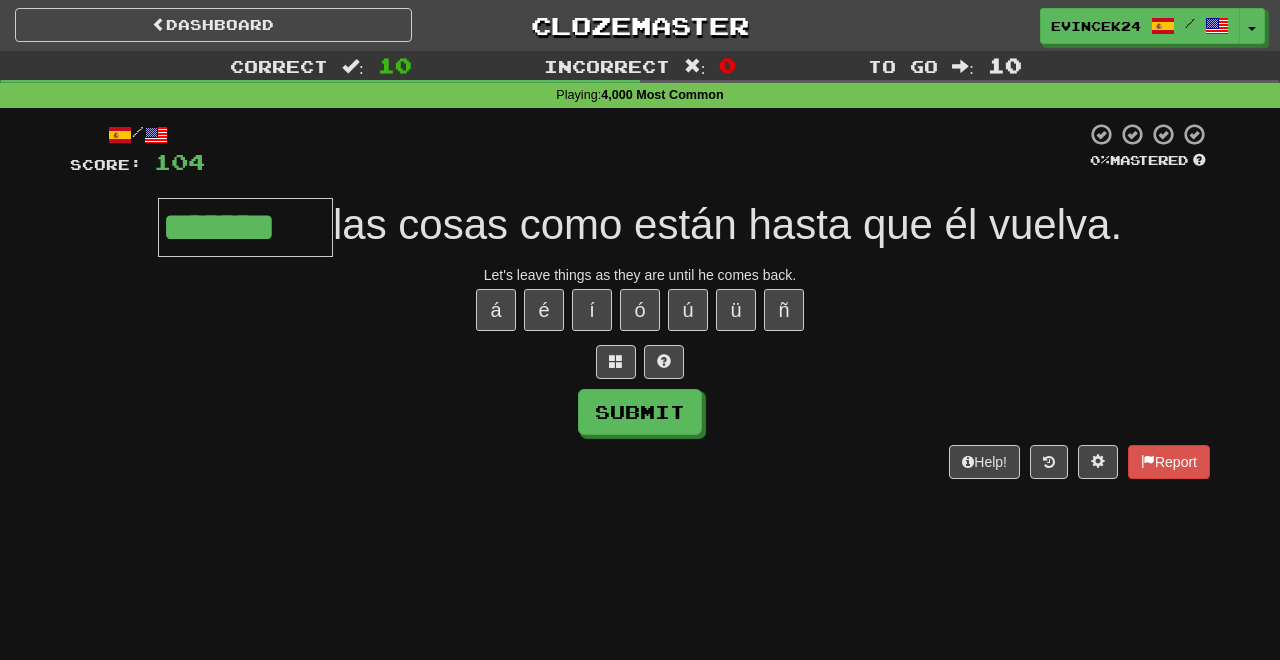 type on "*******" 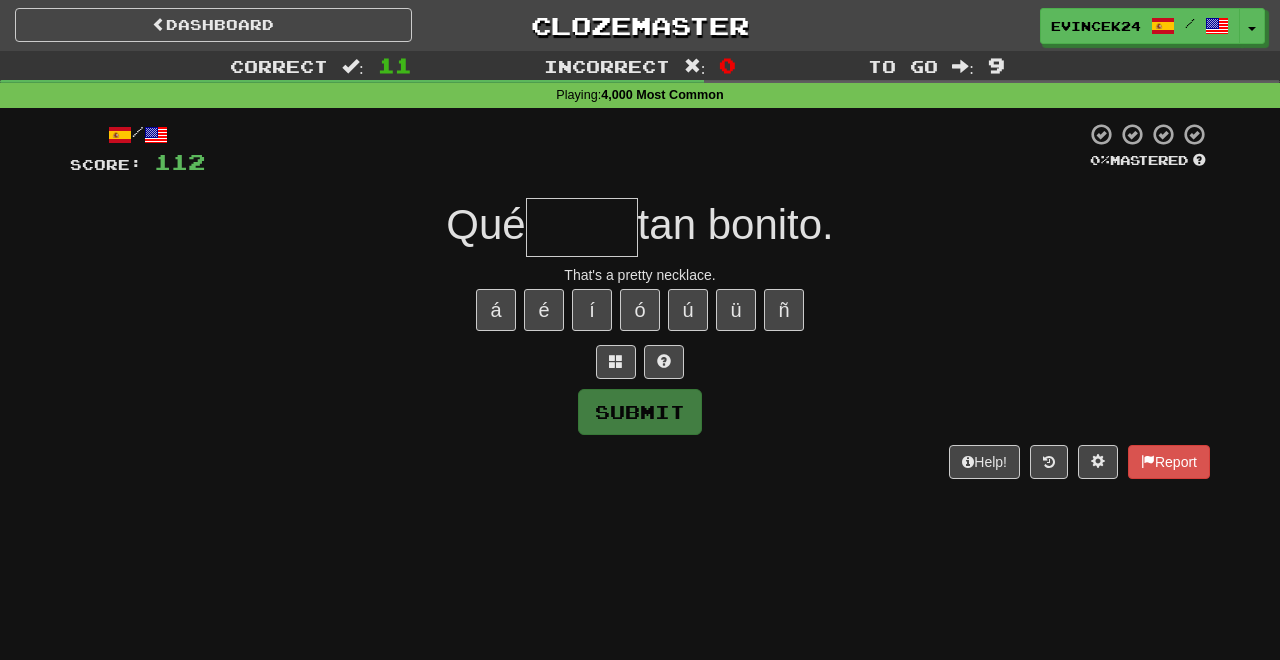 type on "******" 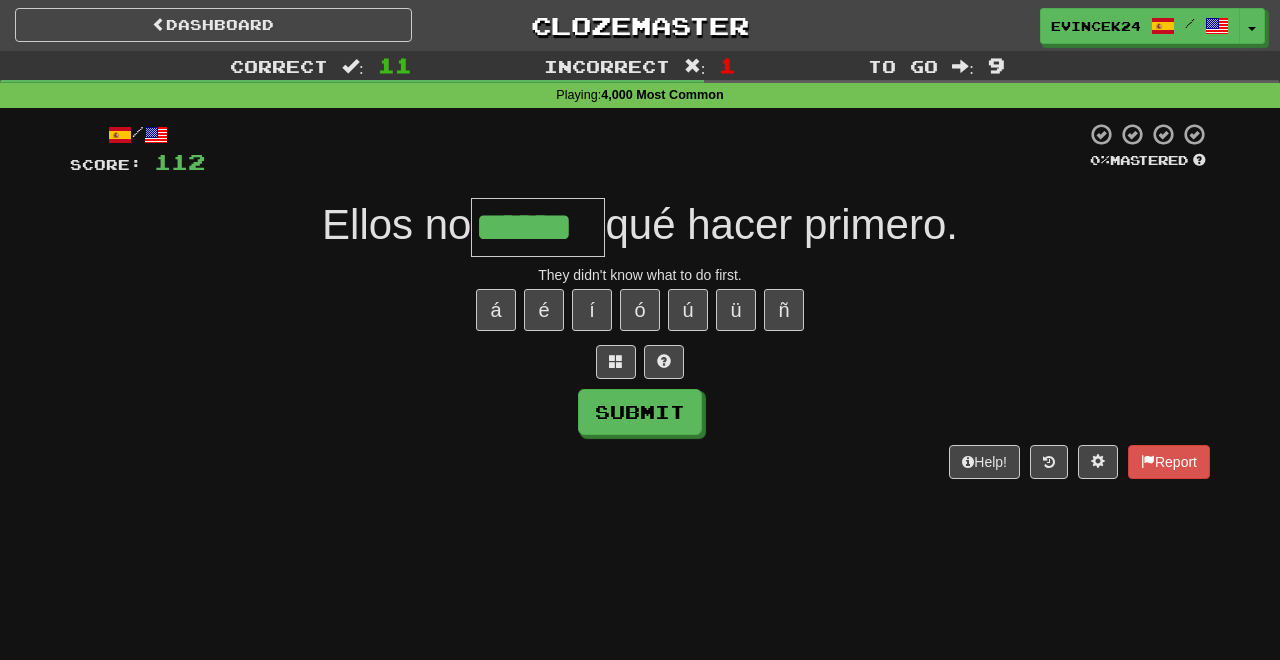 type on "******" 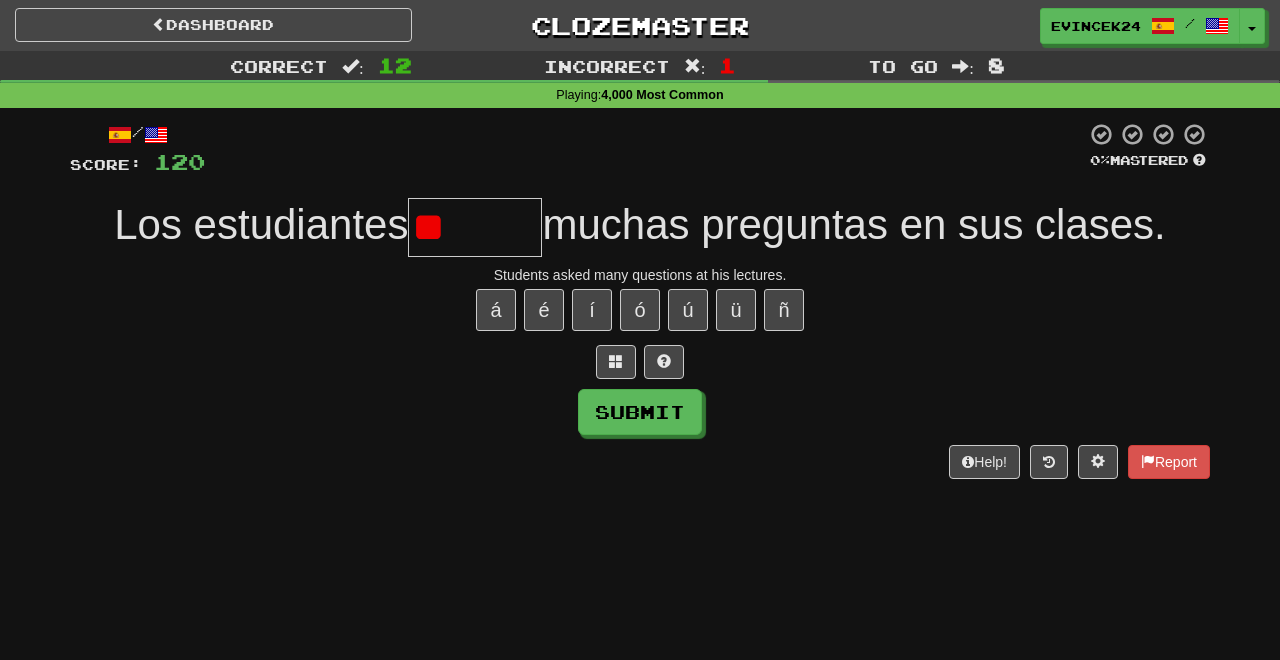 type on "*" 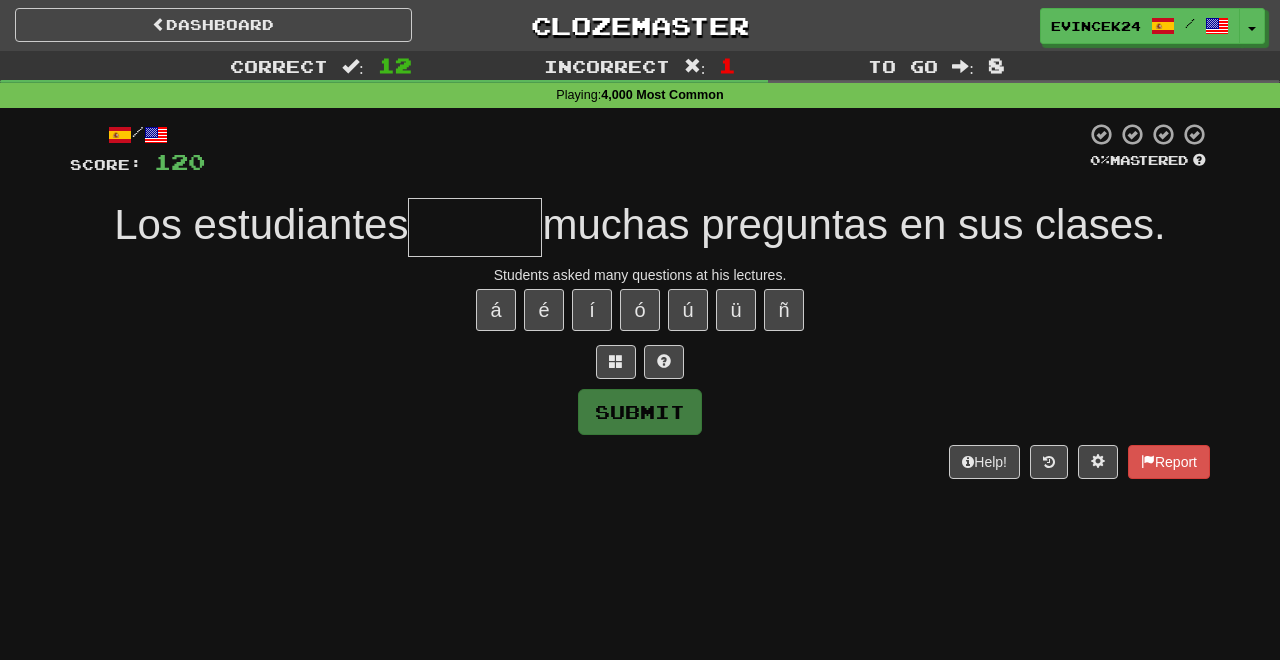 type on "******" 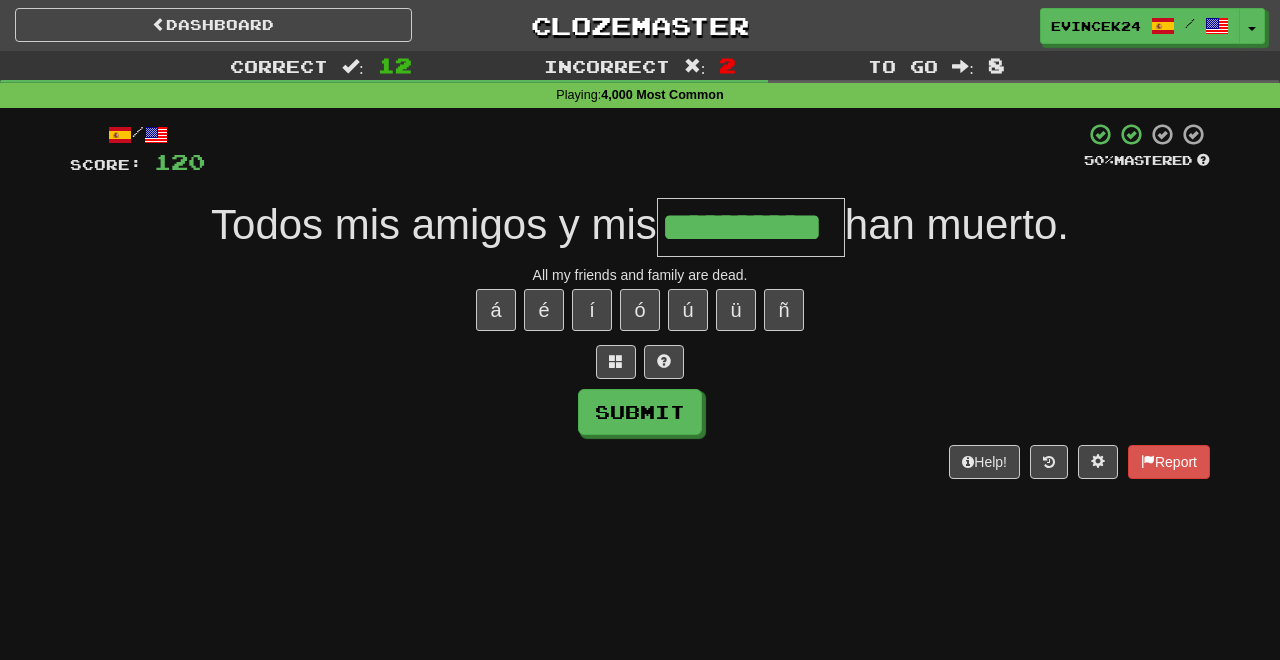 type on "**********" 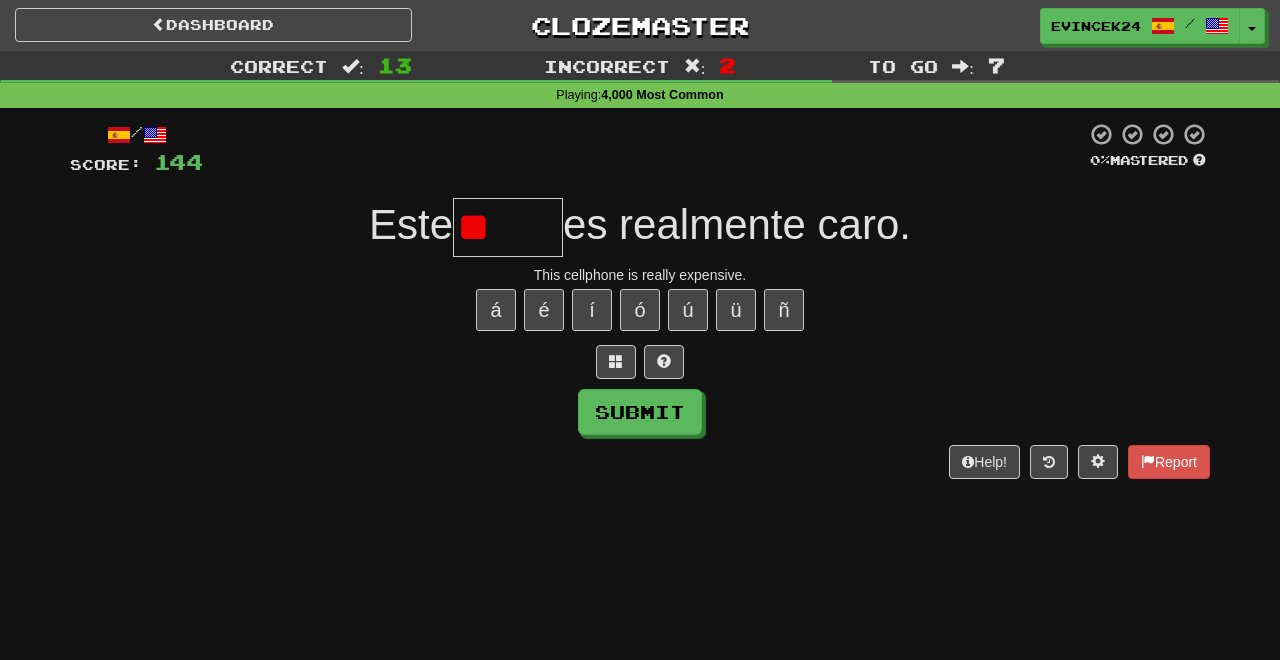 type on "*" 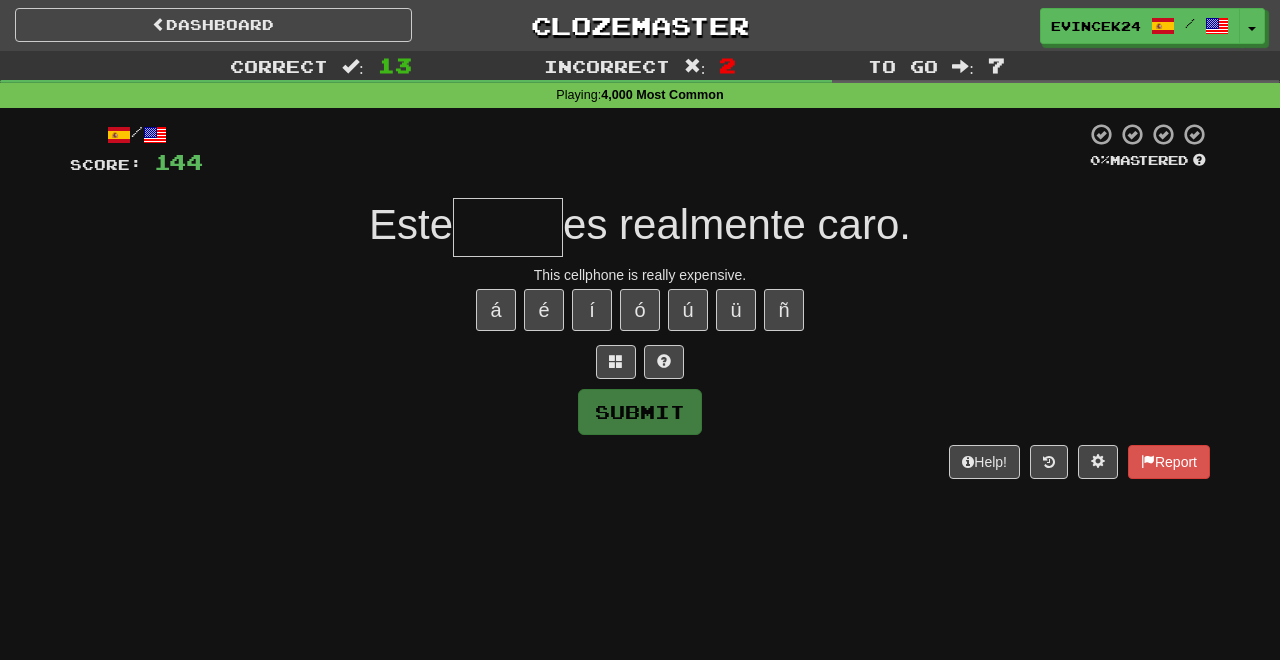 type on "*" 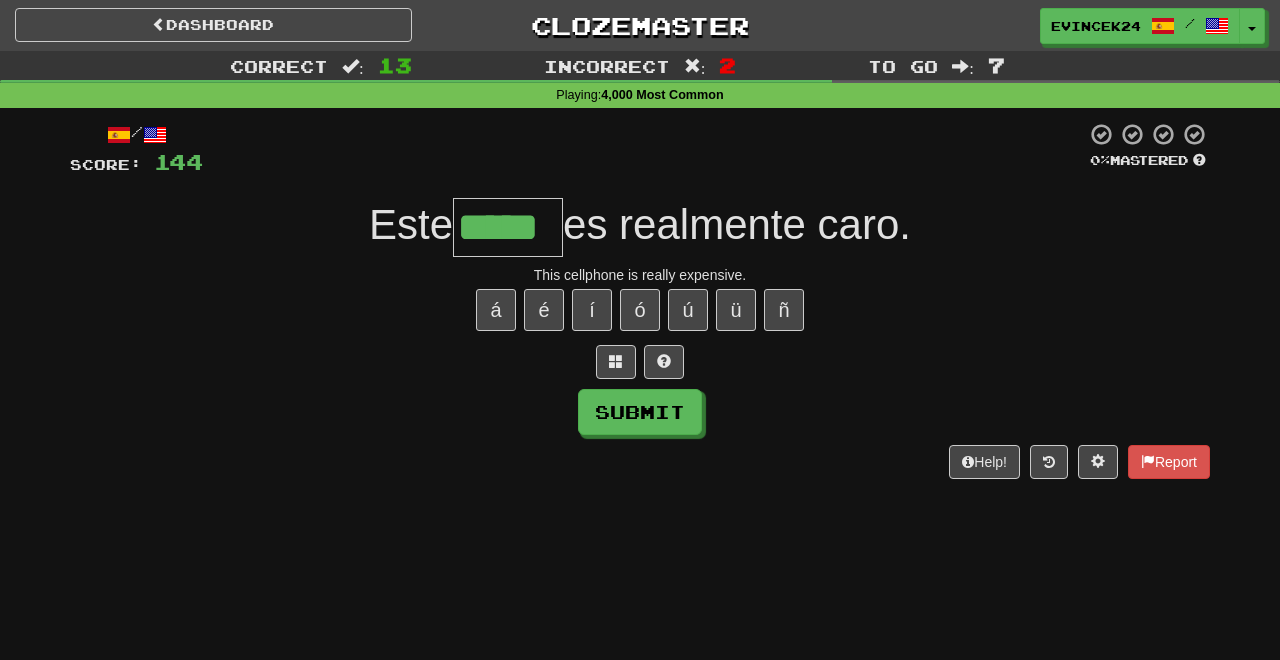 type on "*****" 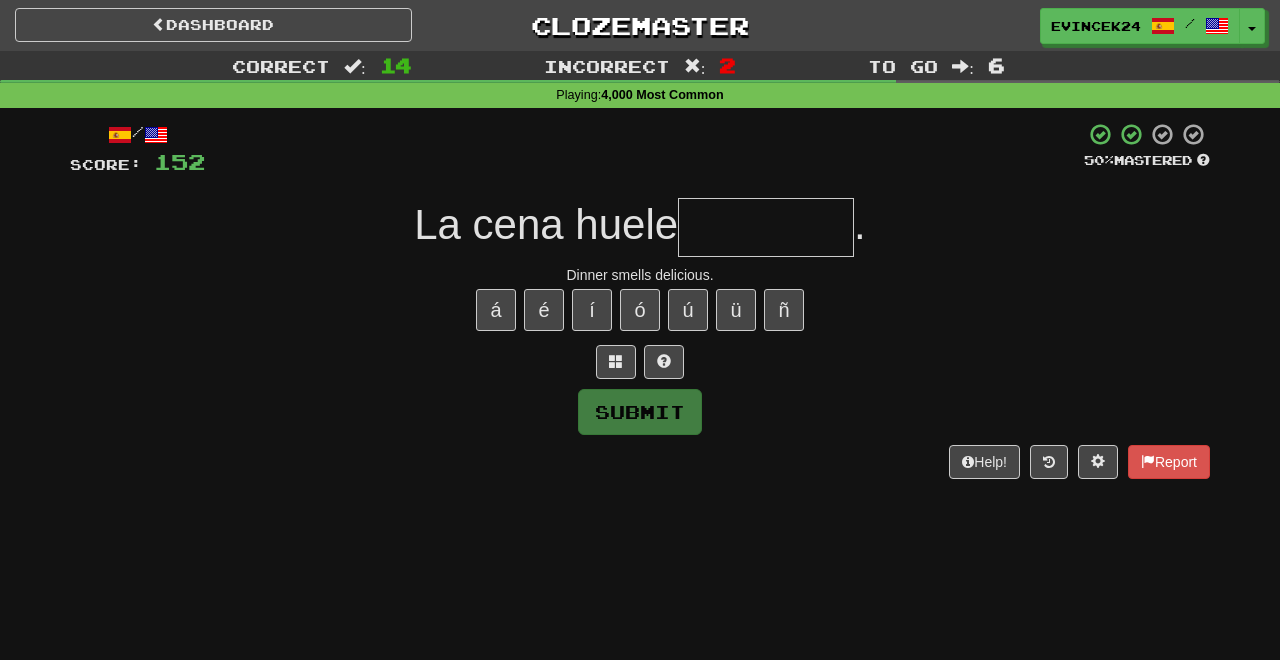 type on "*********" 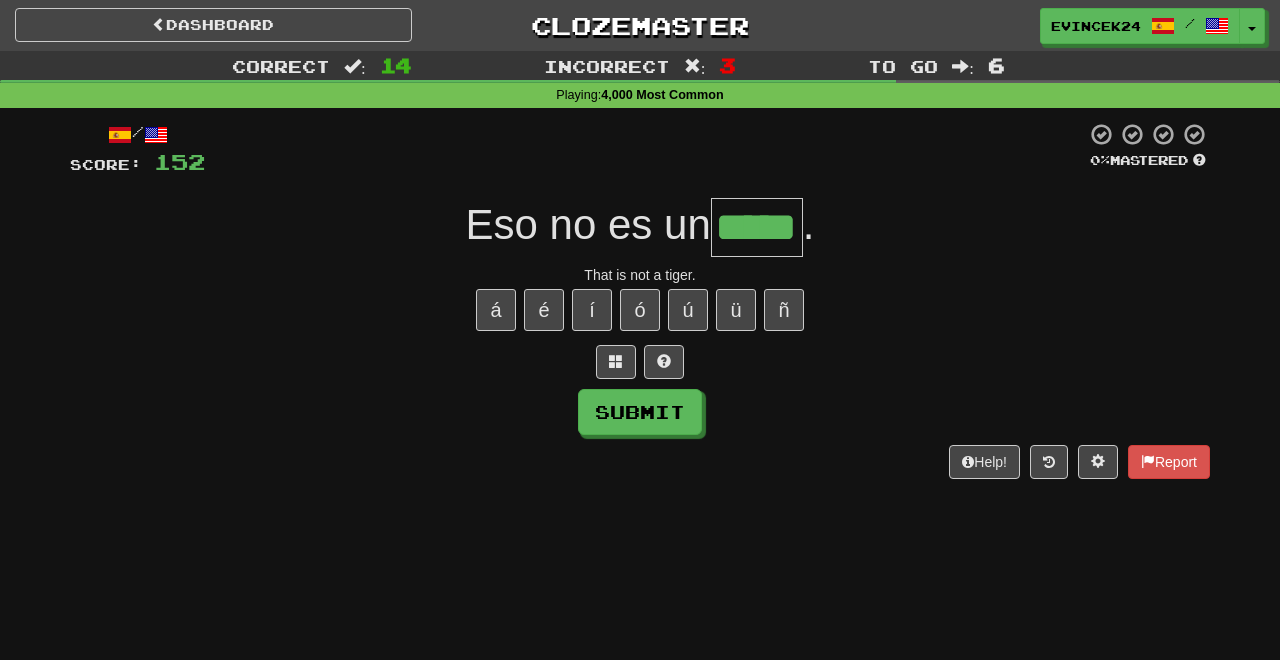 type on "*****" 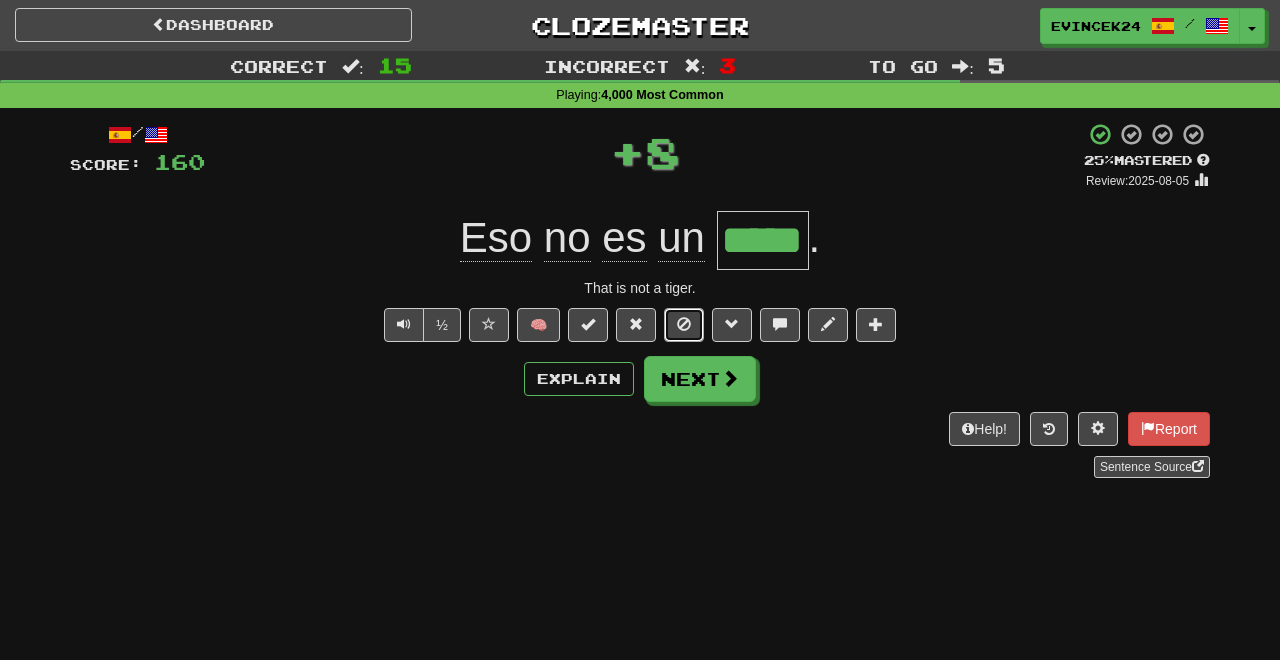click at bounding box center (684, 324) 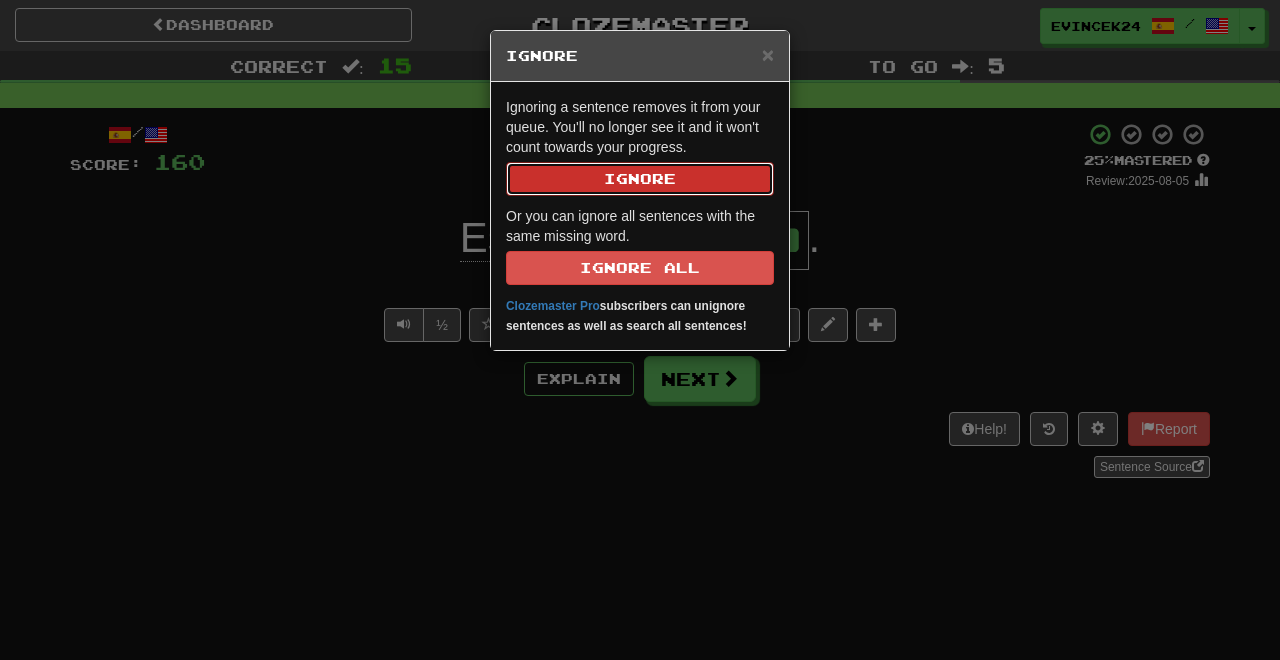 type 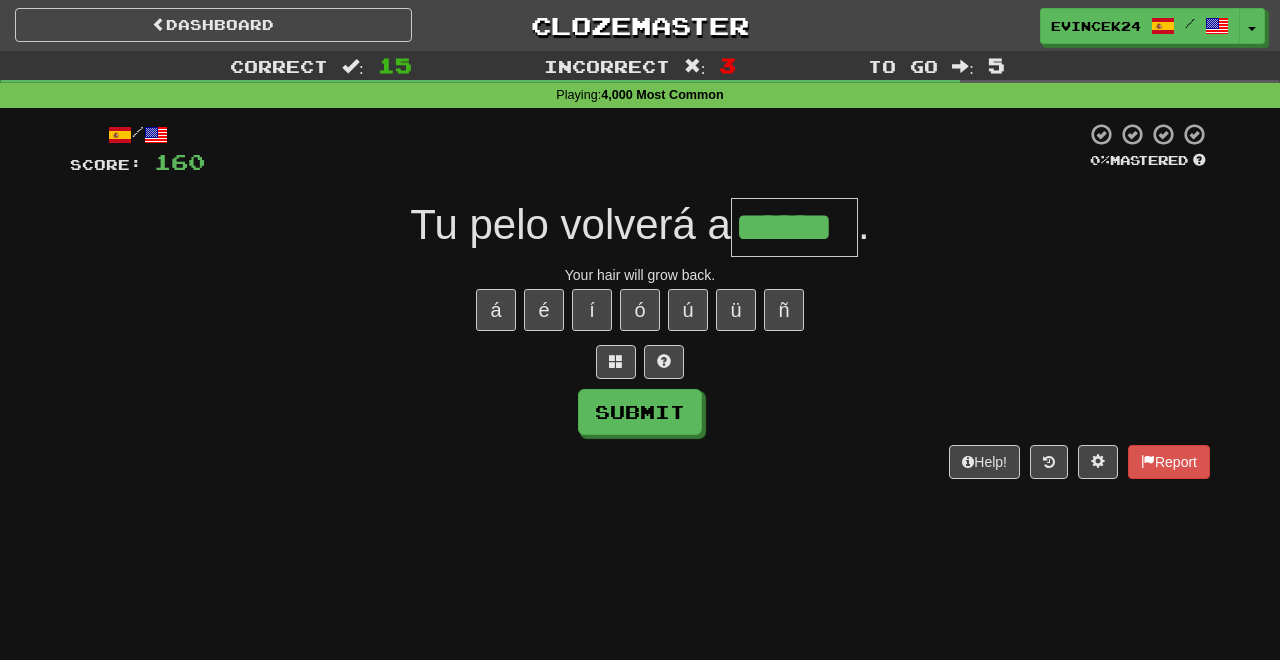 type on "******" 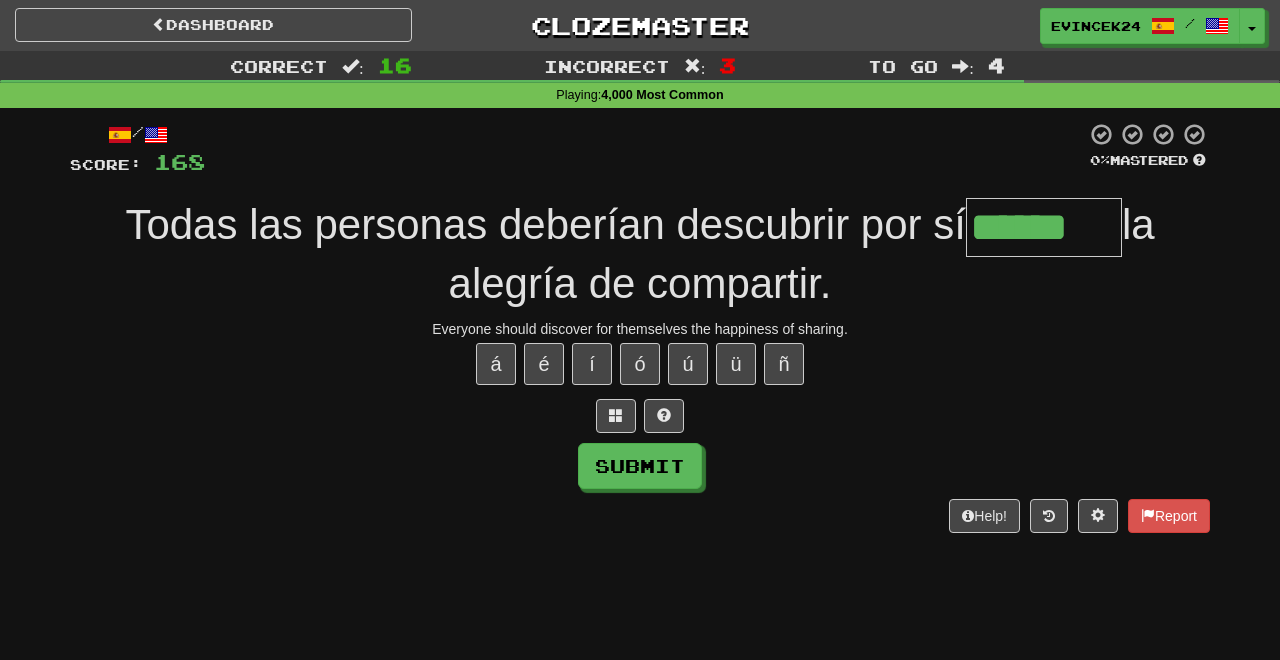 type on "******" 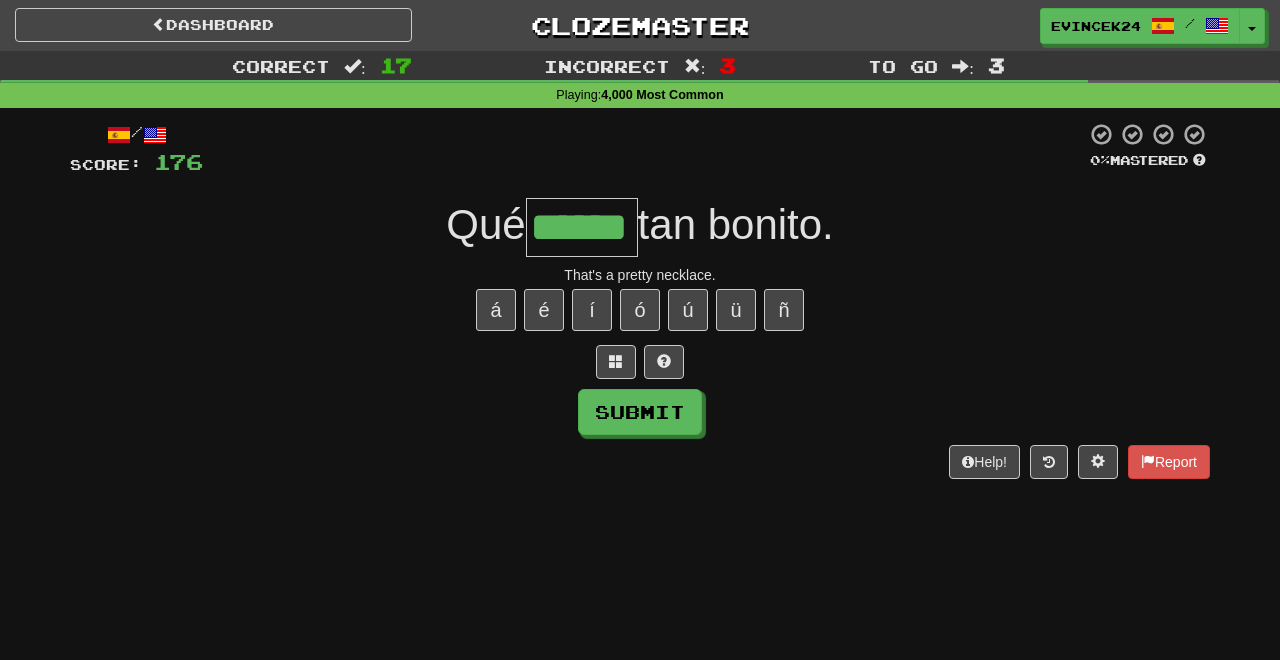 type on "******" 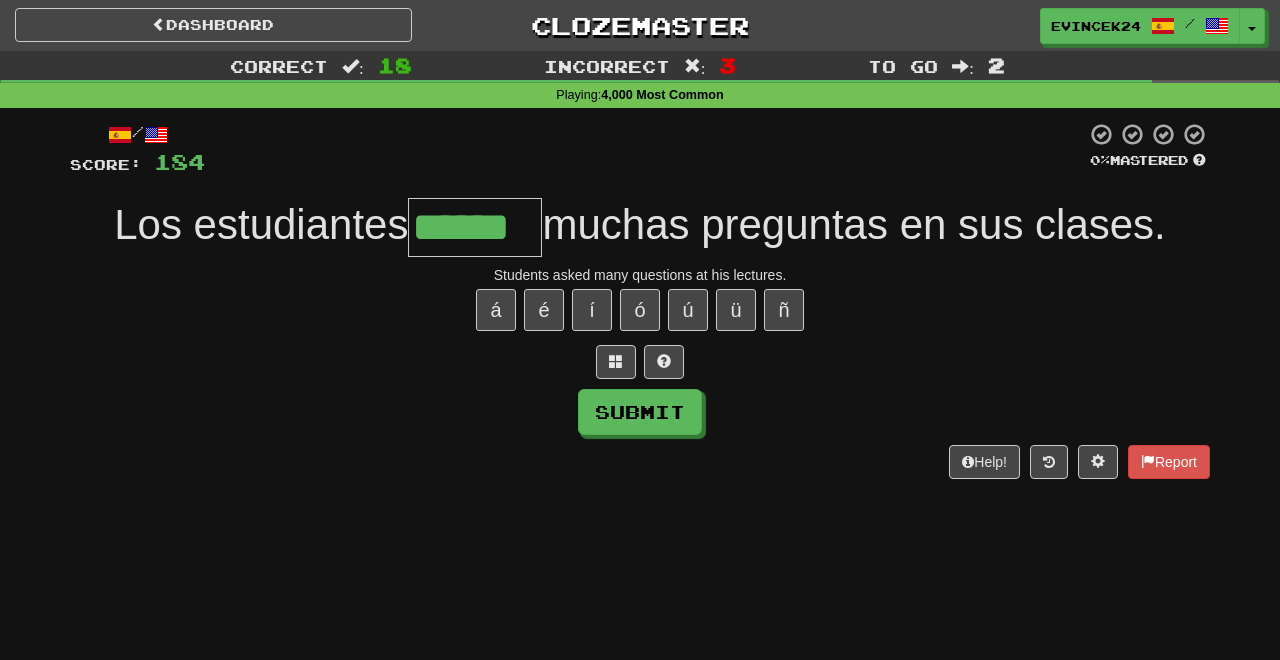 type on "******" 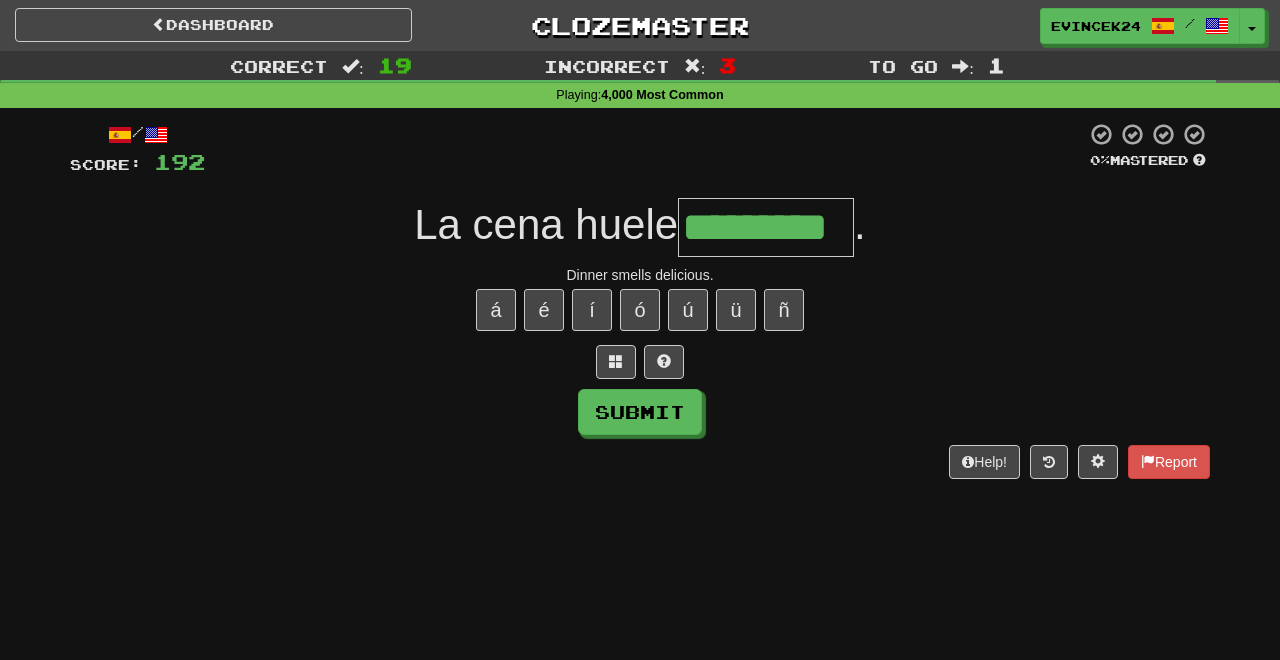 type on "*********" 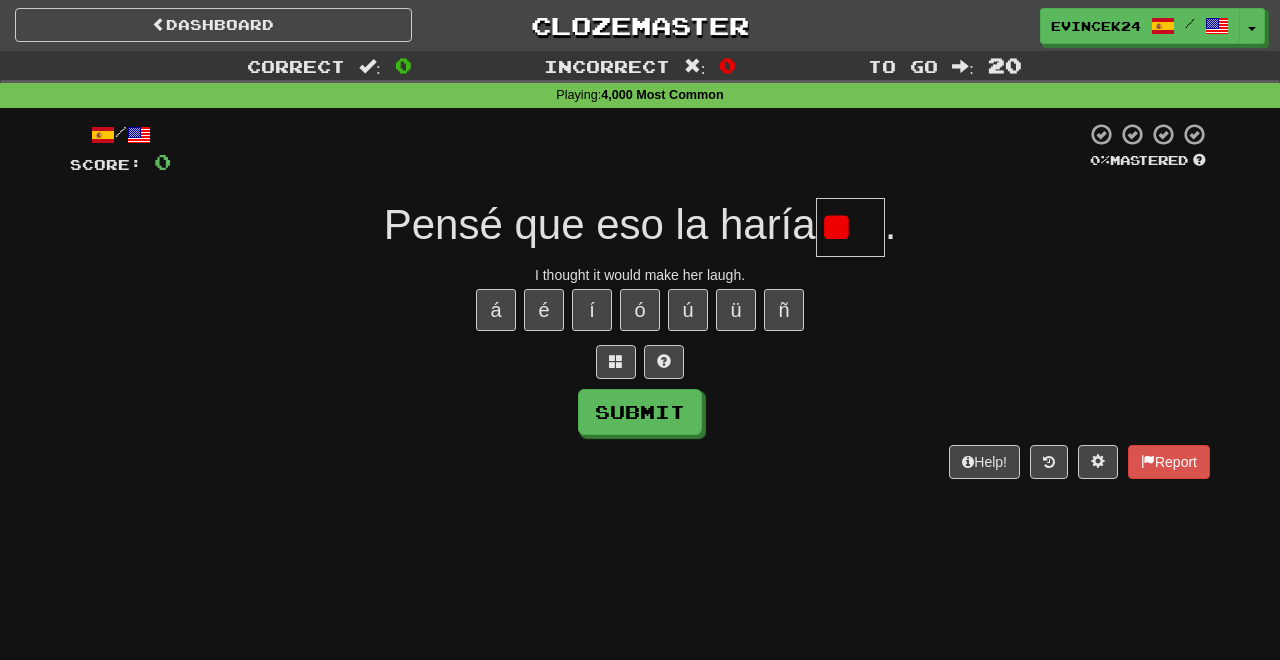 type on "*" 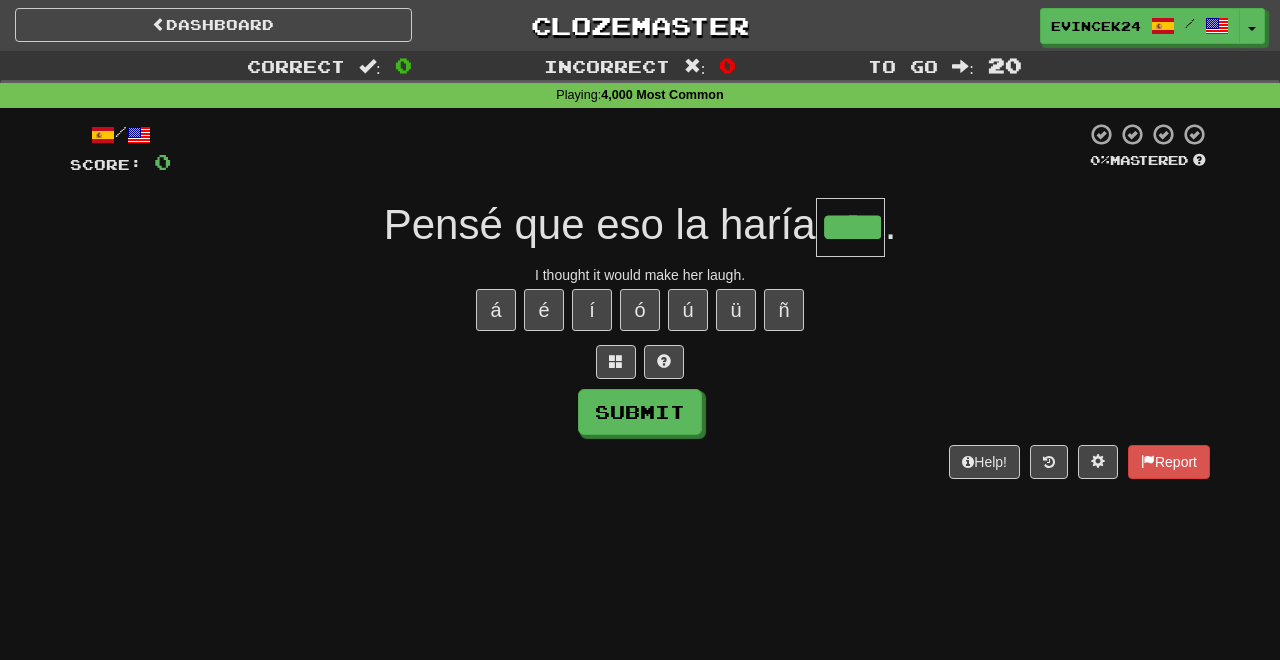 type on "****" 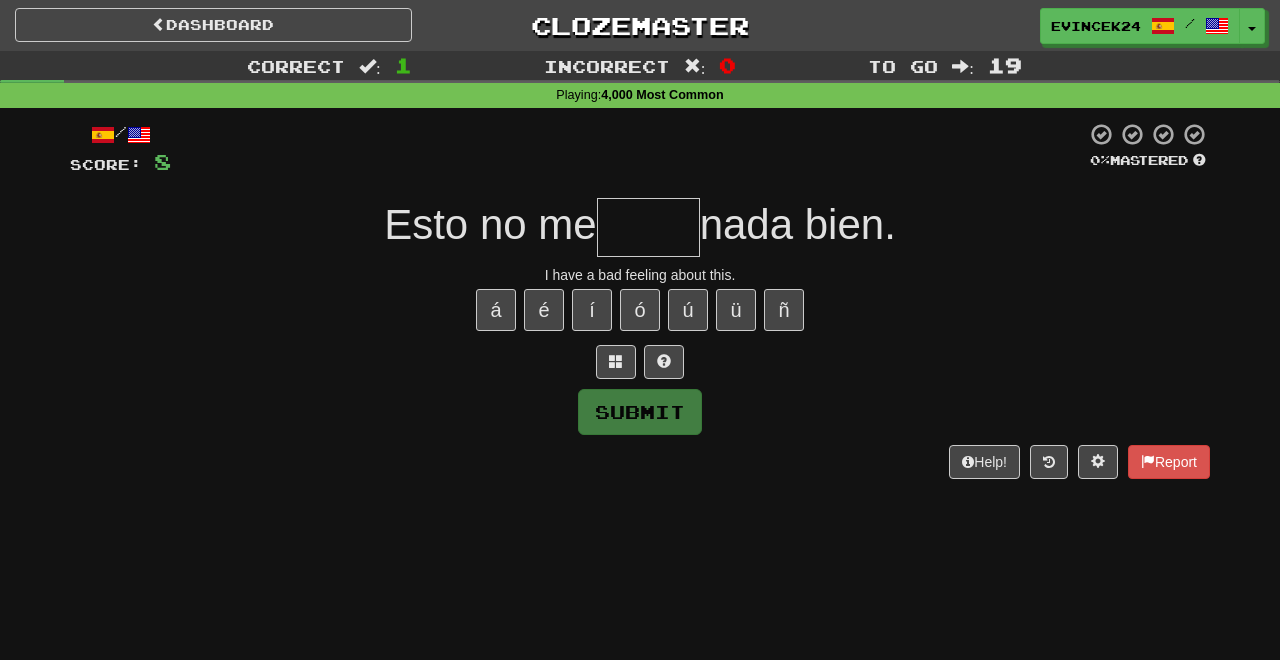type on "*****" 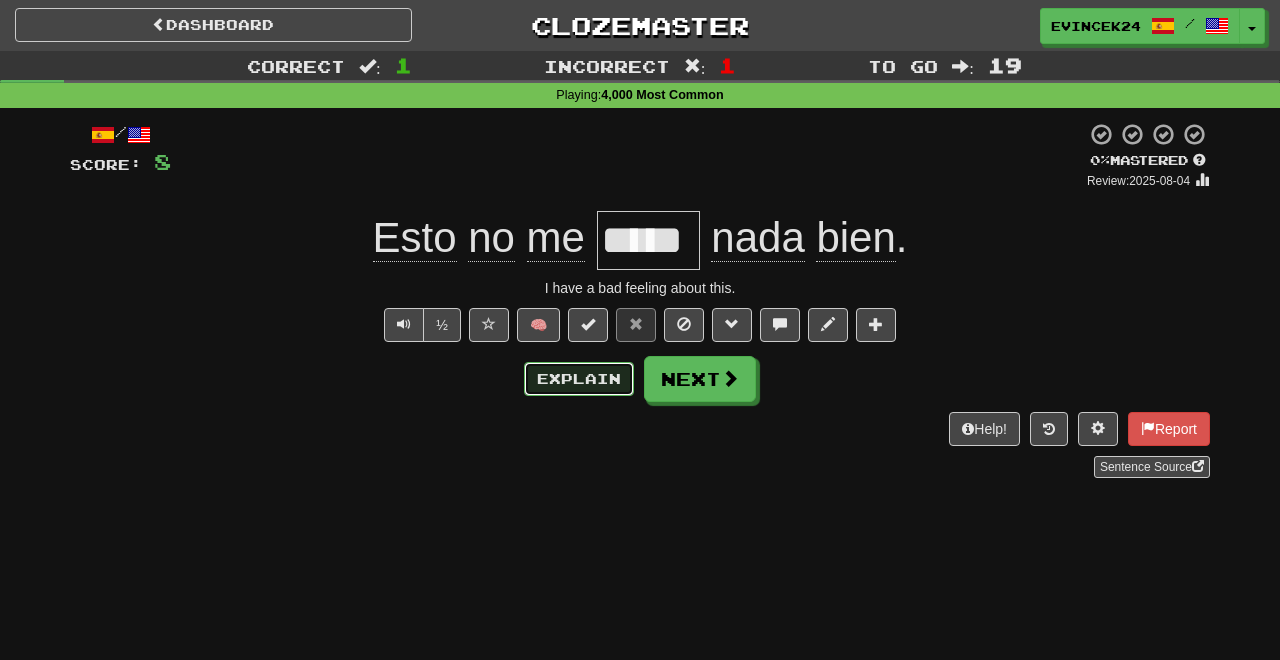 click on "Explain" at bounding box center (579, 379) 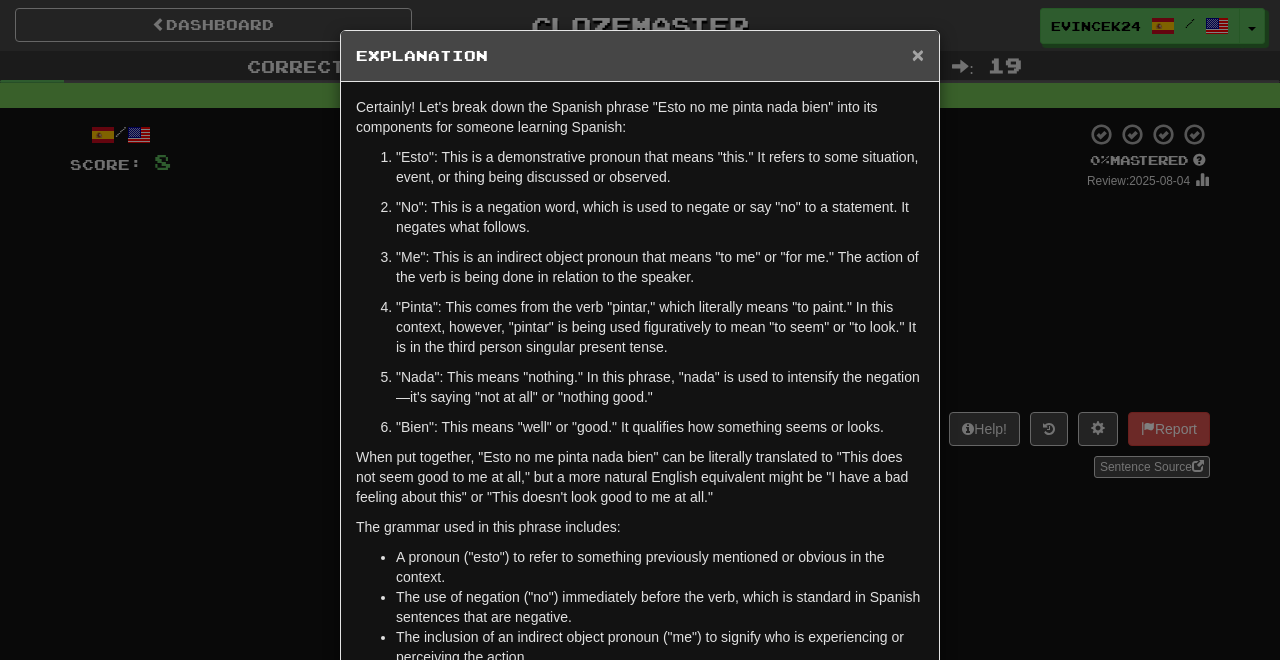 click on "×" at bounding box center (918, 54) 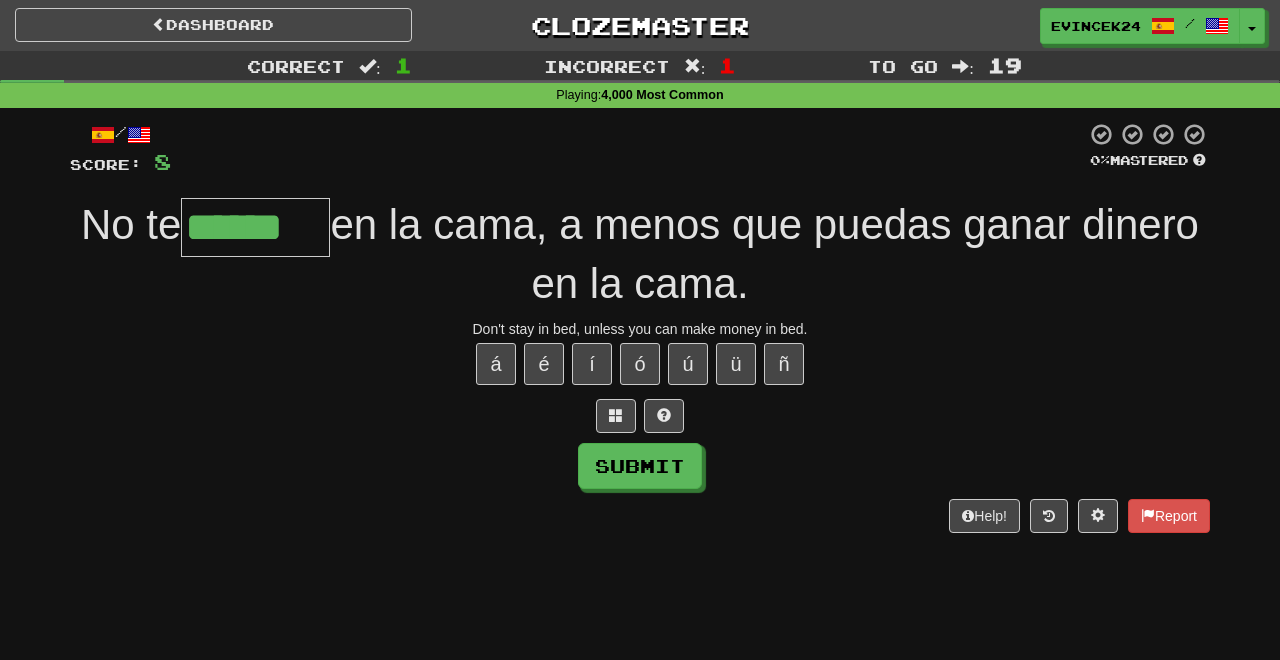 type on "******" 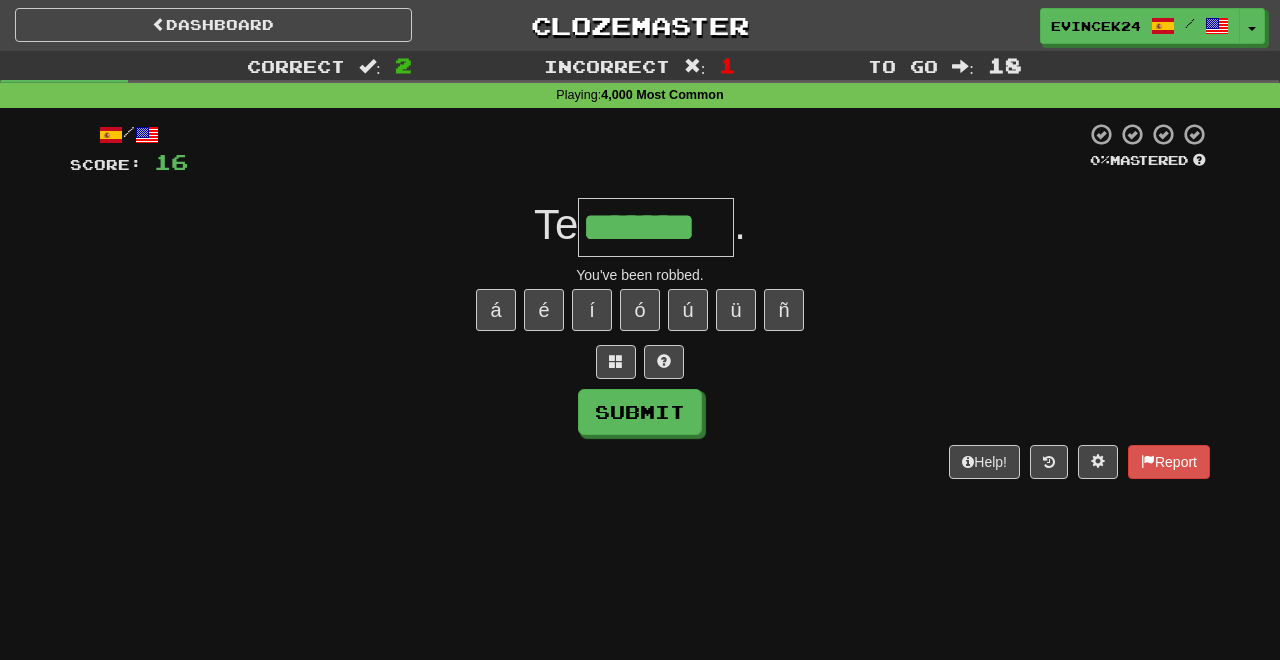 type on "*******" 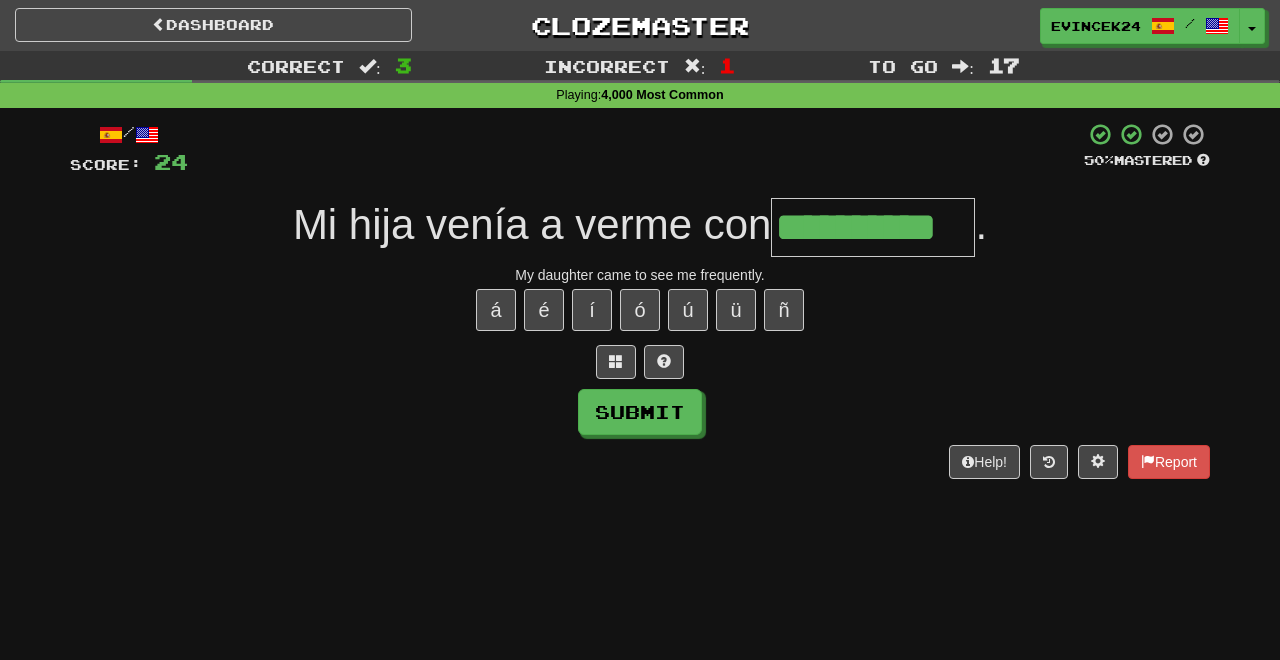 type on "**********" 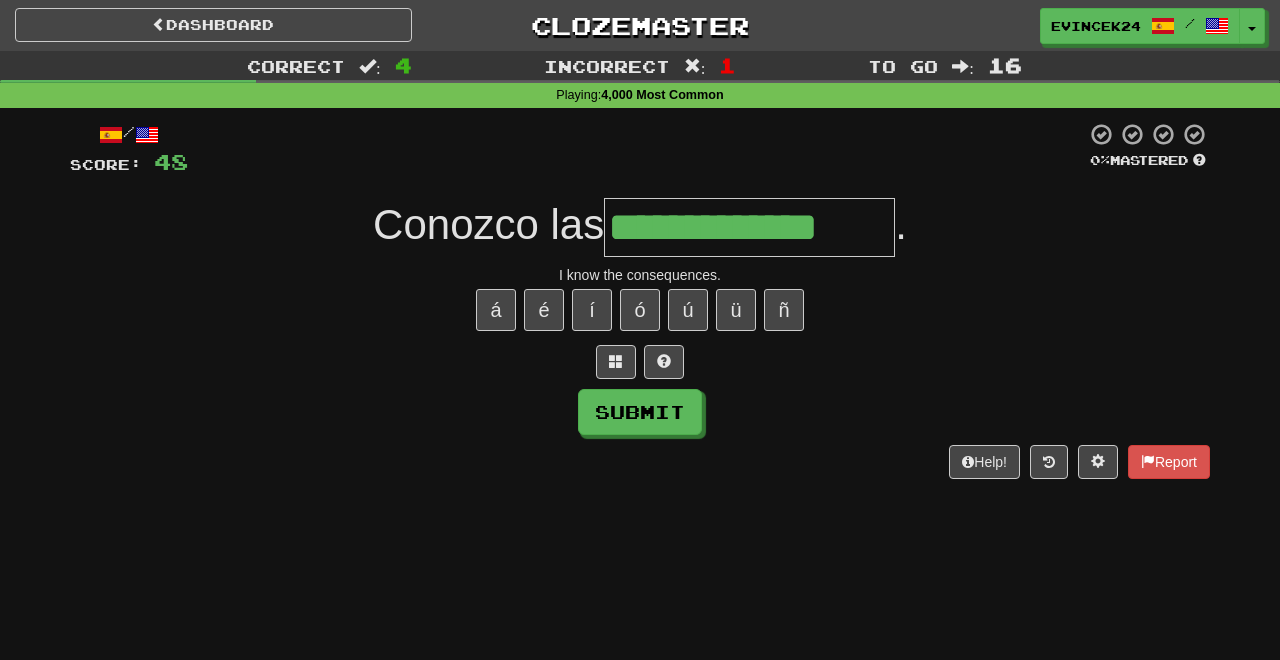 type on "**********" 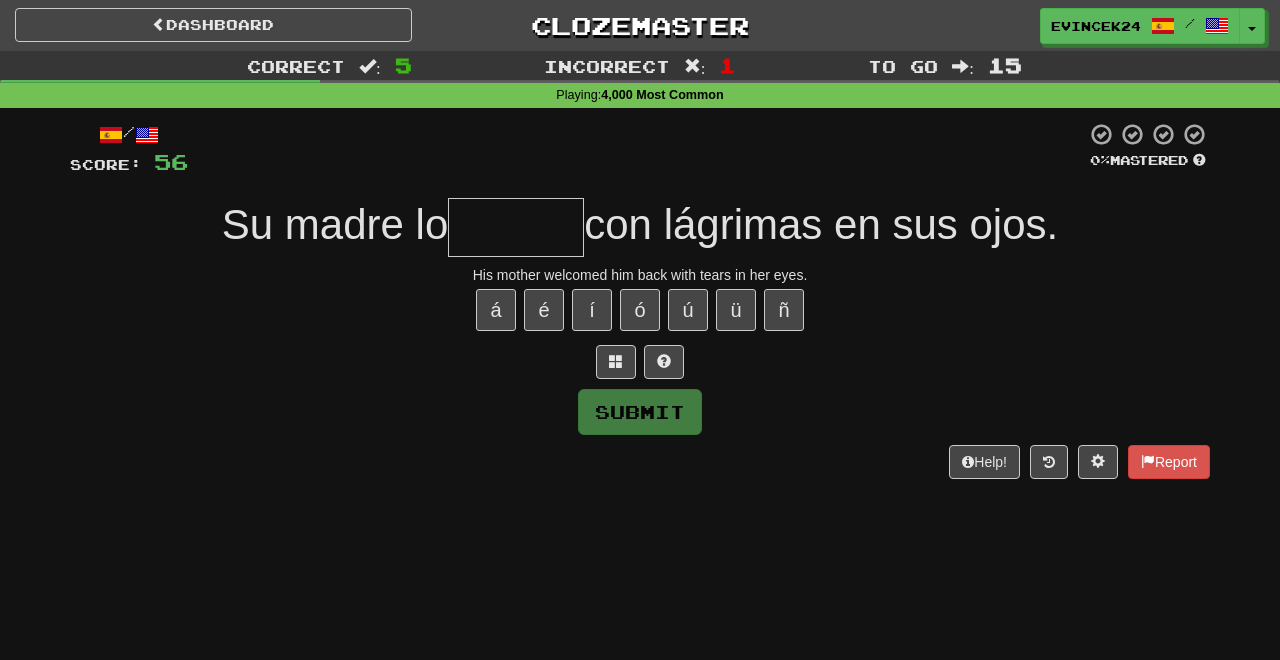 type on "*" 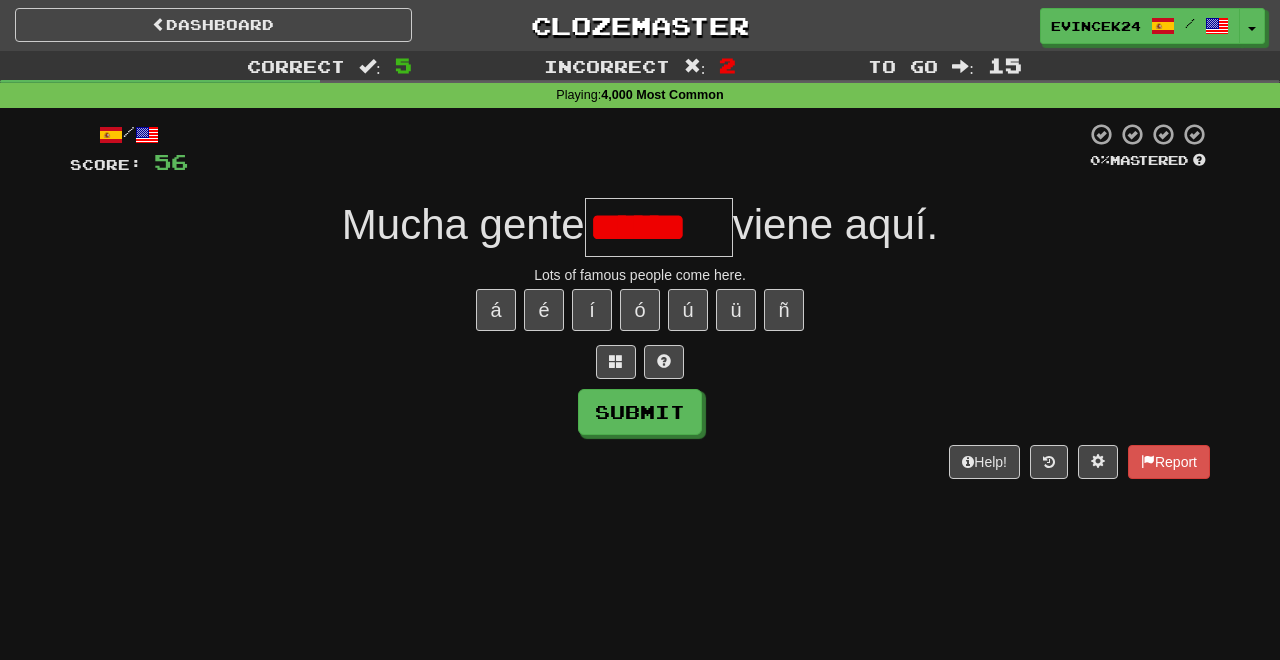 scroll, scrollTop: 0, scrollLeft: 0, axis: both 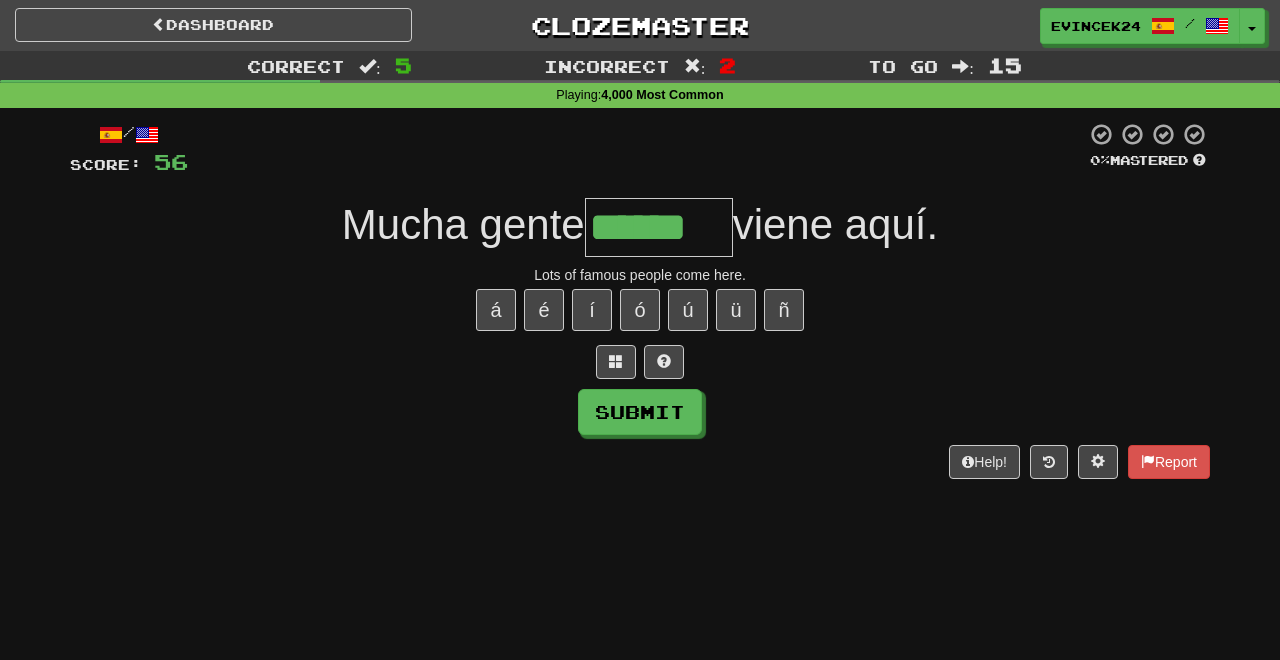 type on "******" 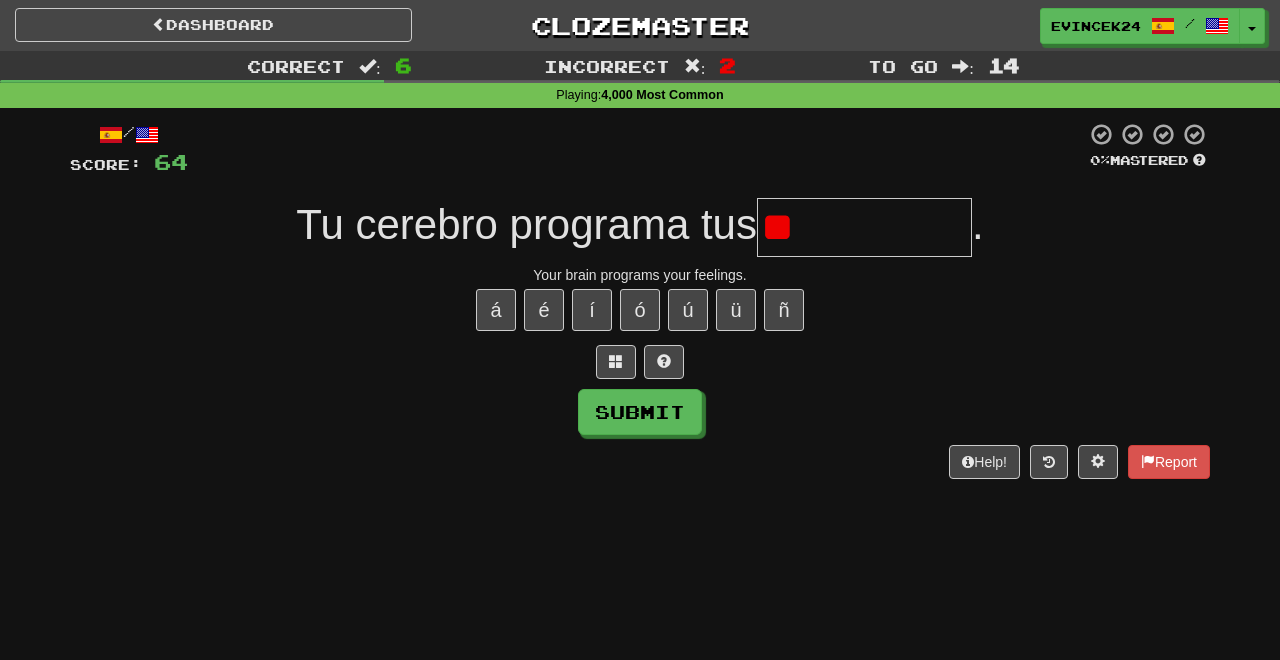 type on "*" 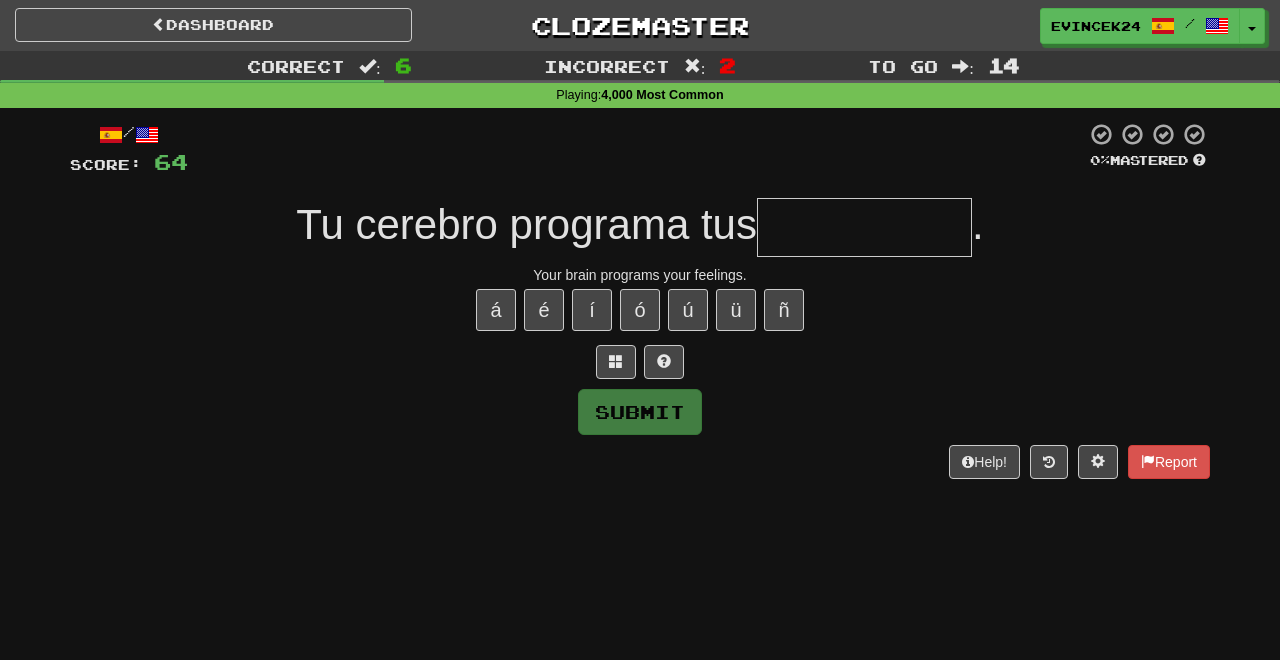 type on "*********" 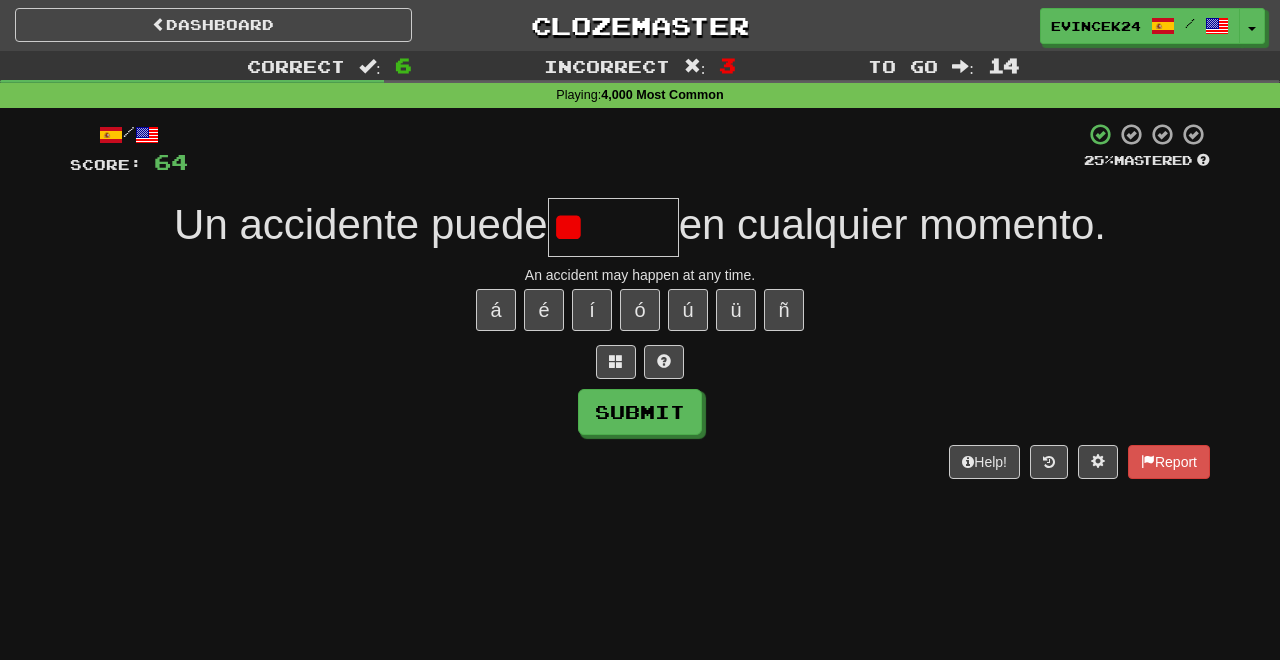 type on "*" 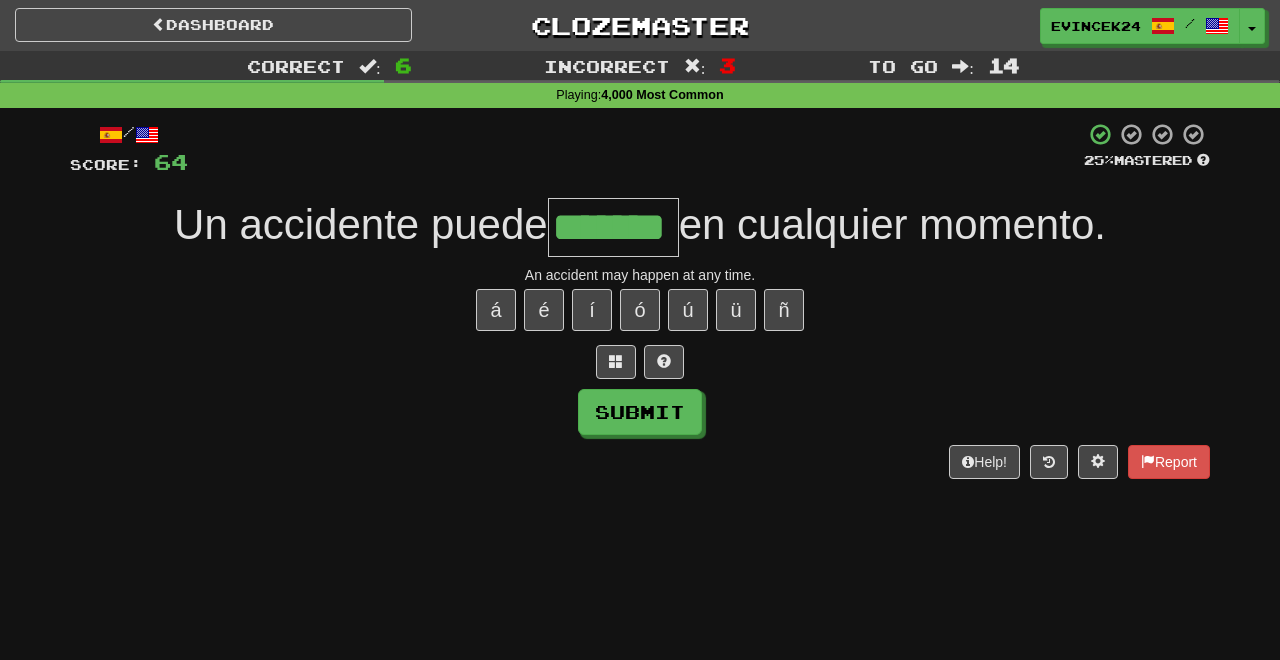 type on "*******" 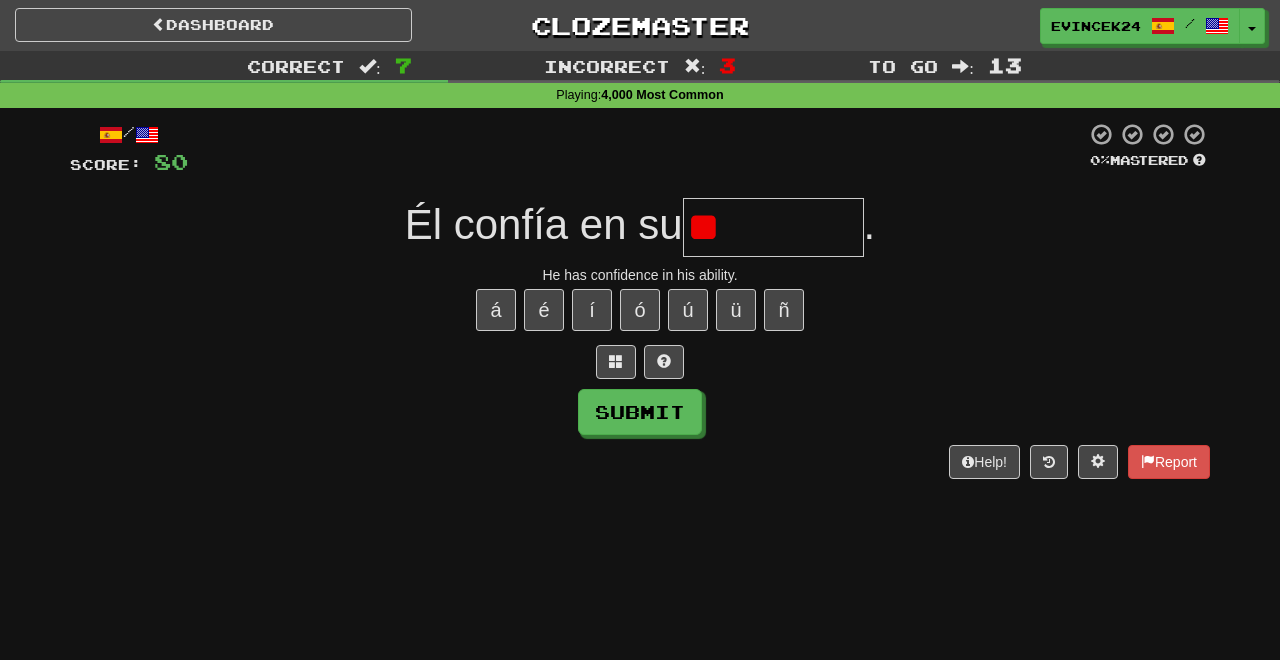 type on "*" 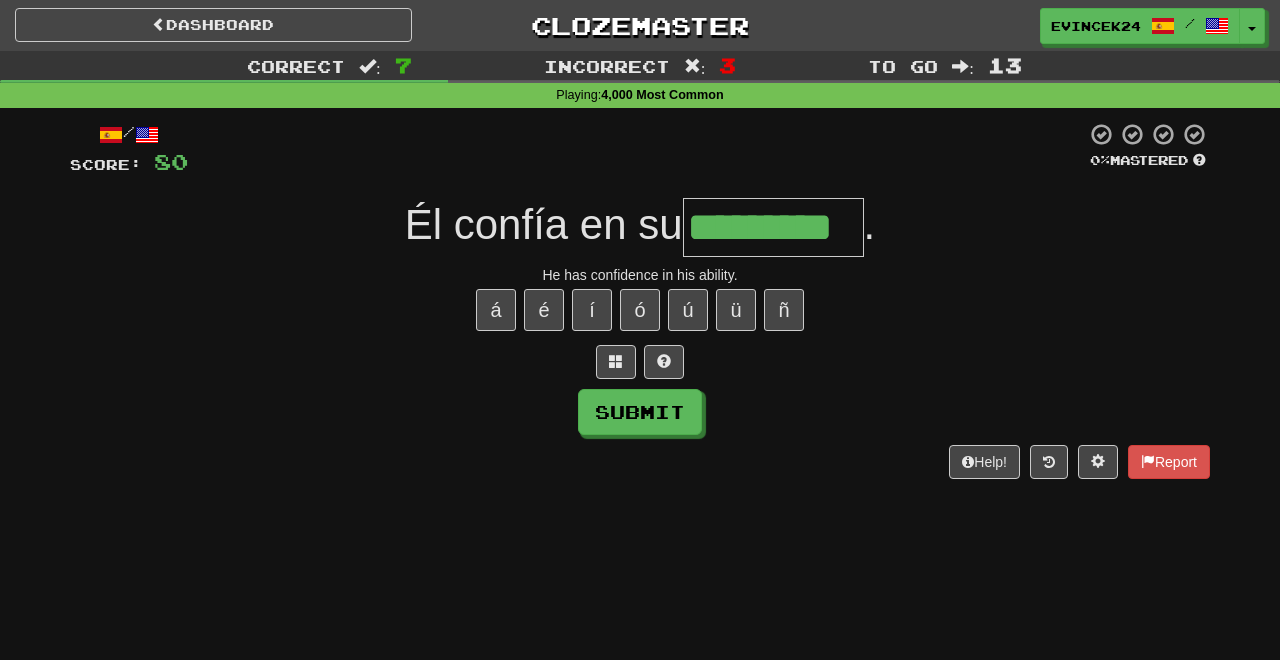 type on "*********" 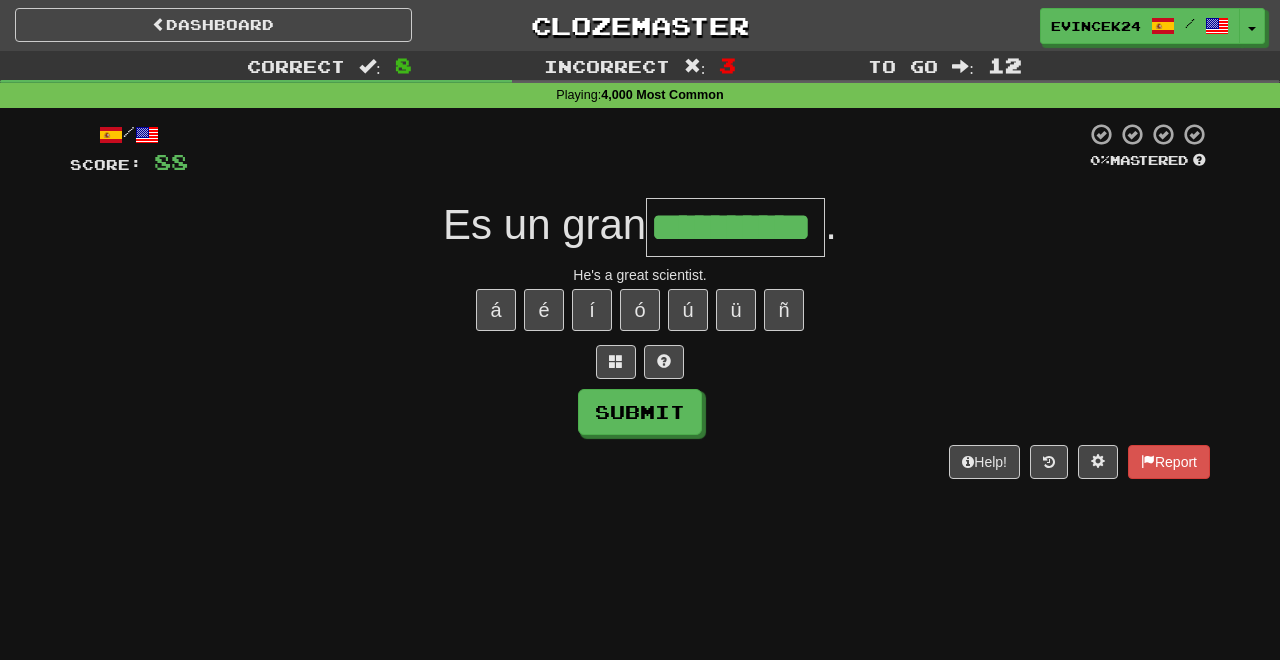 type on "**********" 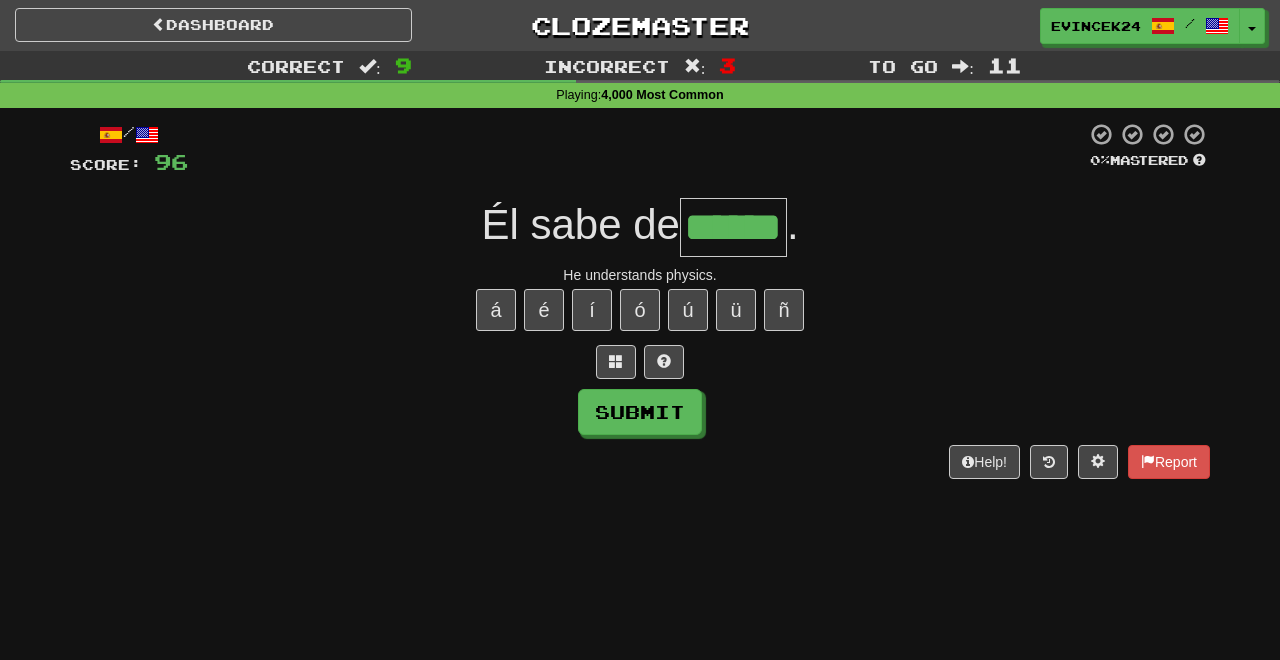 type on "******" 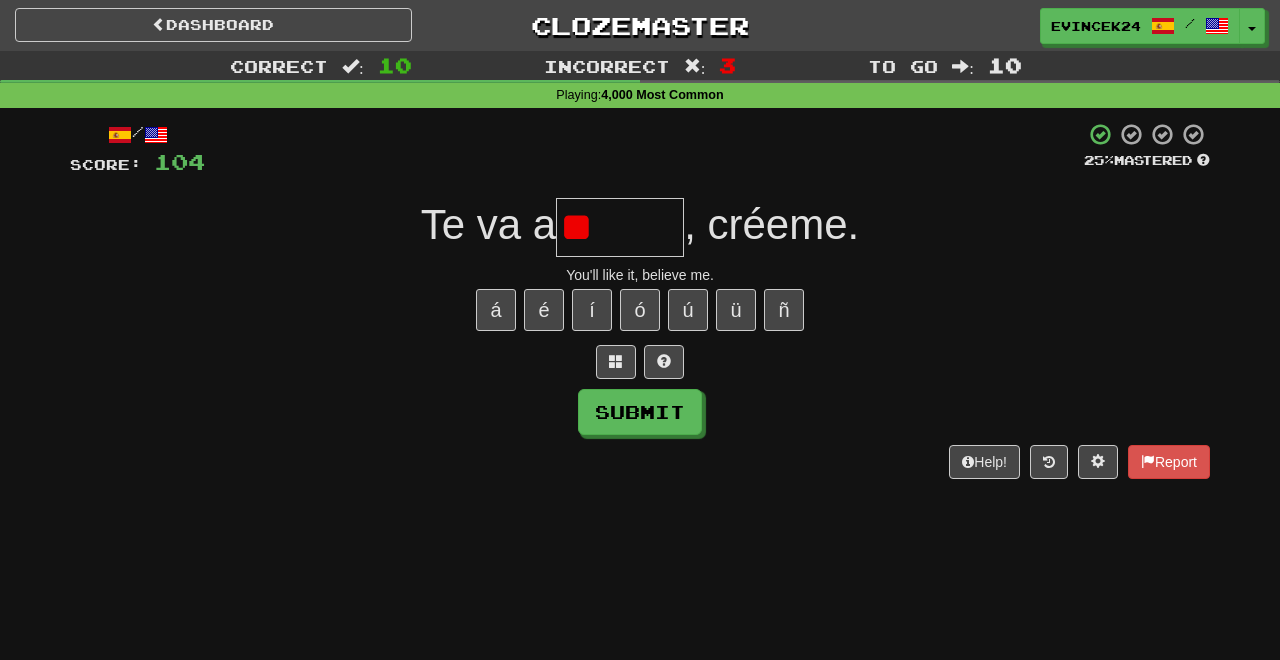 type on "*" 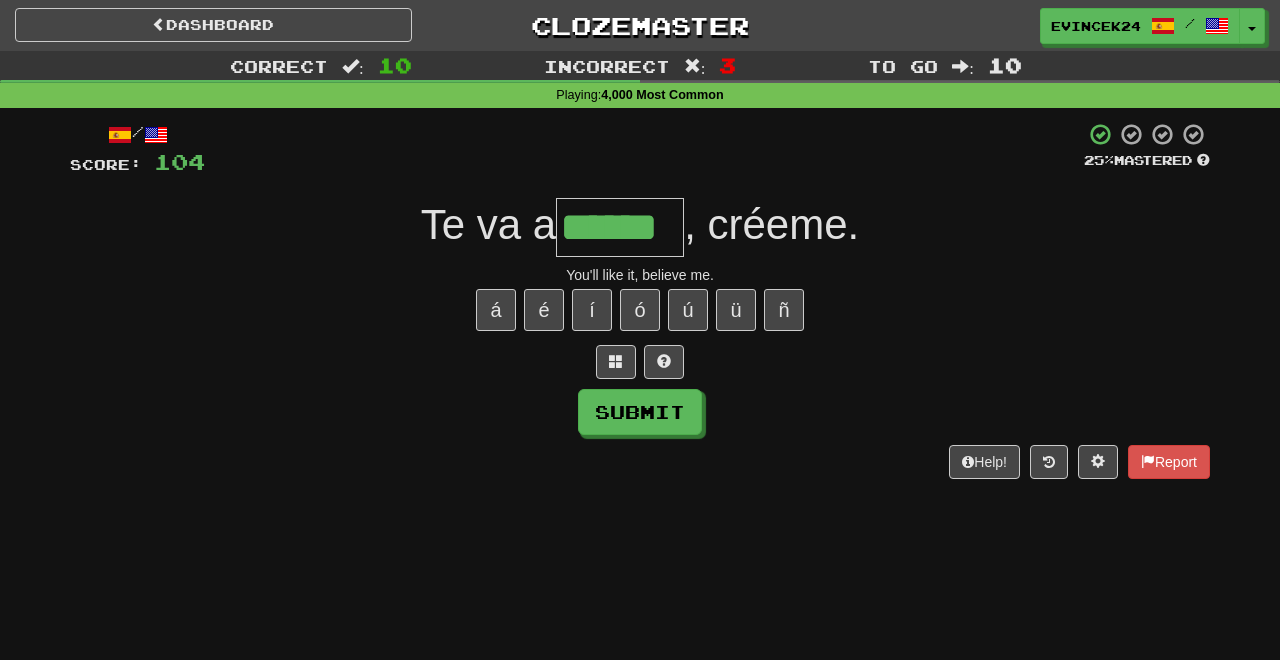 type on "******" 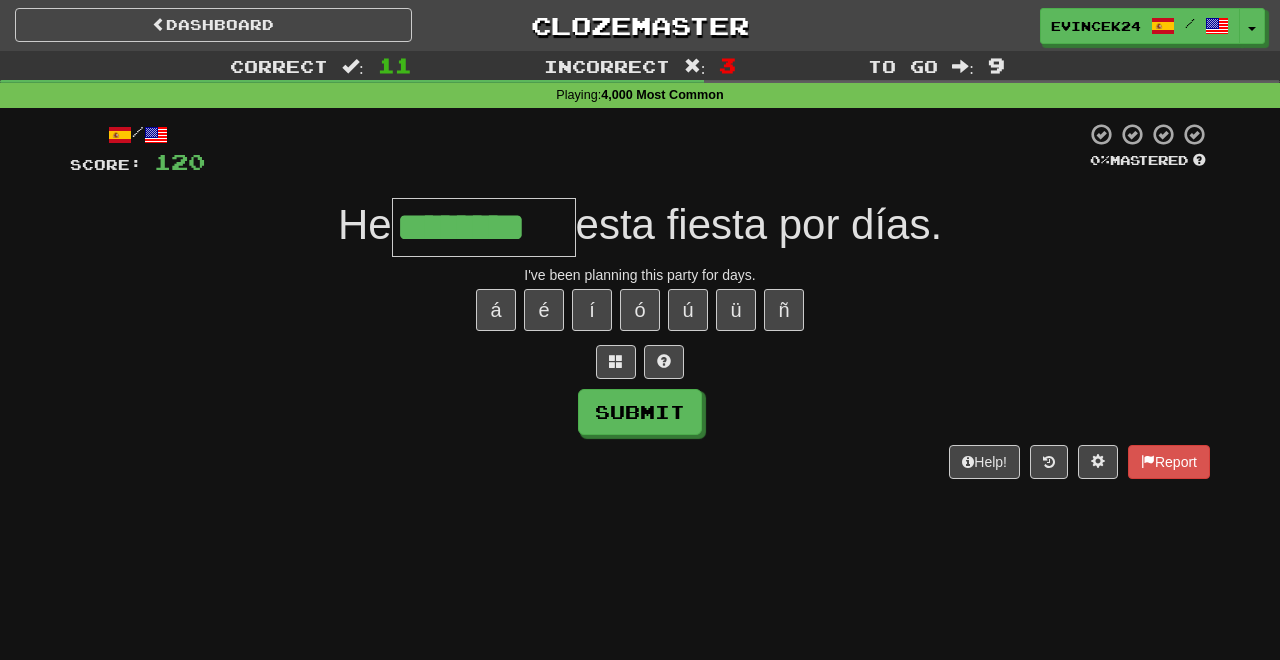 type on "********" 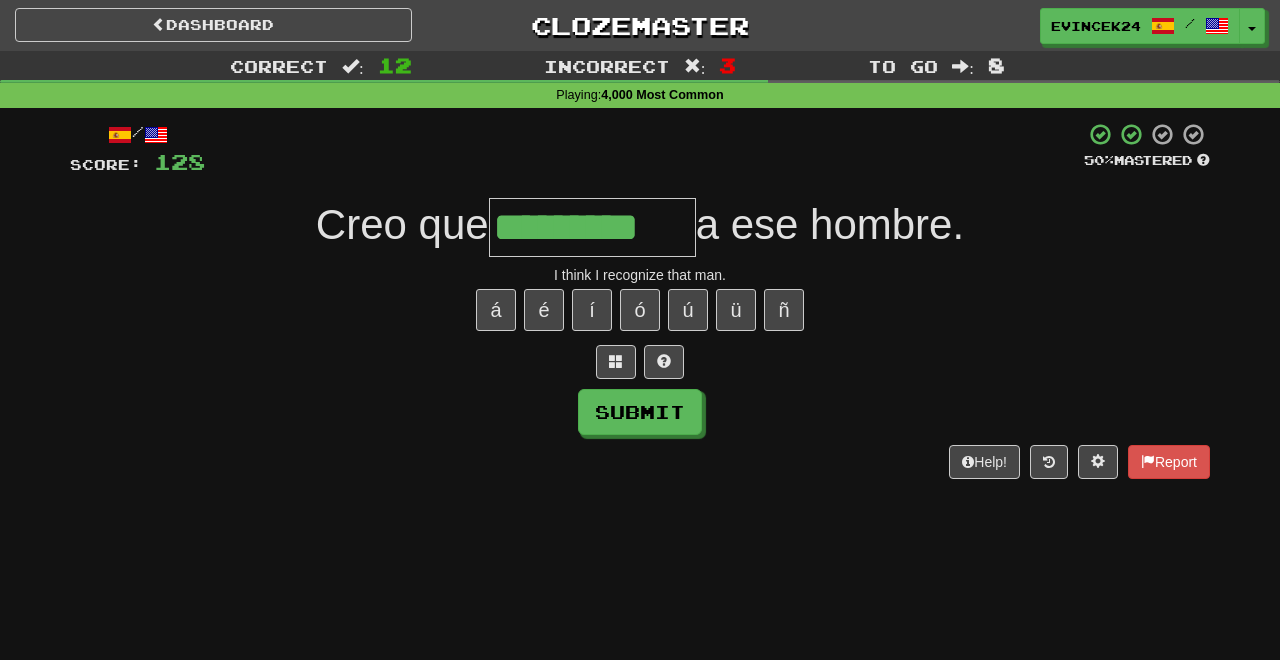 type on "*********" 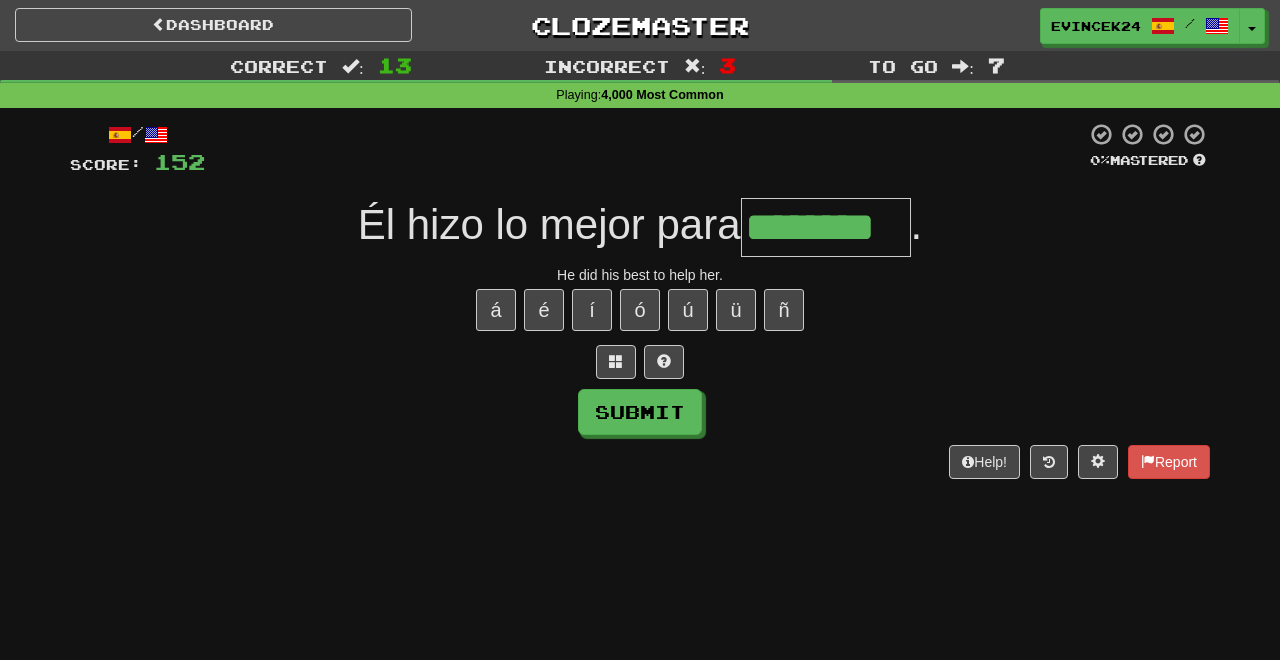 type on "********" 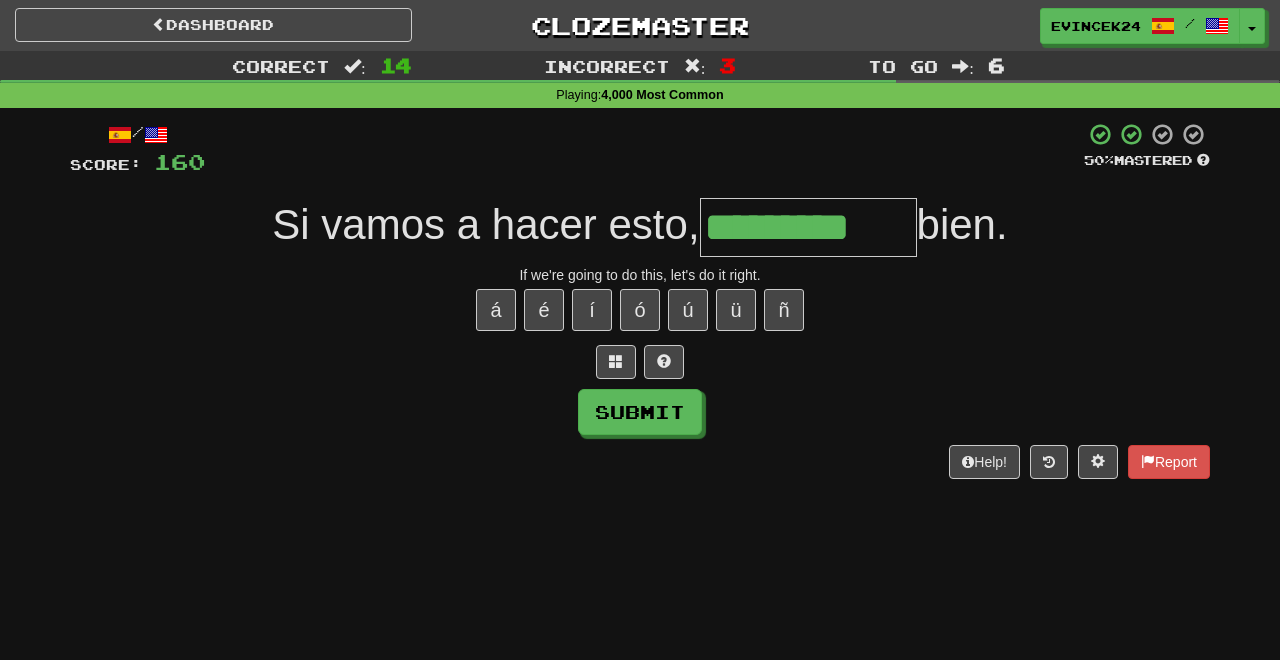 type on "*********" 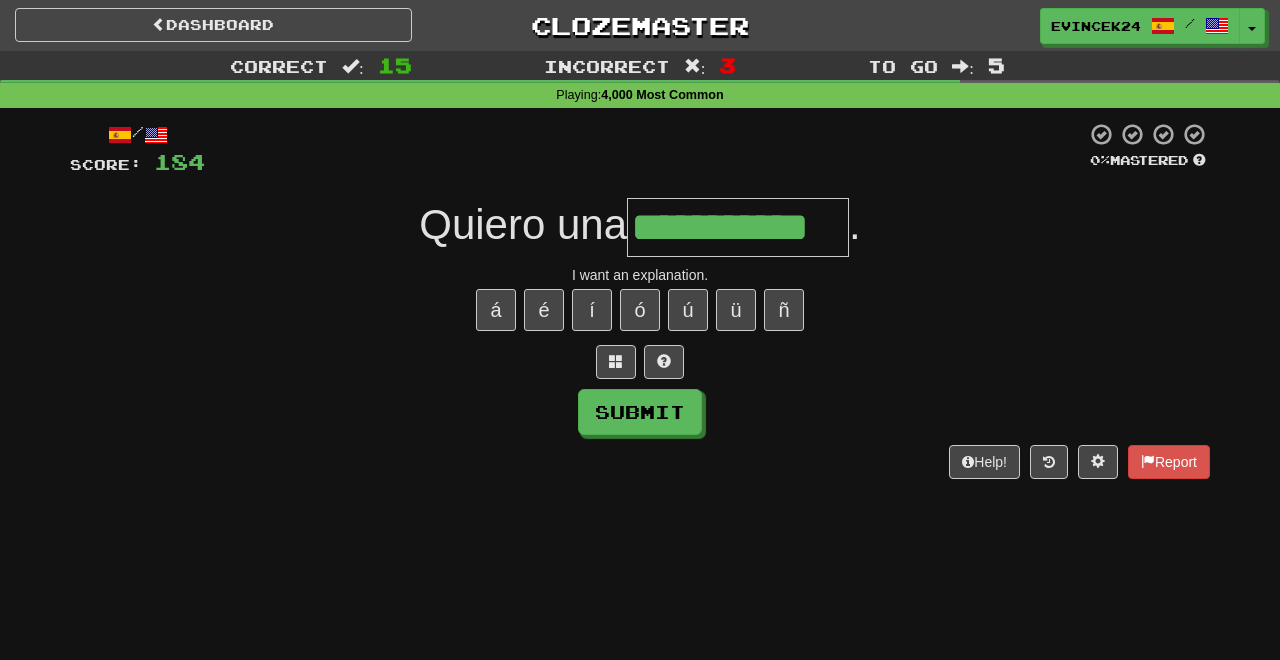 type on "**********" 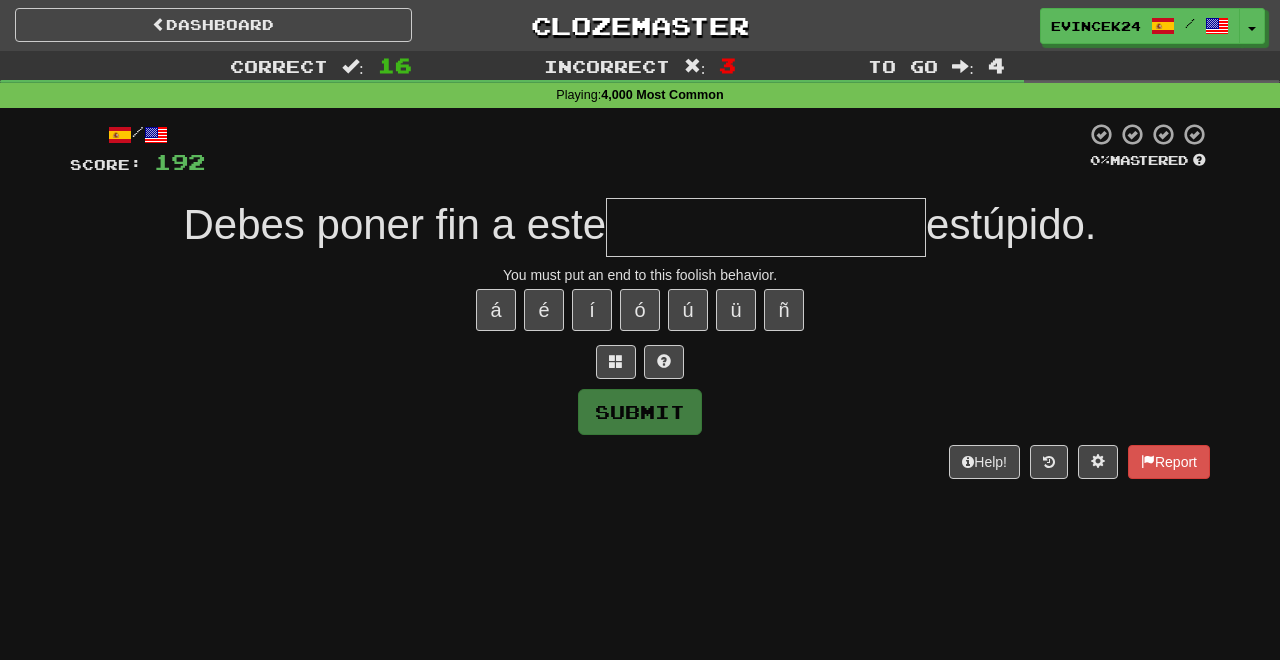 type on "**********" 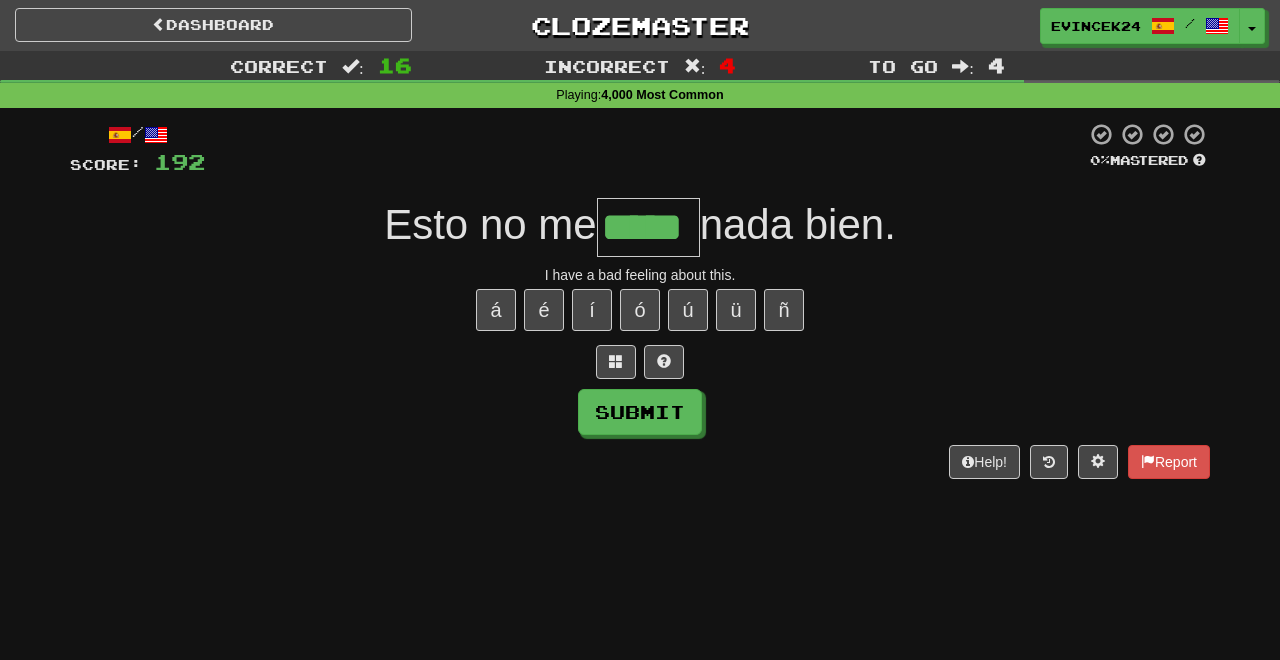 type on "*****" 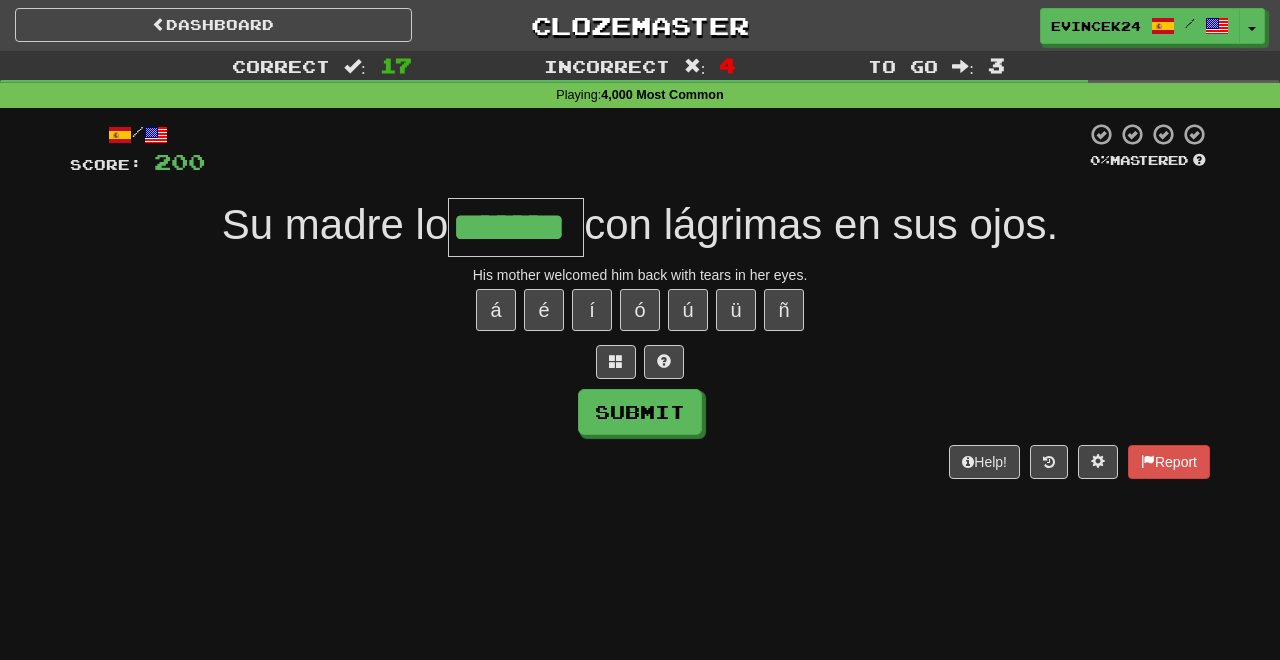 type on "*******" 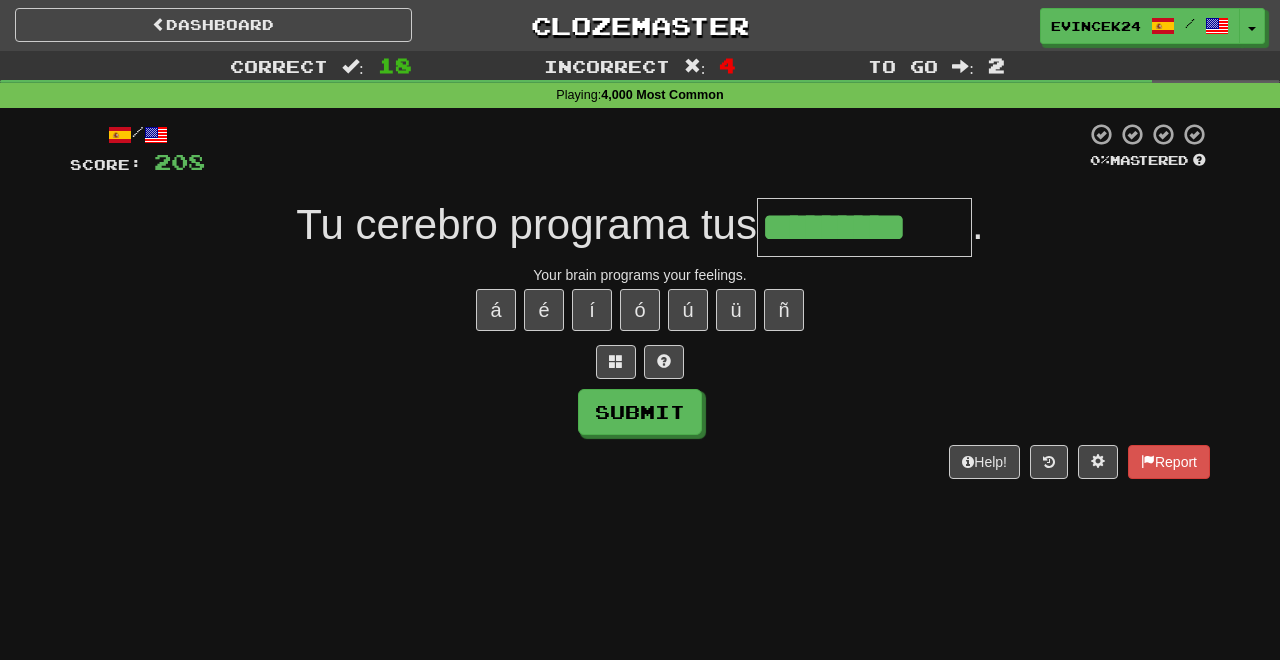 type on "*********" 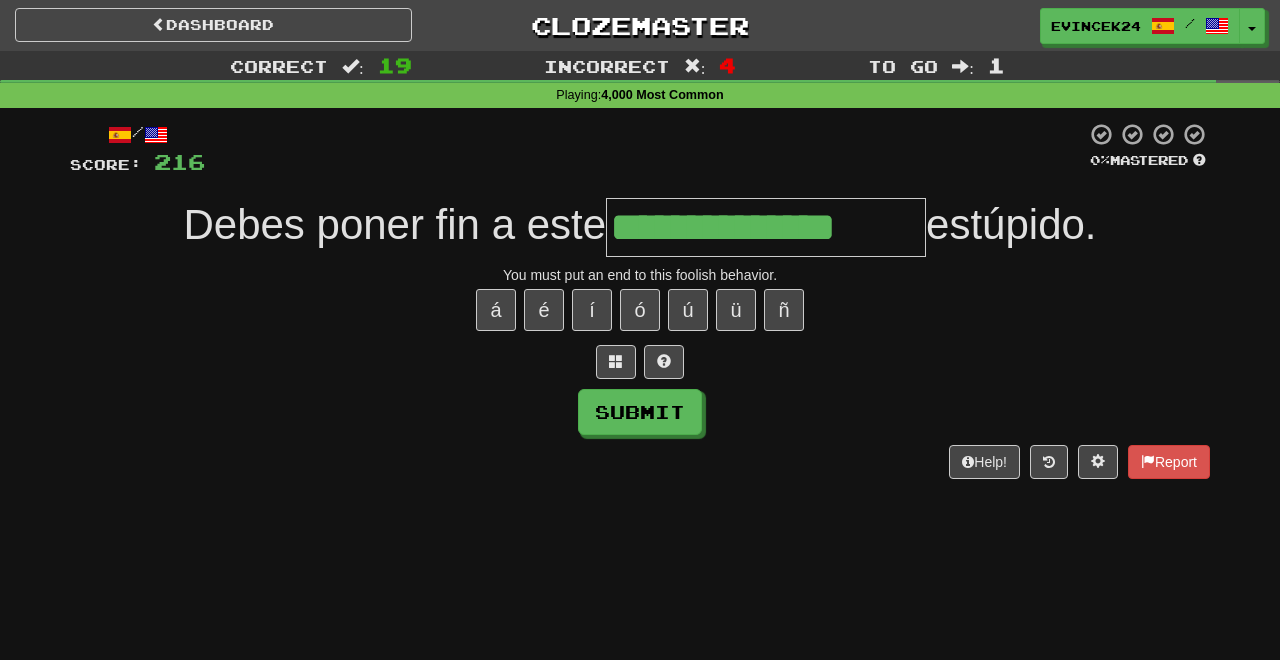 type on "**********" 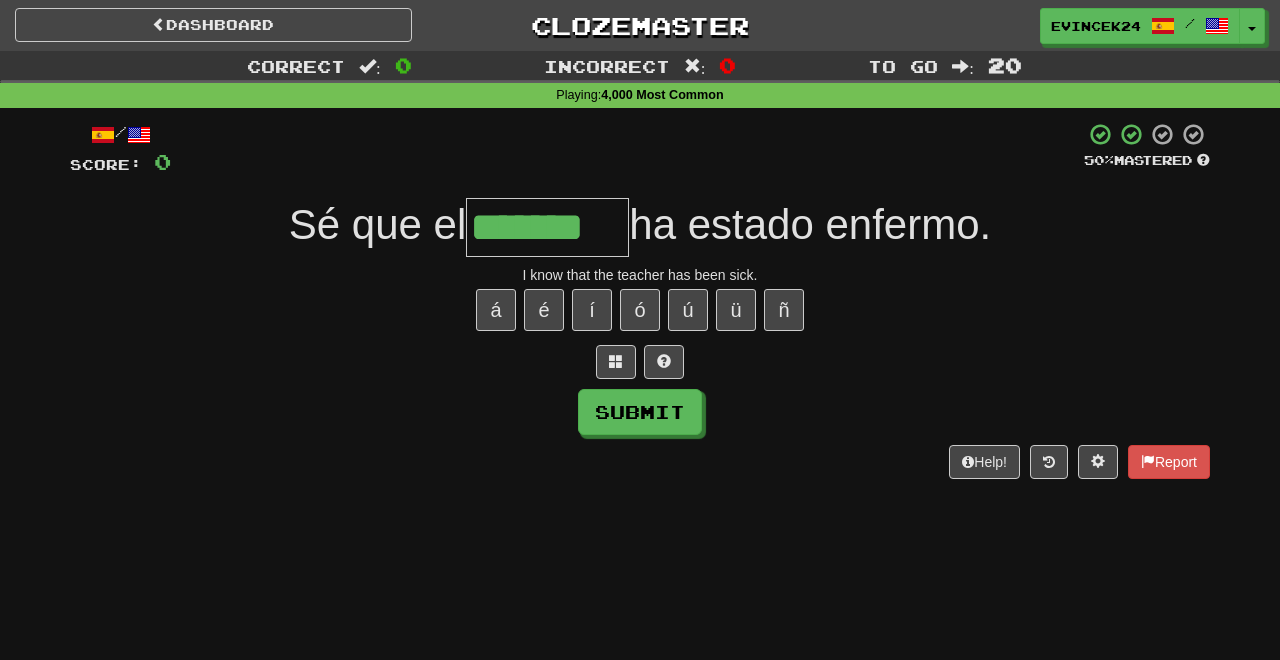 type on "*******" 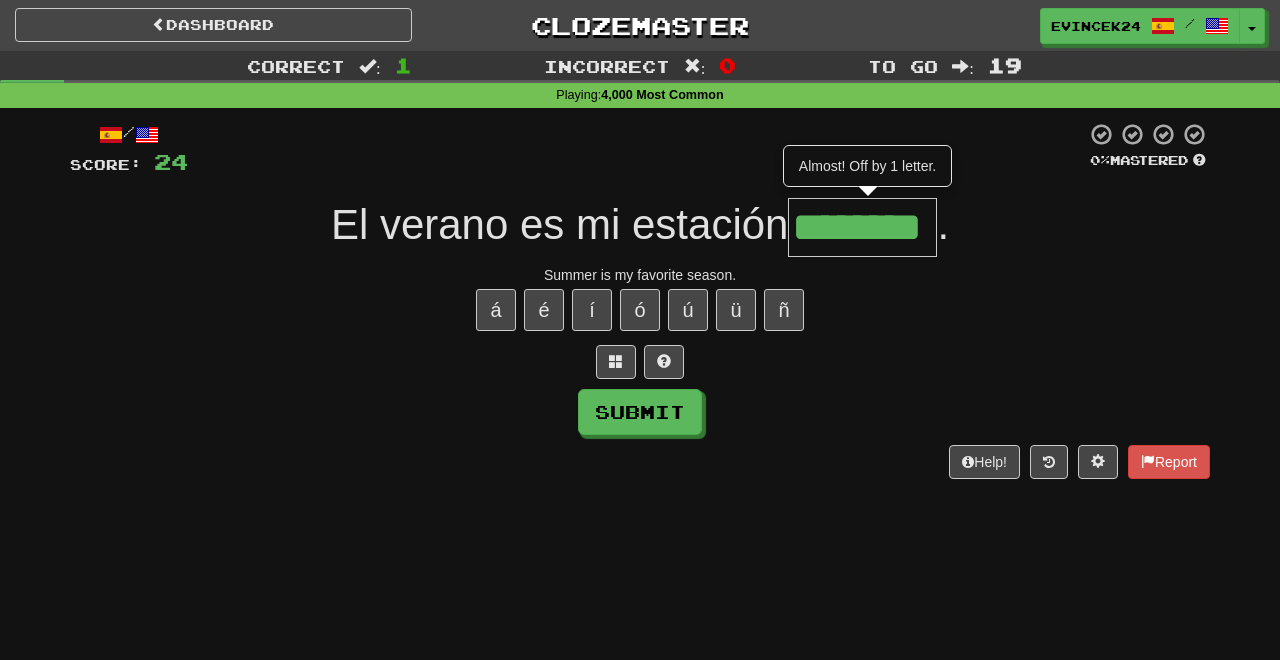 type on "********" 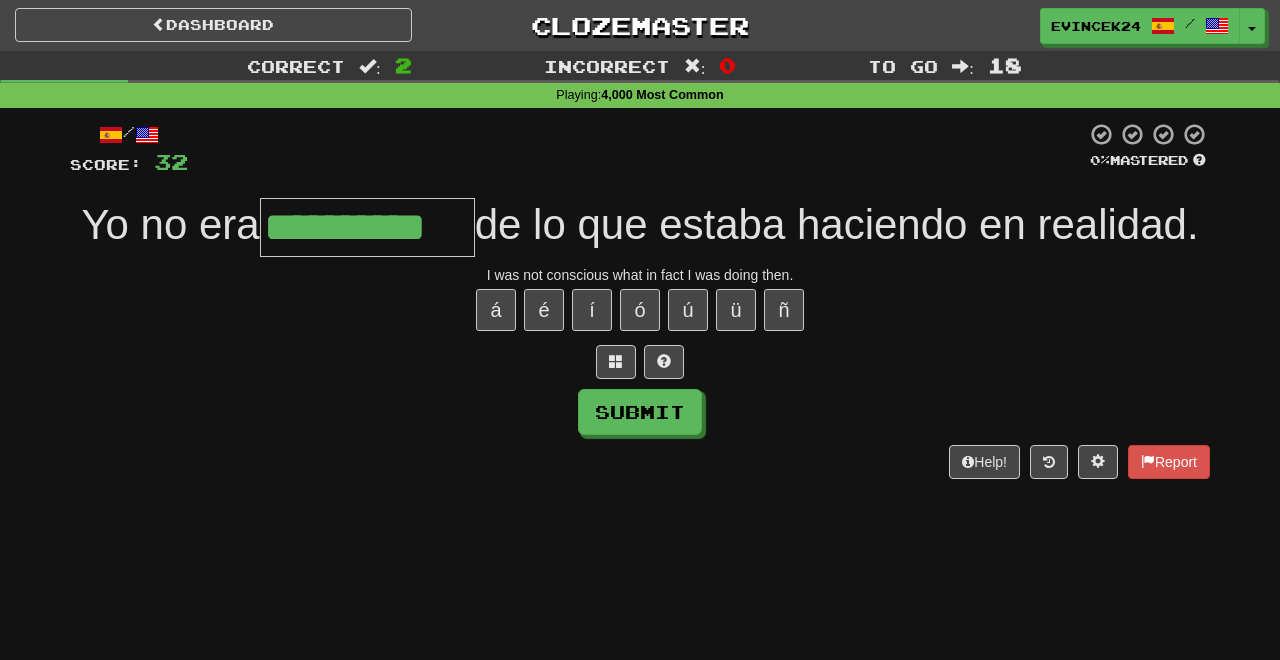type on "**********" 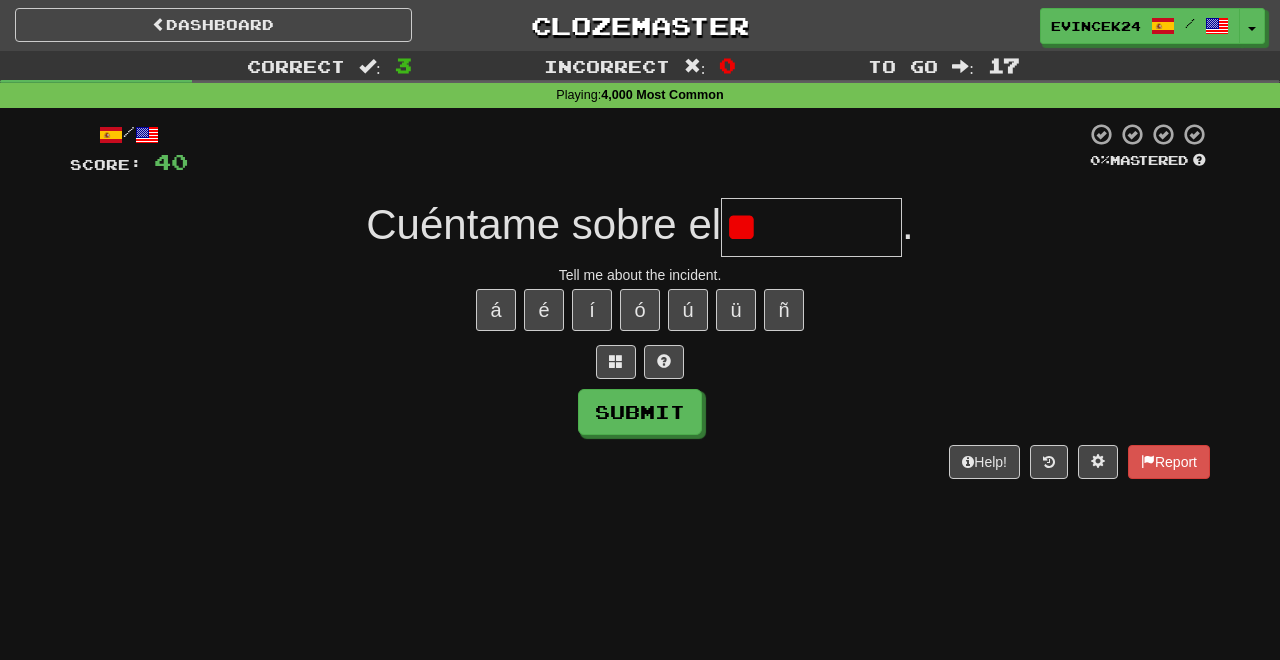 type on "*" 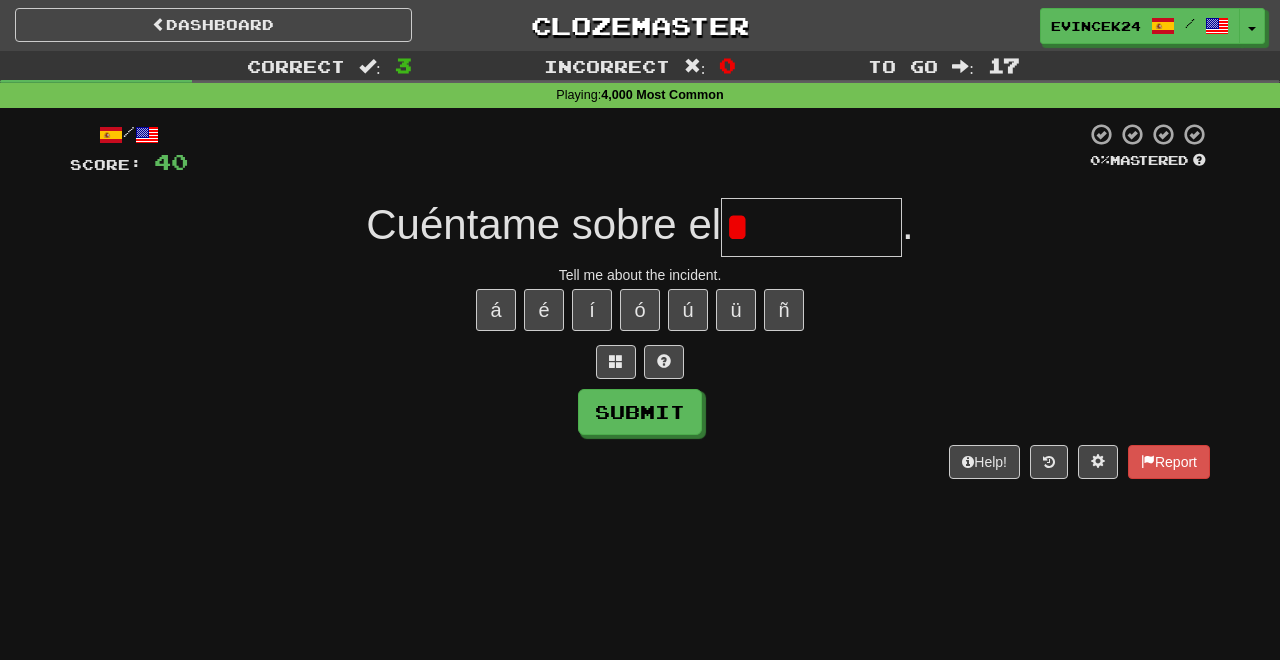 type on "*" 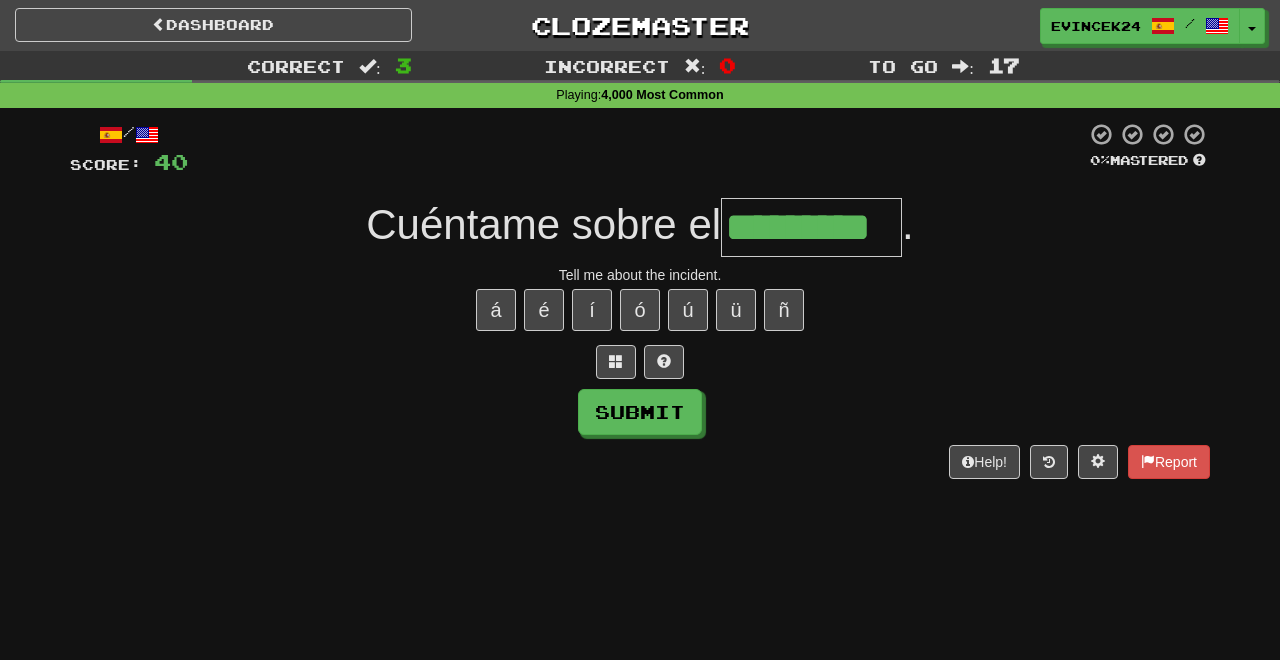 type on "*********" 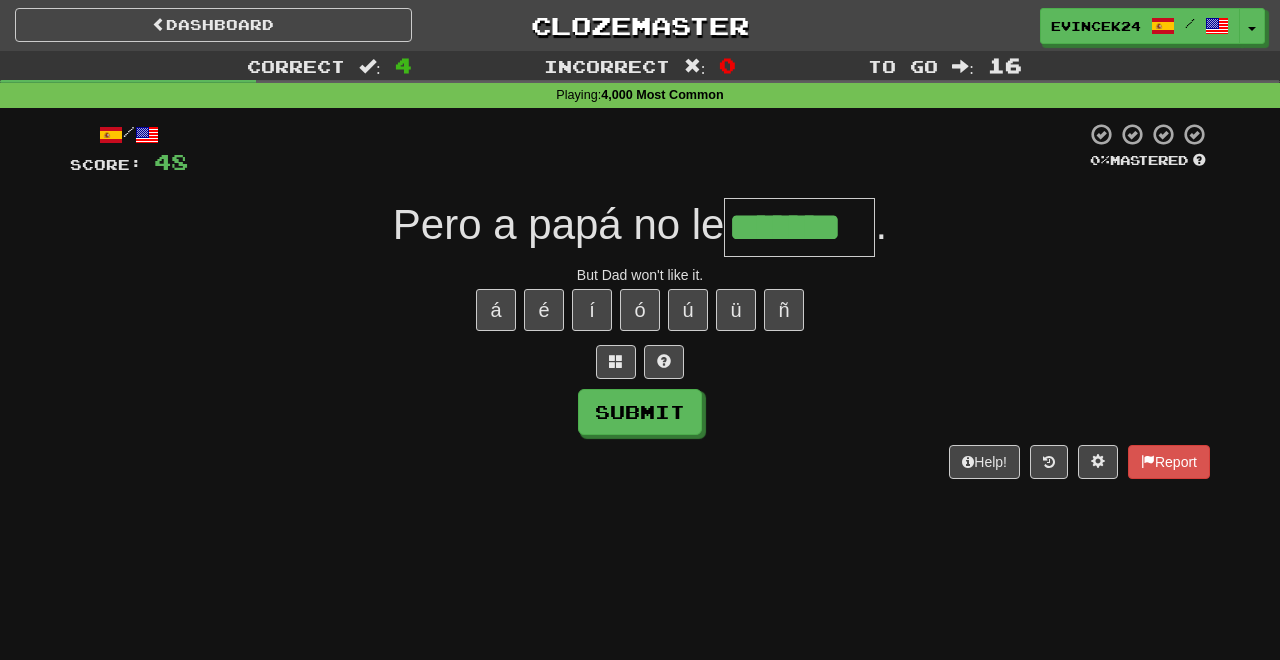 type on "*******" 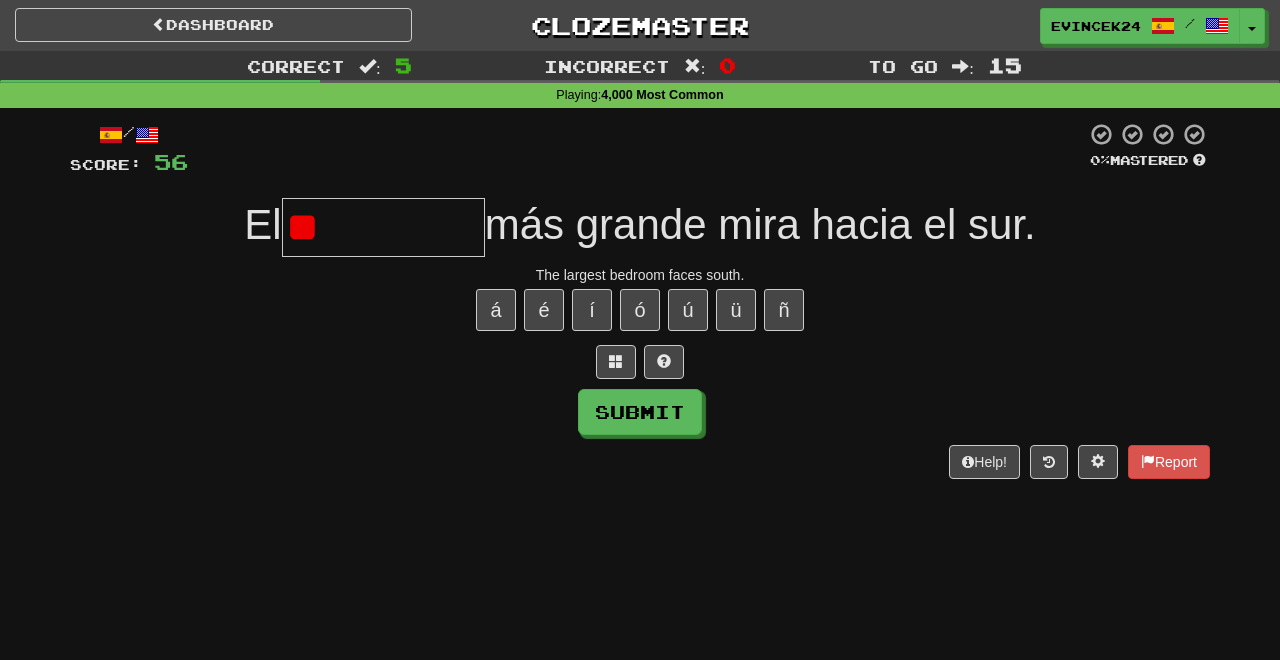type on "*" 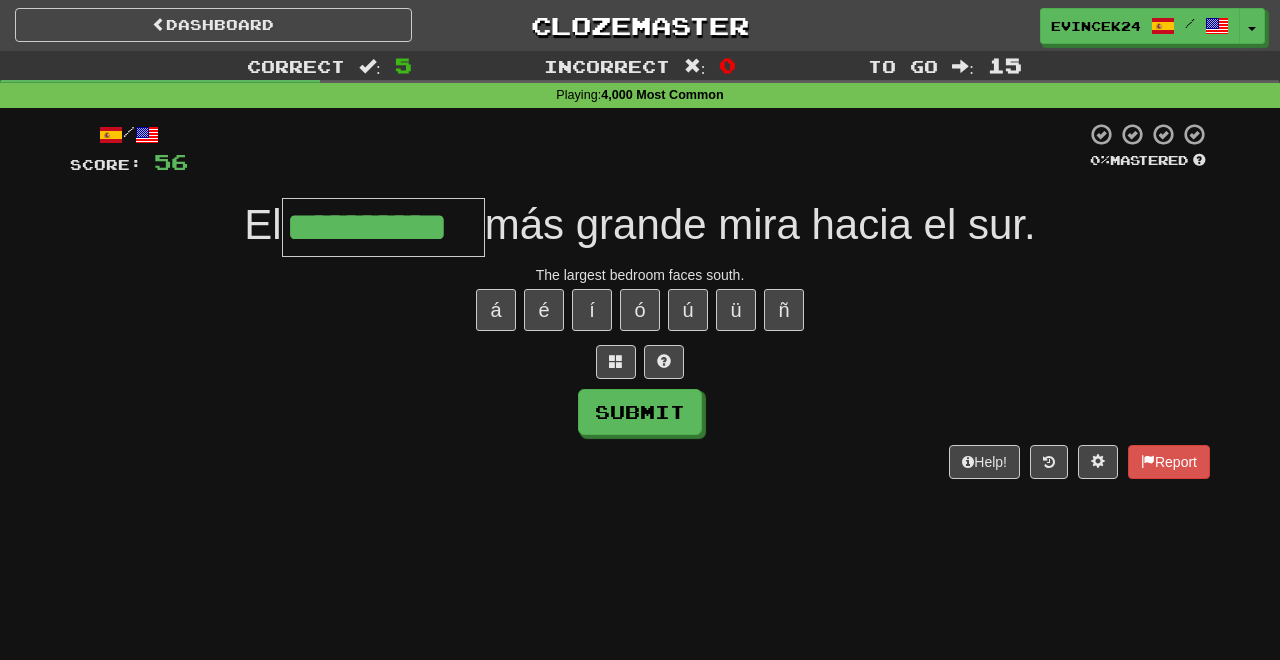type on "**********" 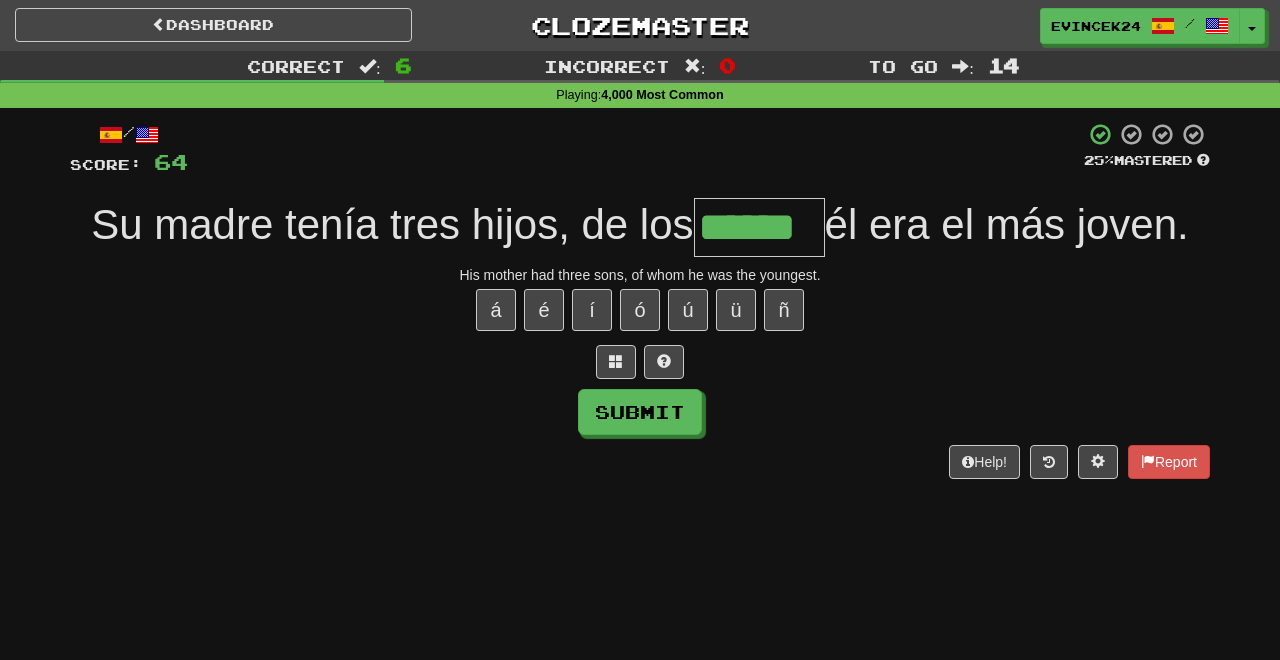 type on "******" 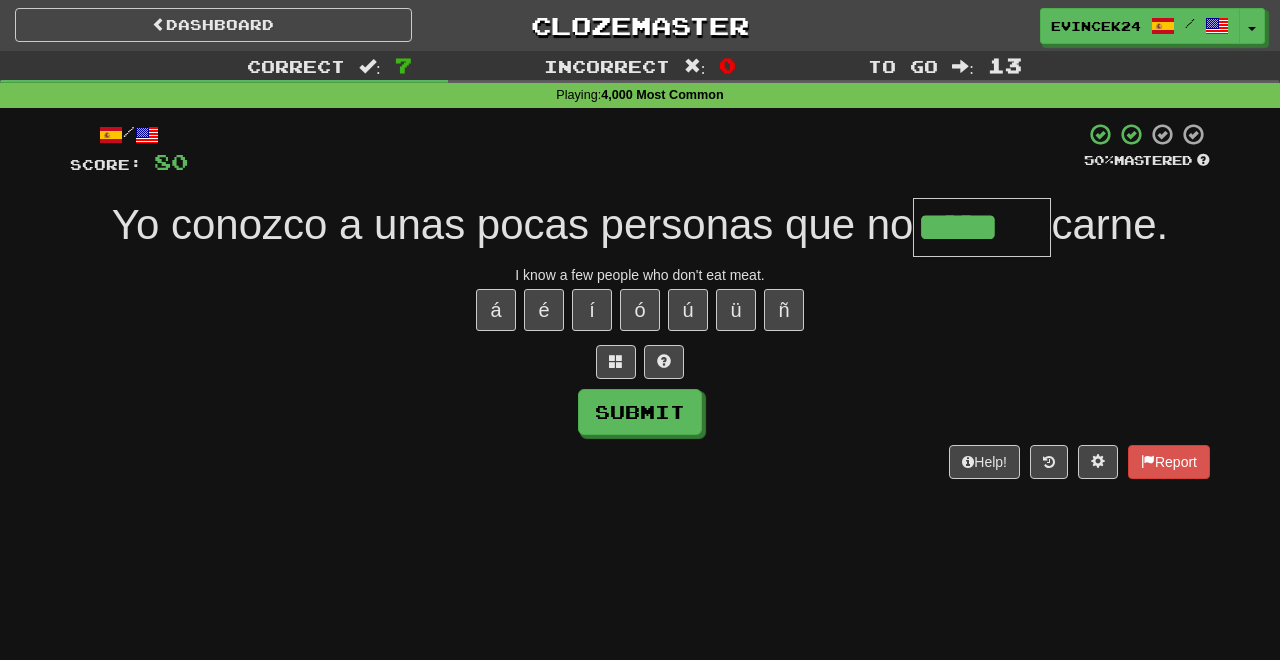 type on "*****" 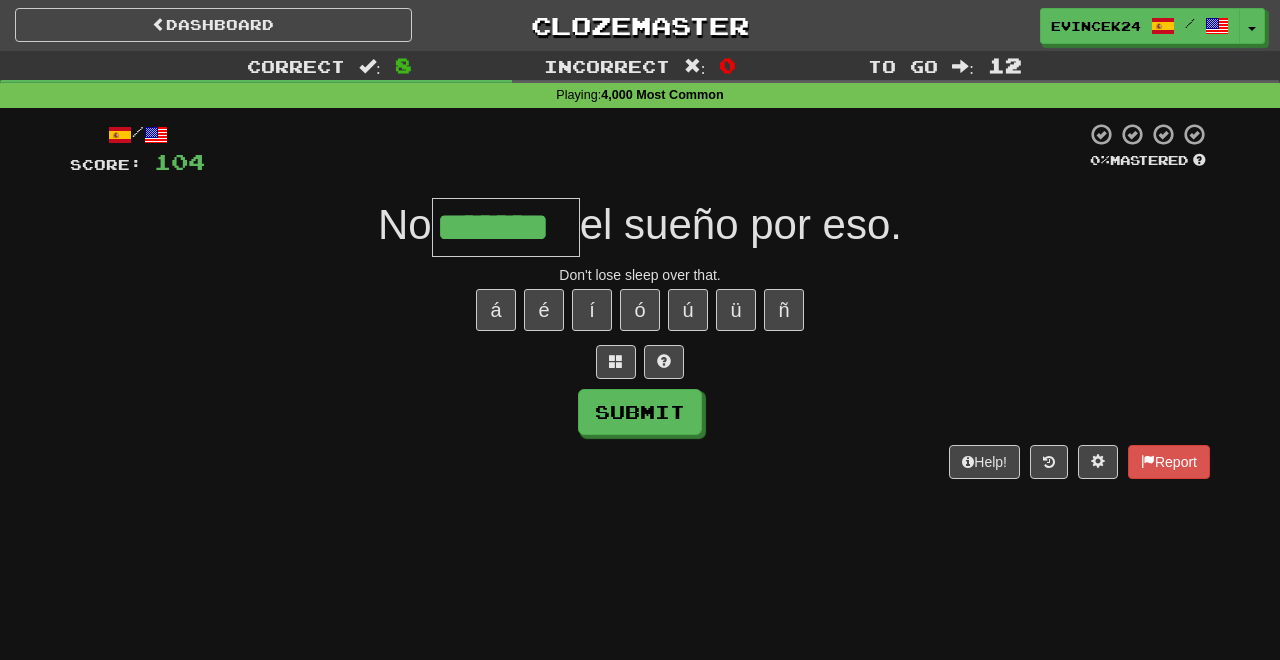 type on "*******" 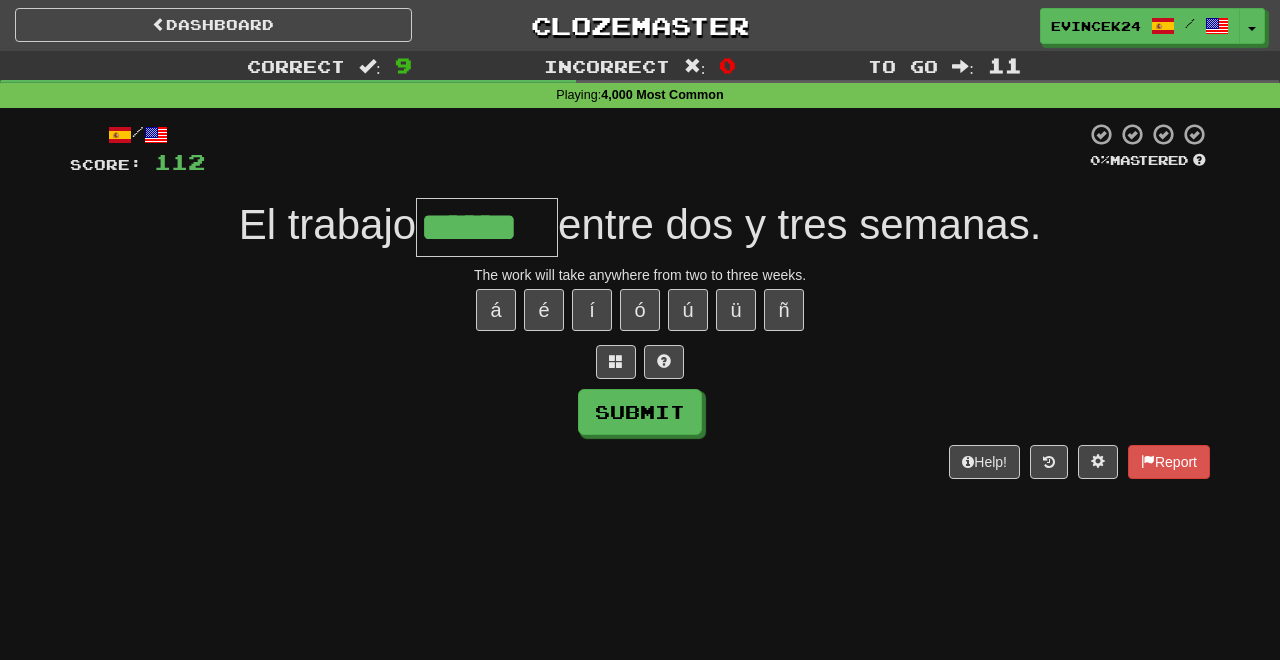 type on "******" 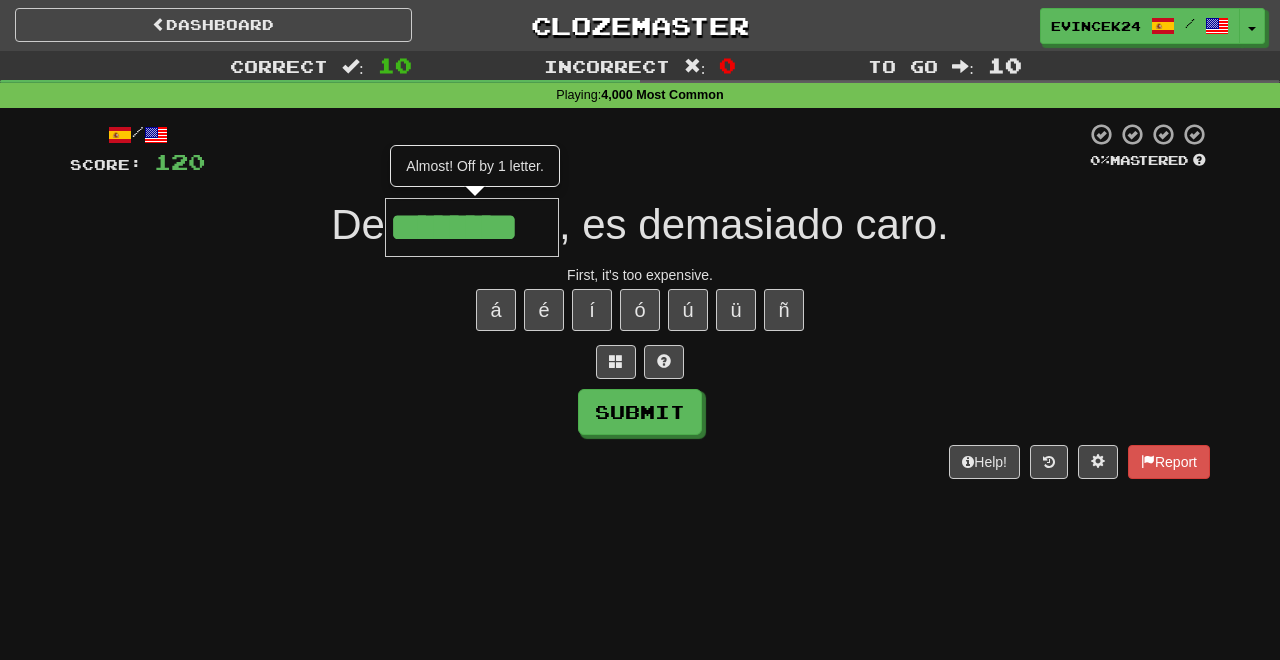 type on "********" 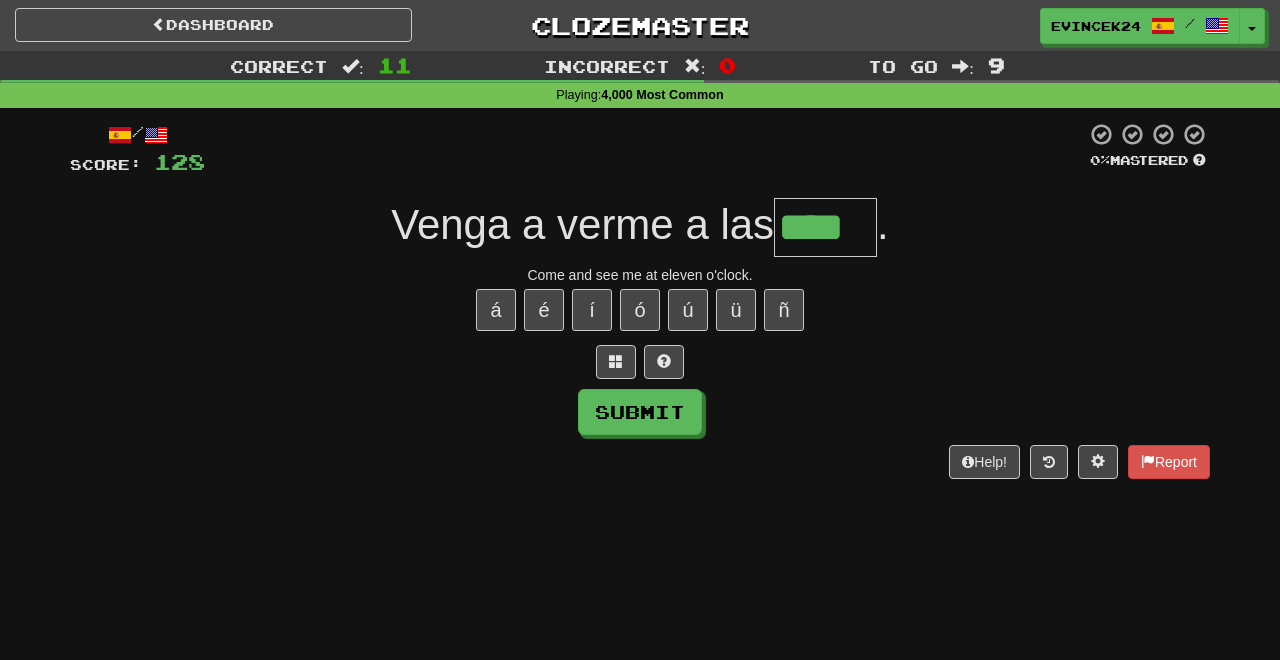 type on "****" 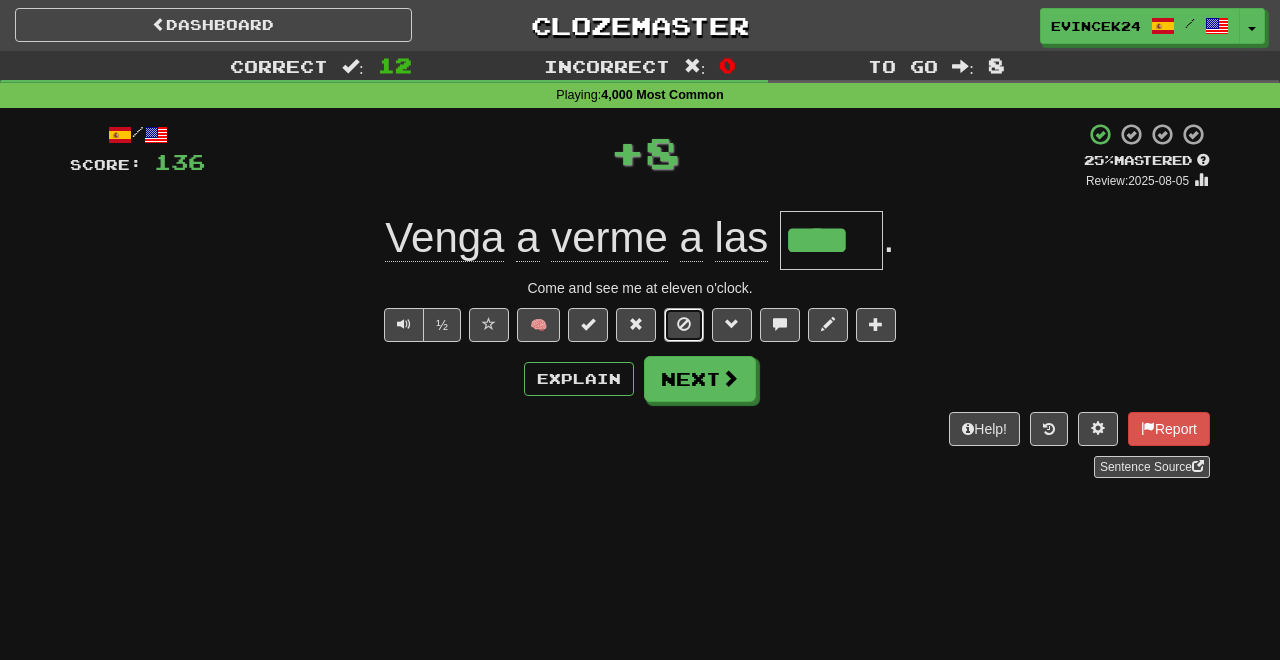 click at bounding box center (684, 325) 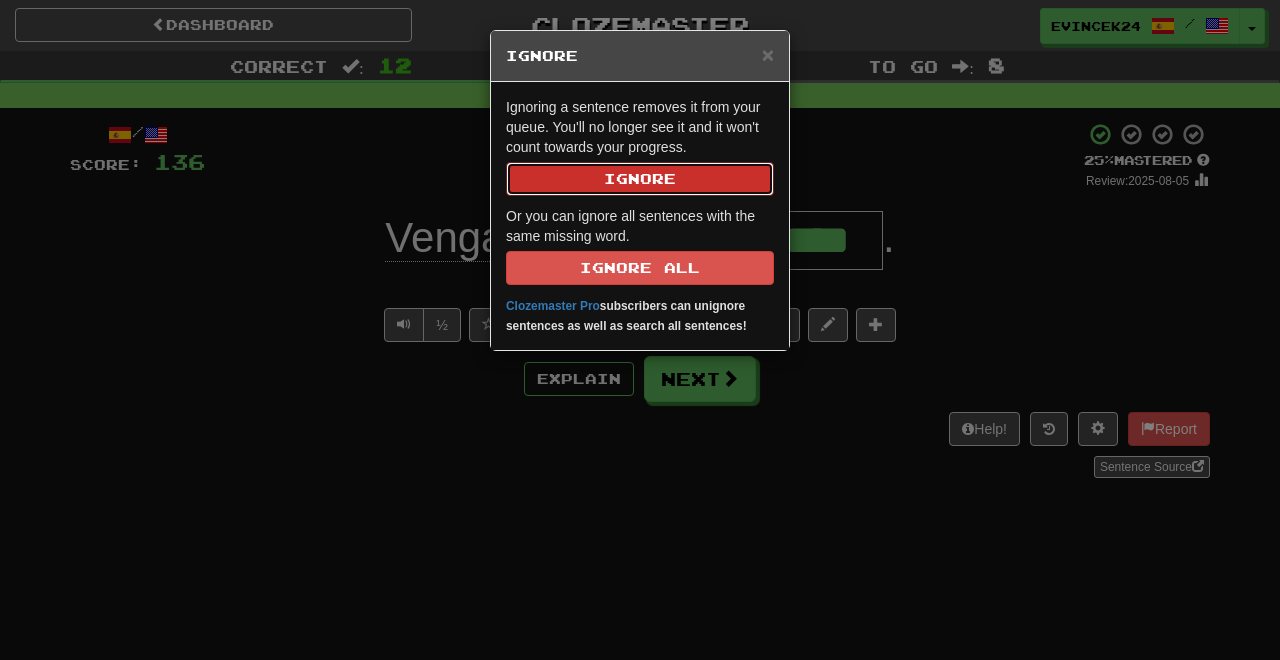 type 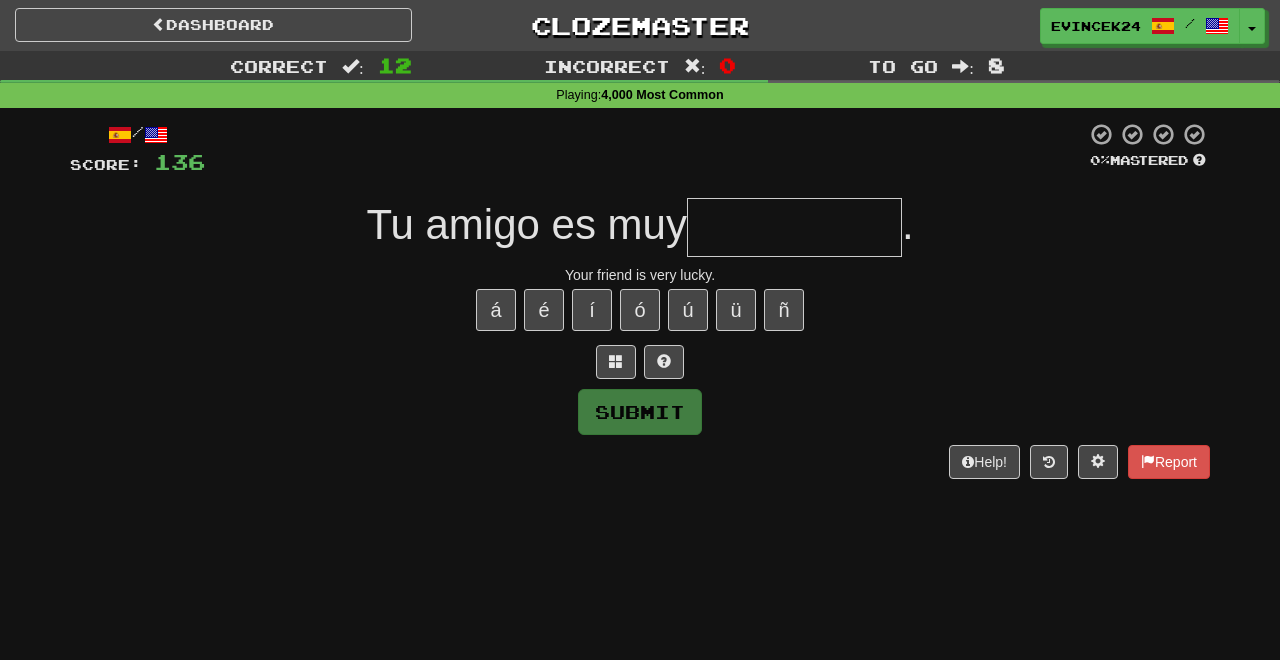 type on "*" 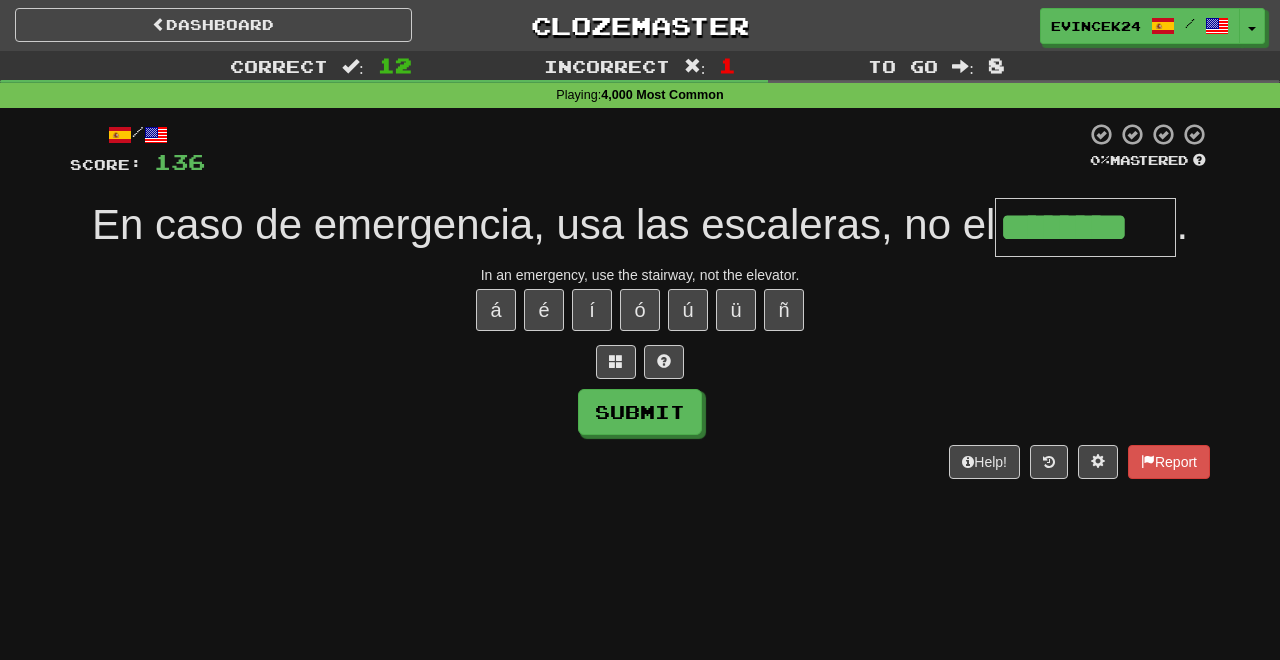 type on "********" 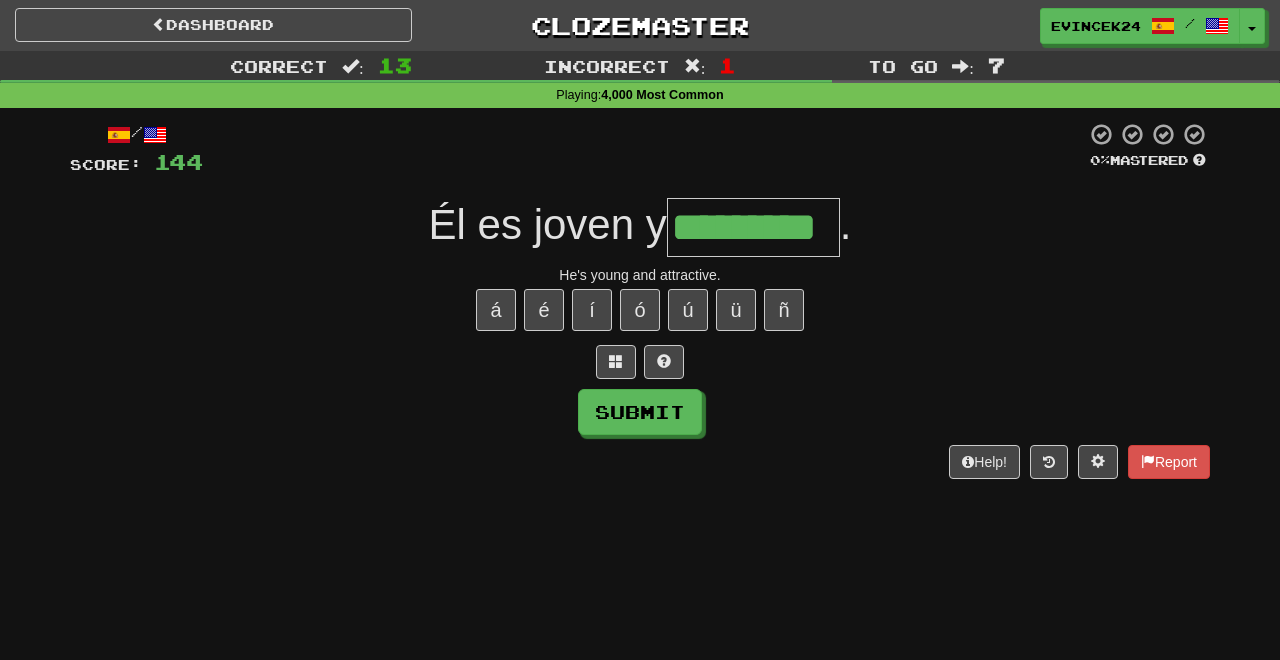 type on "*********" 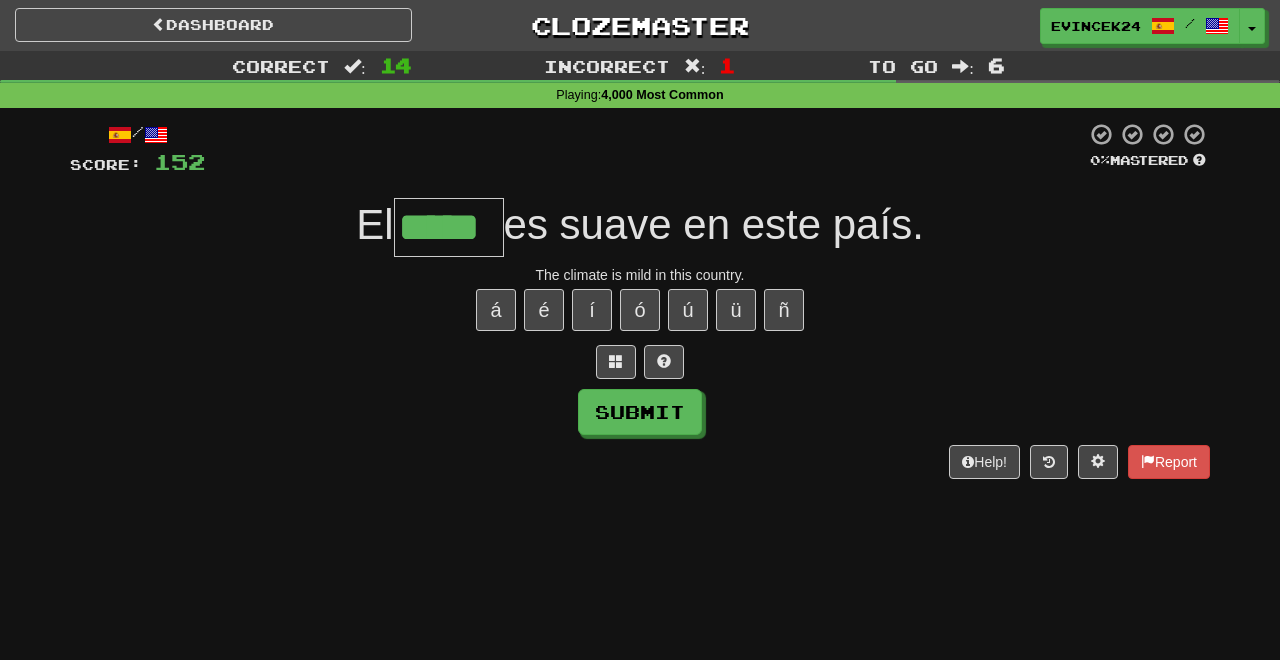 type on "*****" 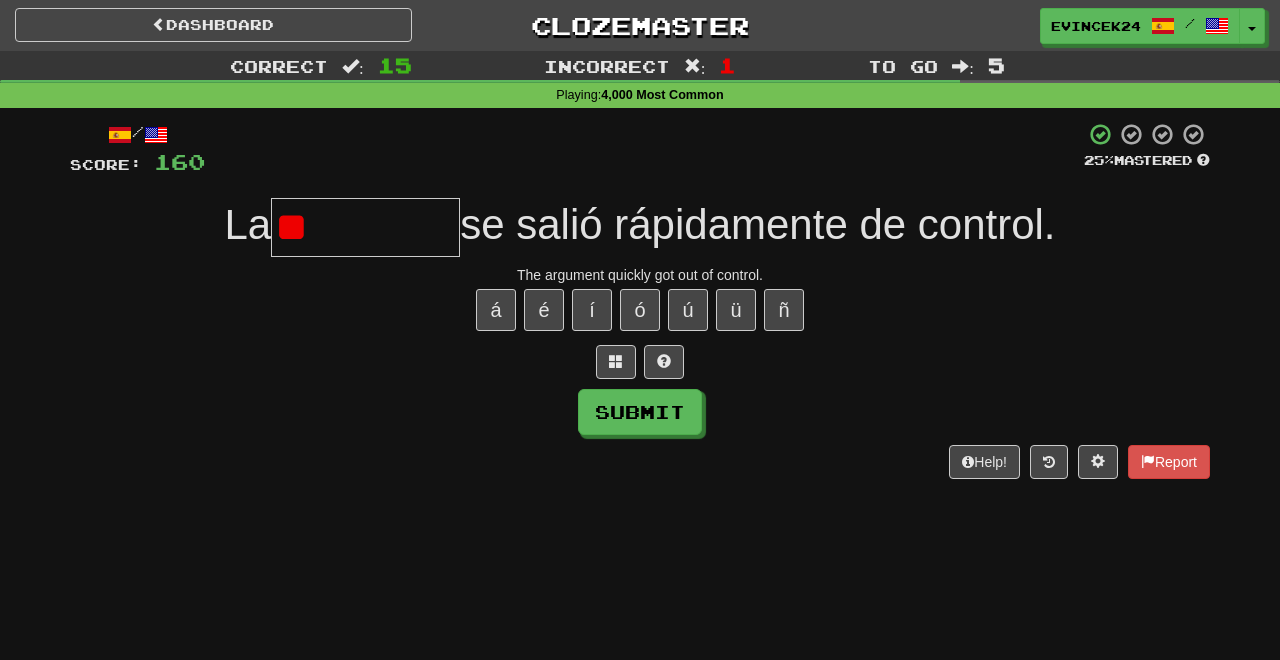 type on "*" 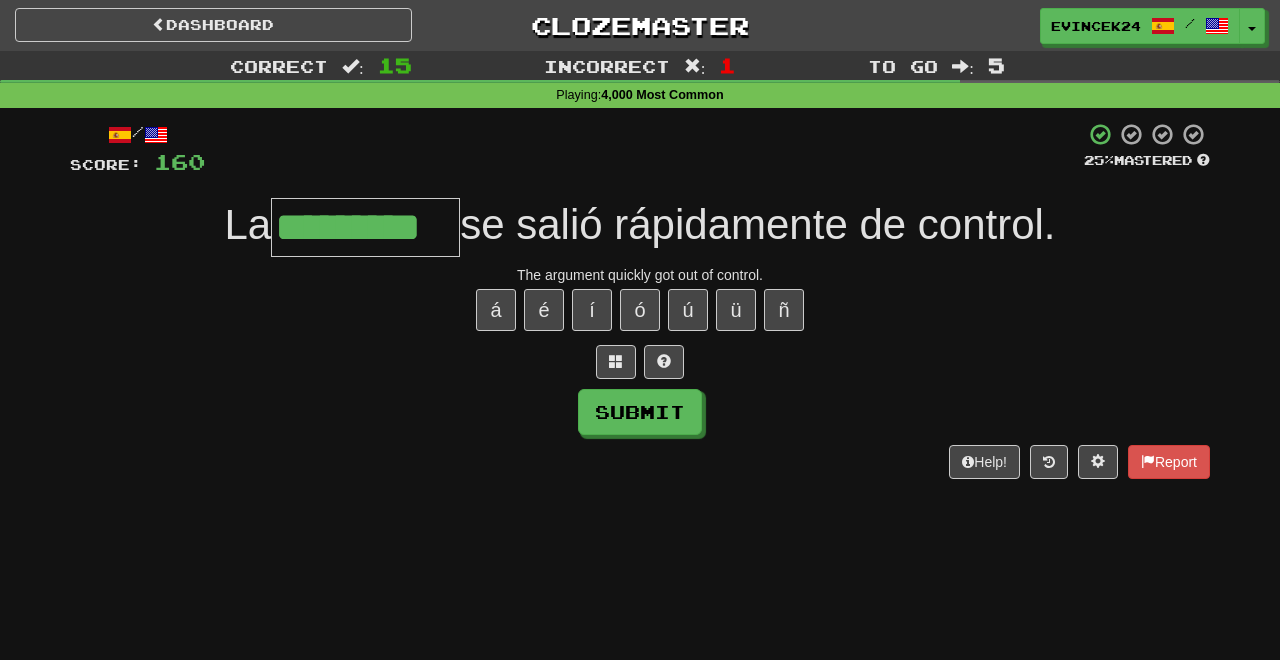 type on "*********" 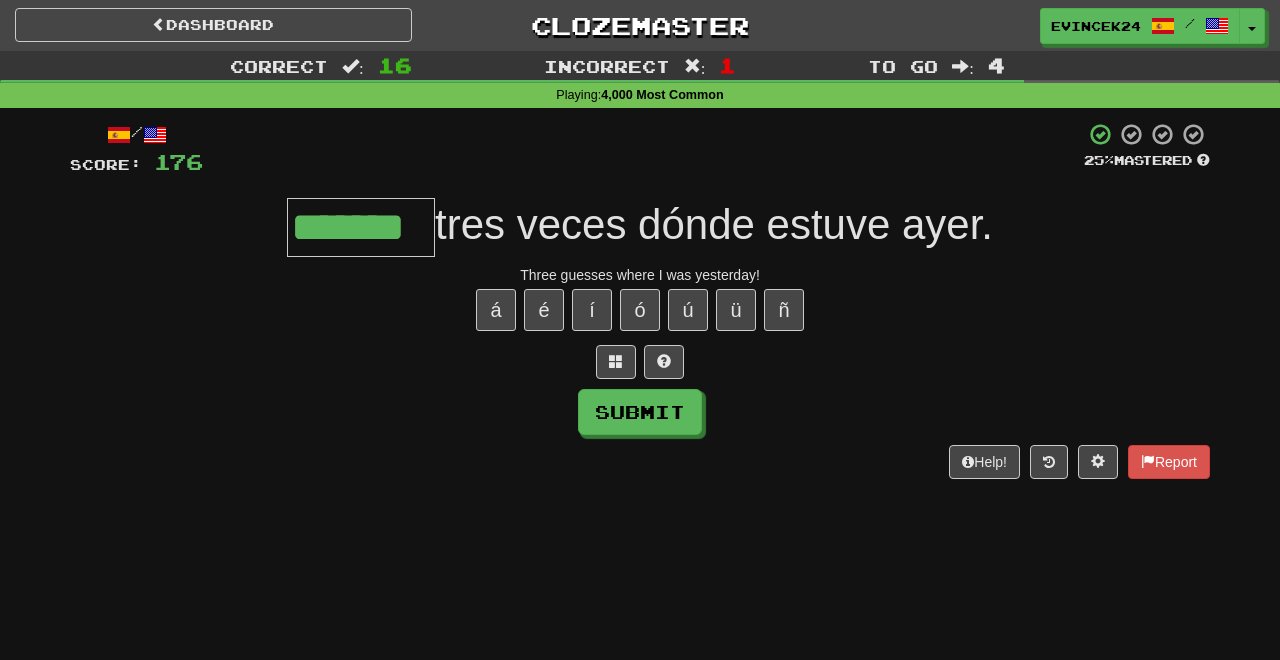 type on "*******" 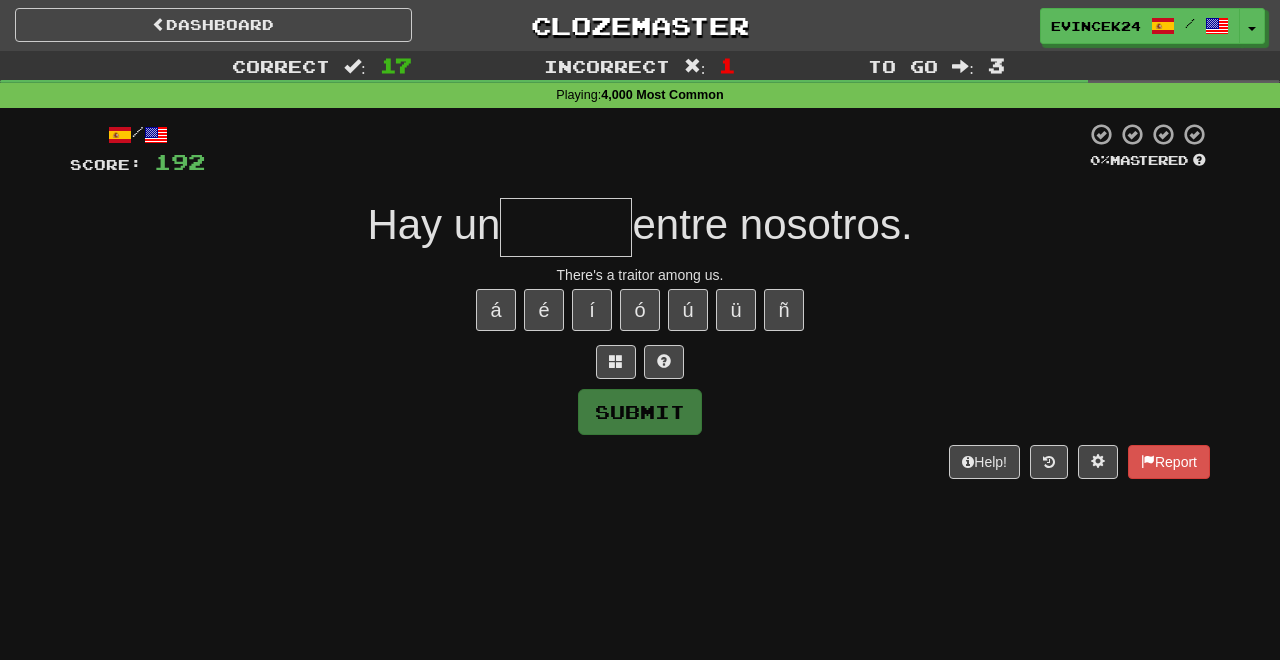 type on "*******" 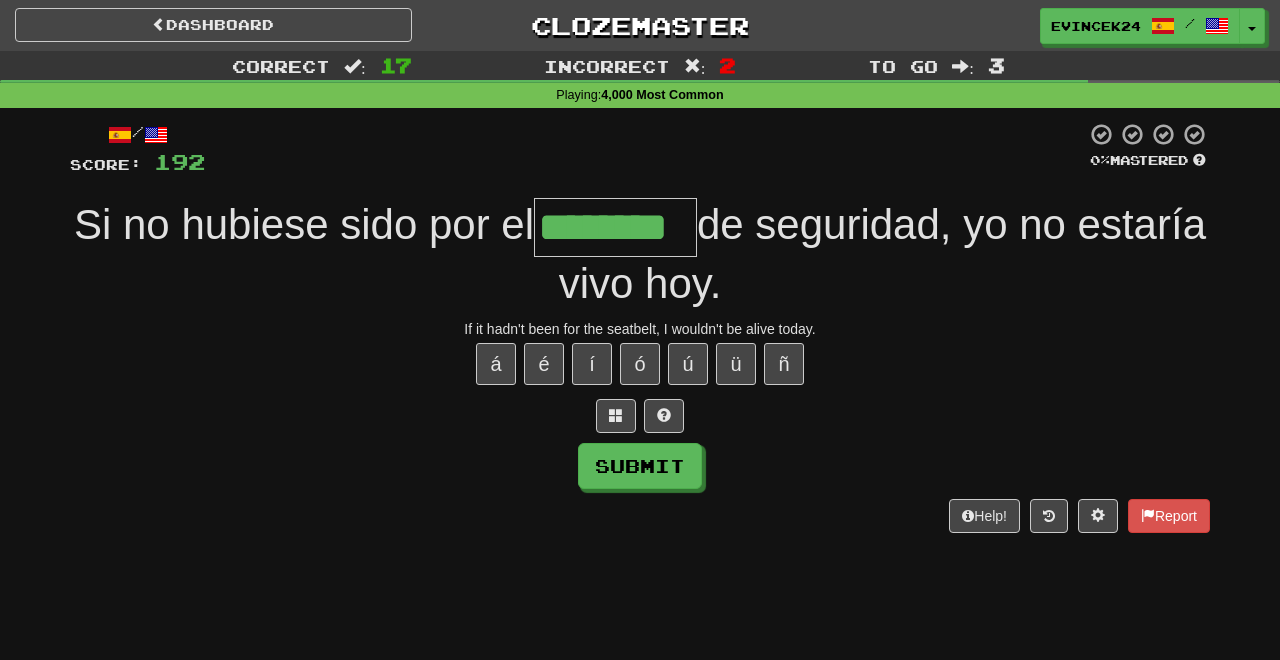 type on "********" 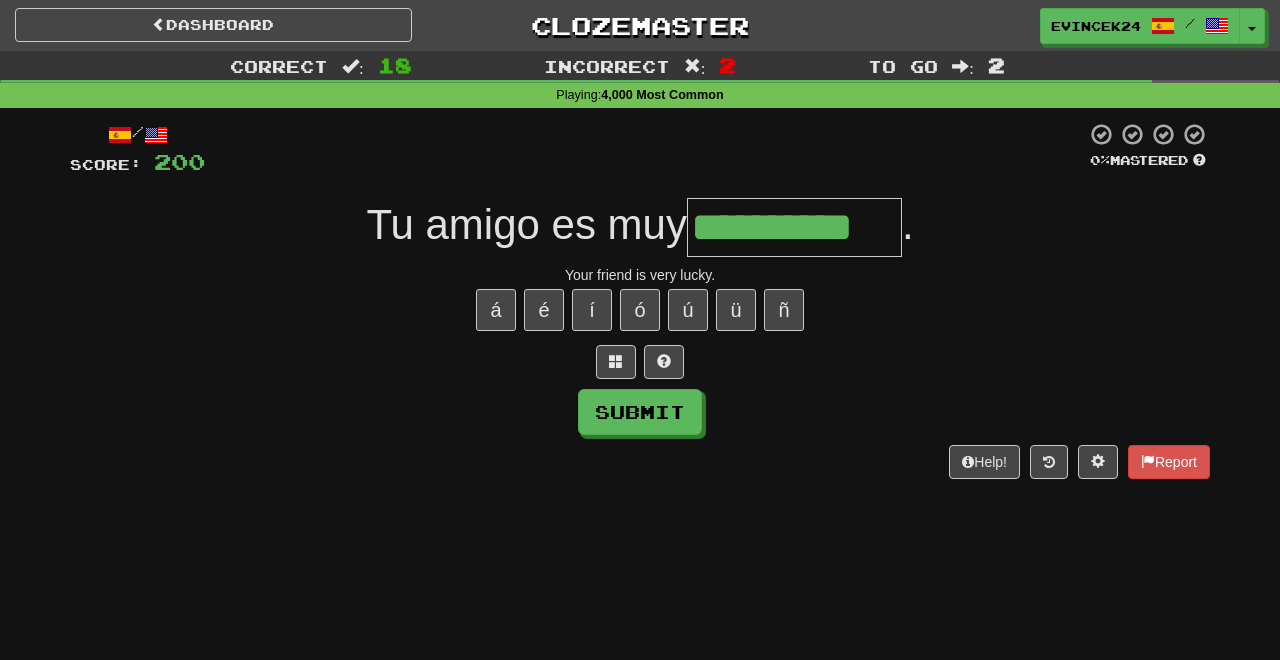 type on "**********" 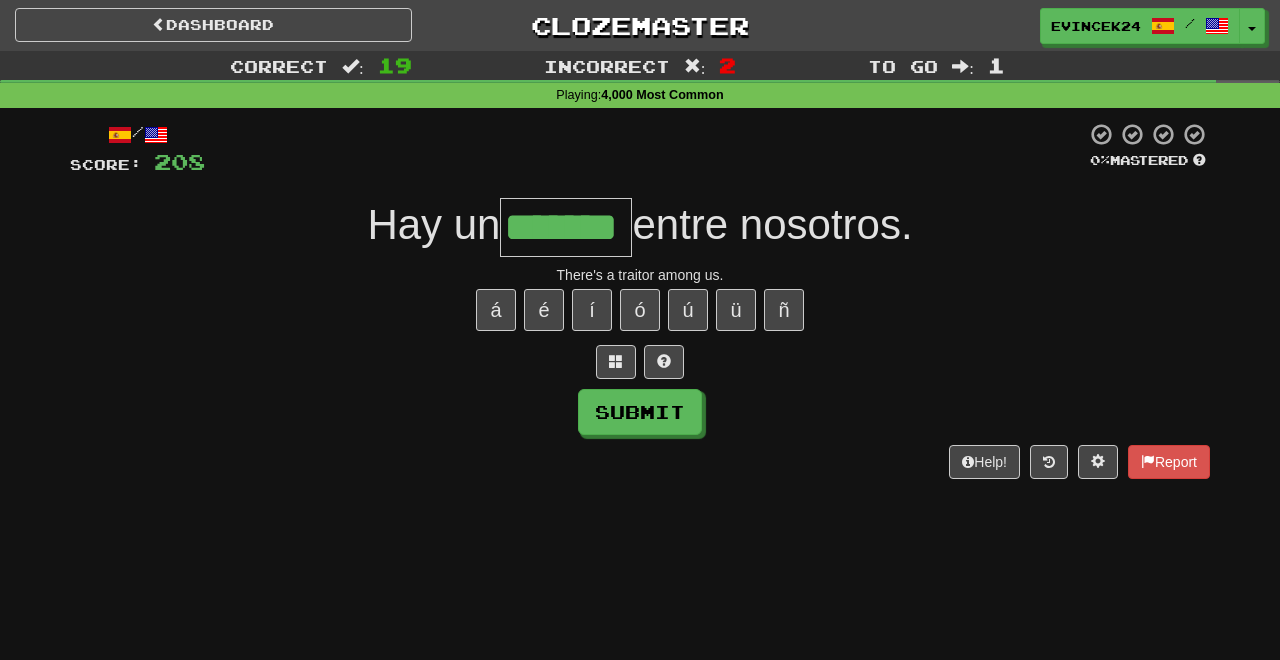 type on "*******" 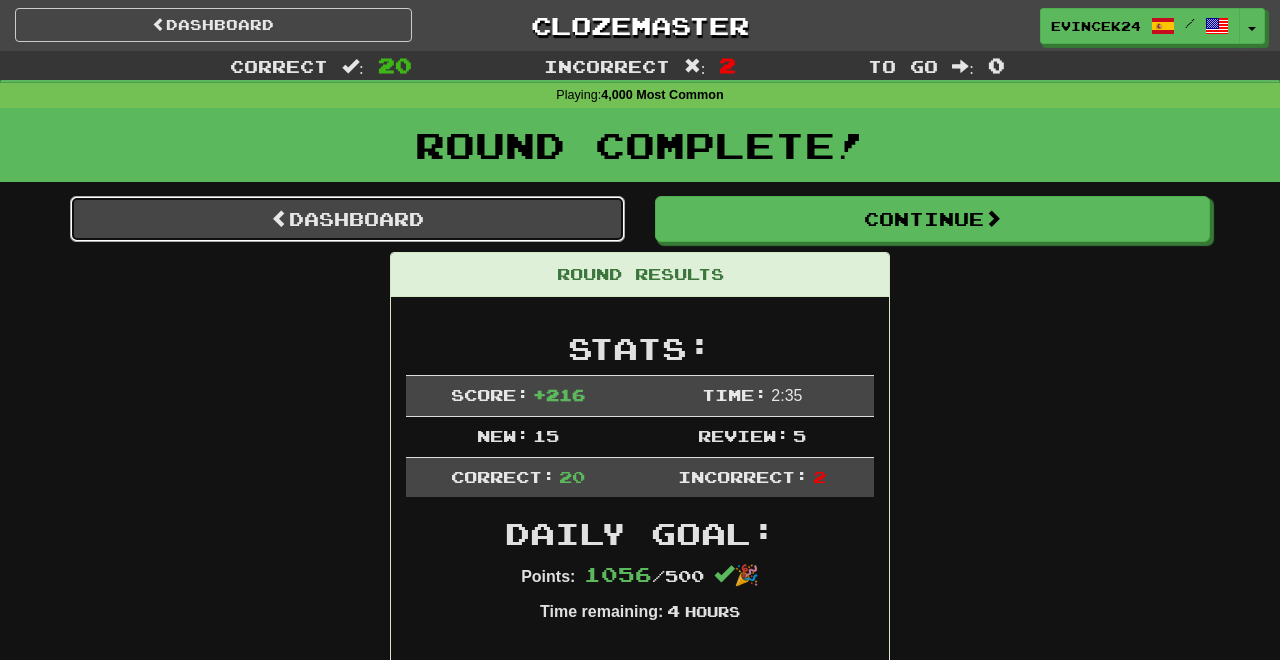 click on "Dashboard" at bounding box center (347, 219) 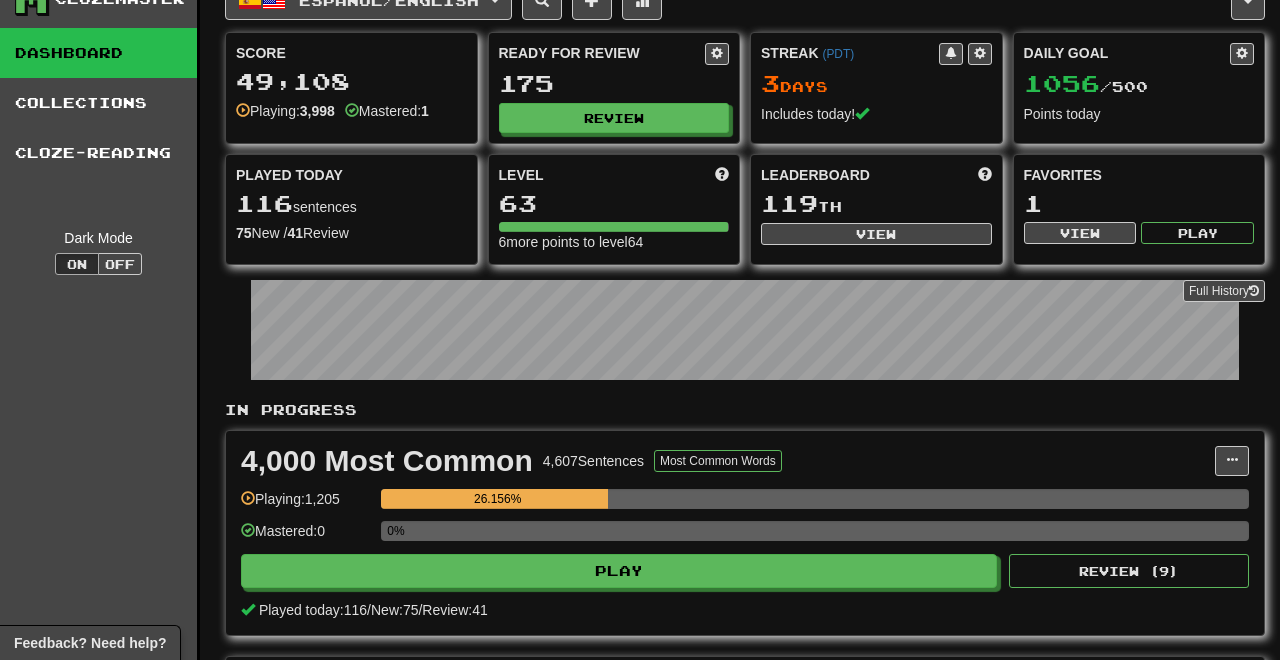 scroll, scrollTop: 0, scrollLeft: 0, axis: both 